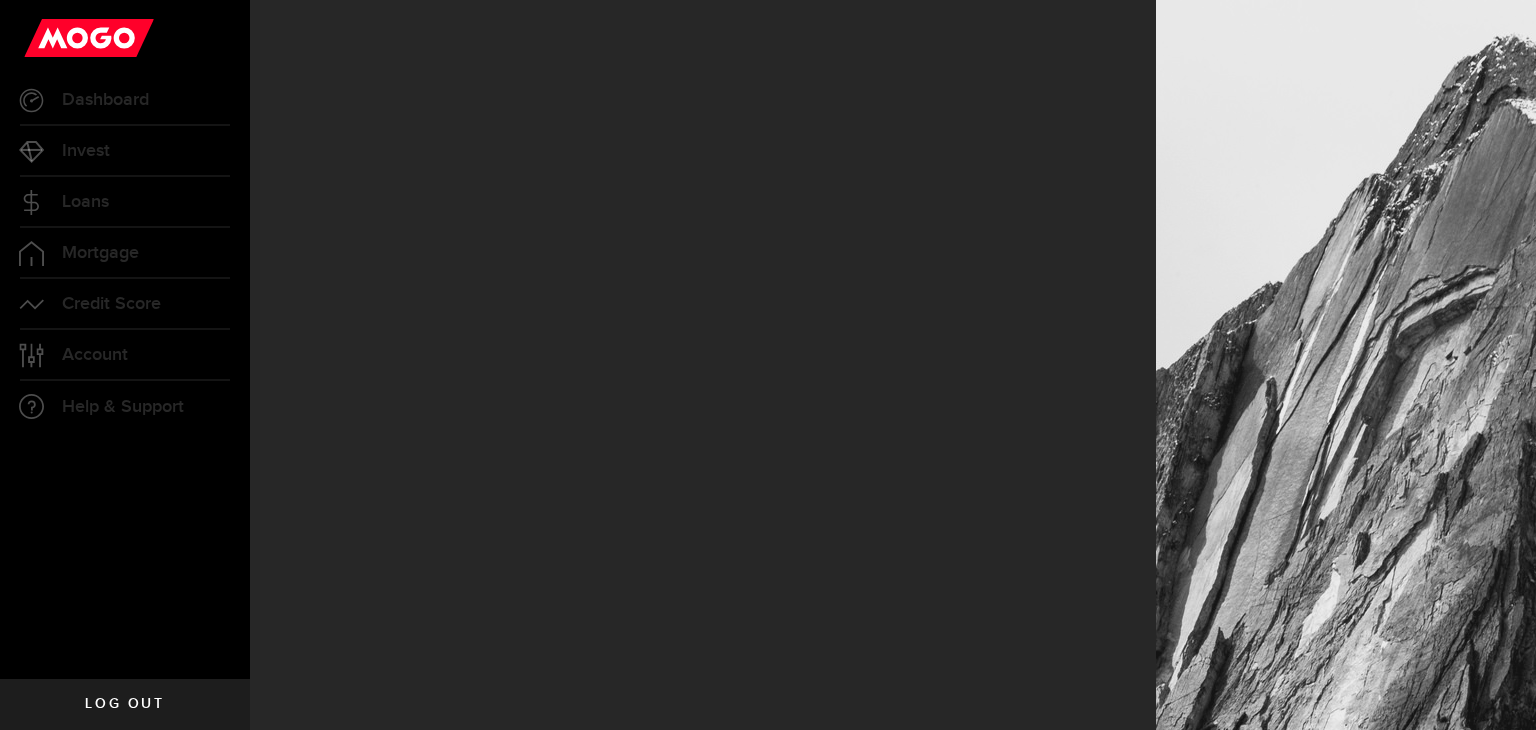 scroll, scrollTop: 0, scrollLeft: 0, axis: both 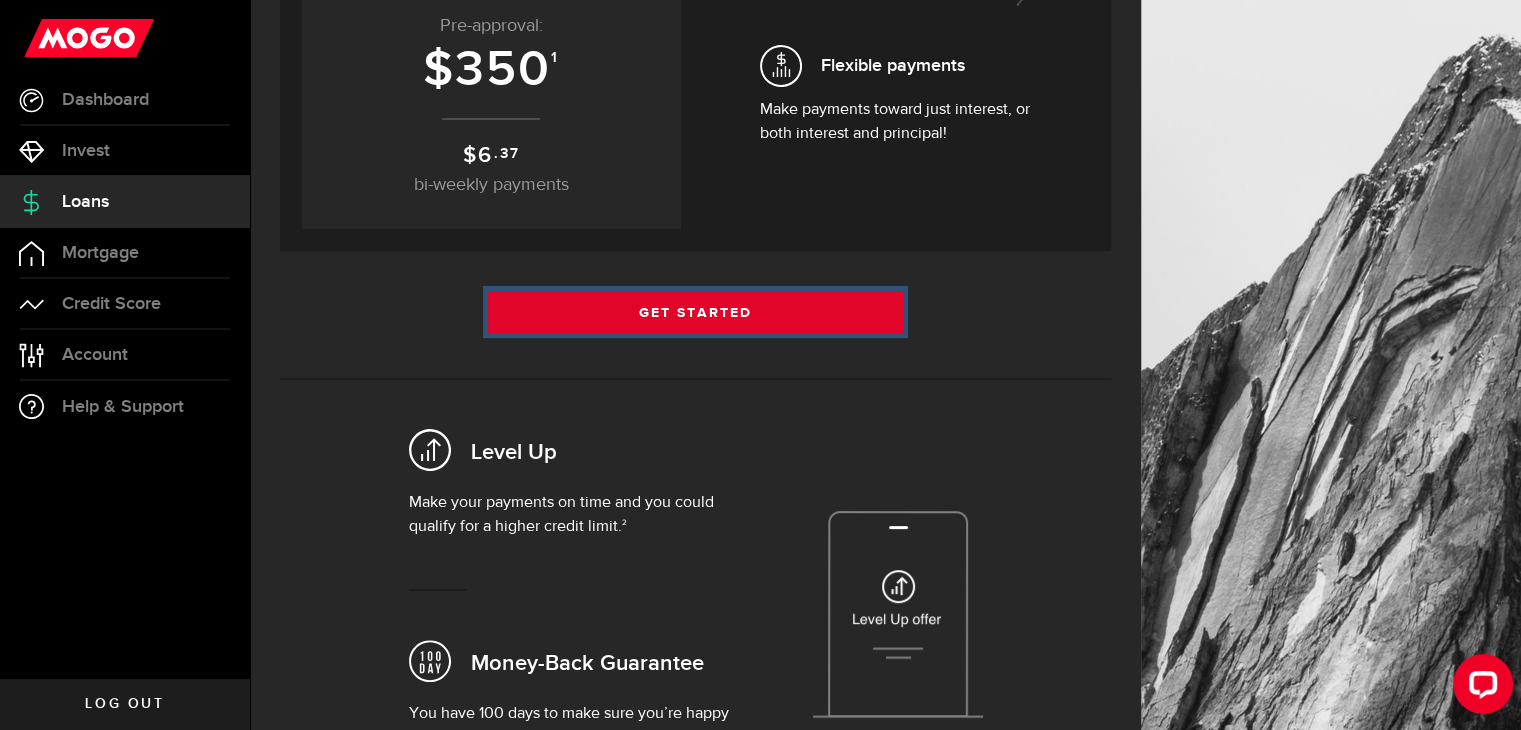 click on "Get Started" at bounding box center (696, 312) 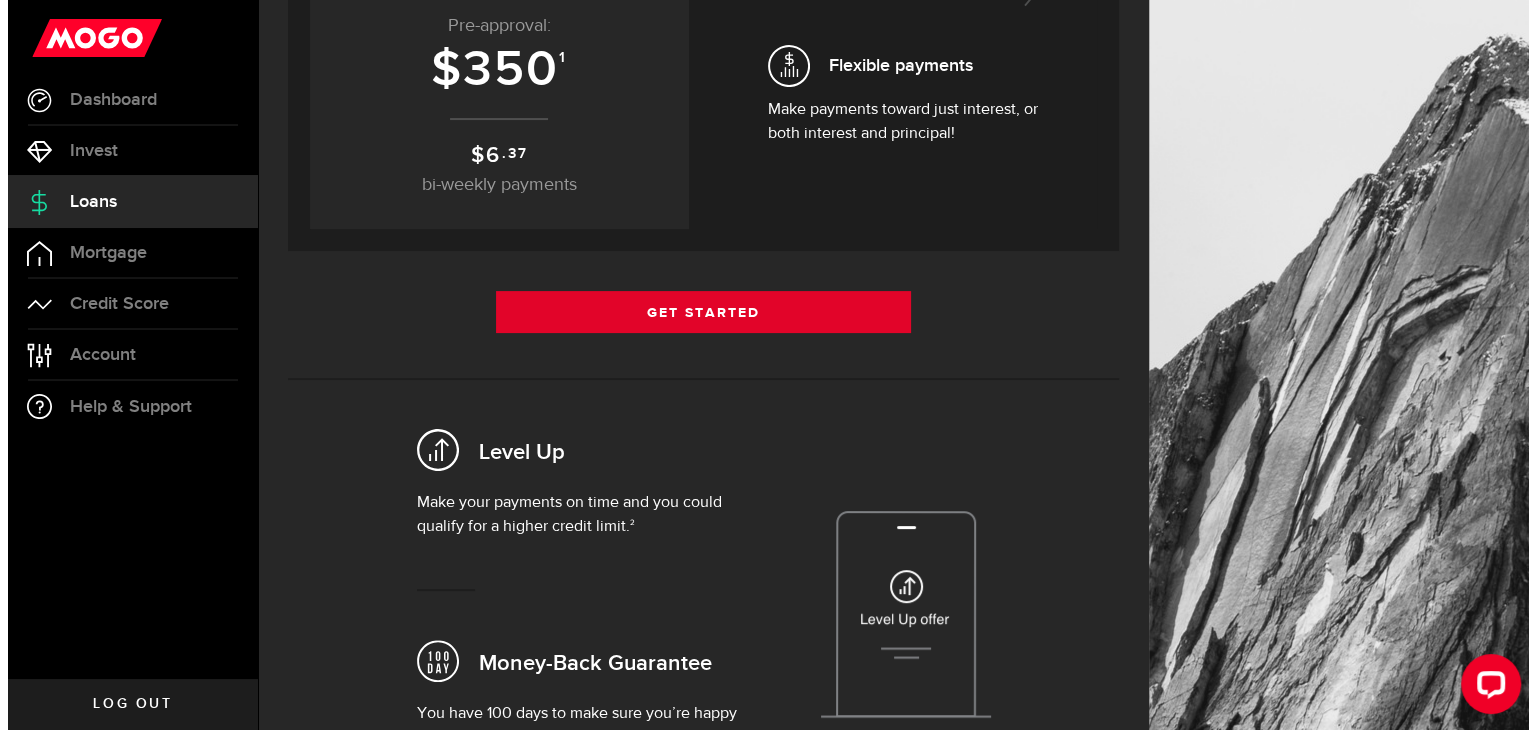 scroll, scrollTop: 0, scrollLeft: 0, axis: both 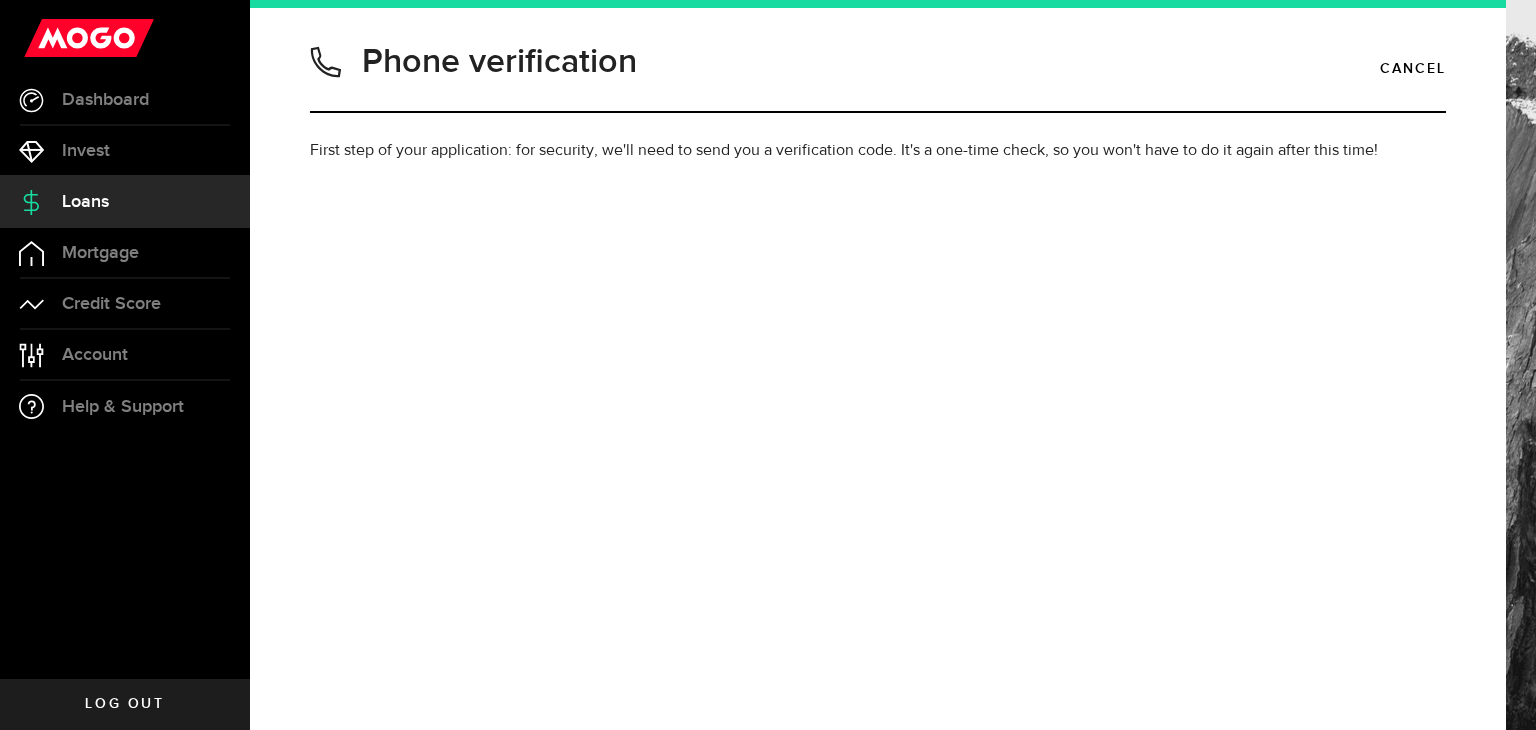 type on "2369978336" 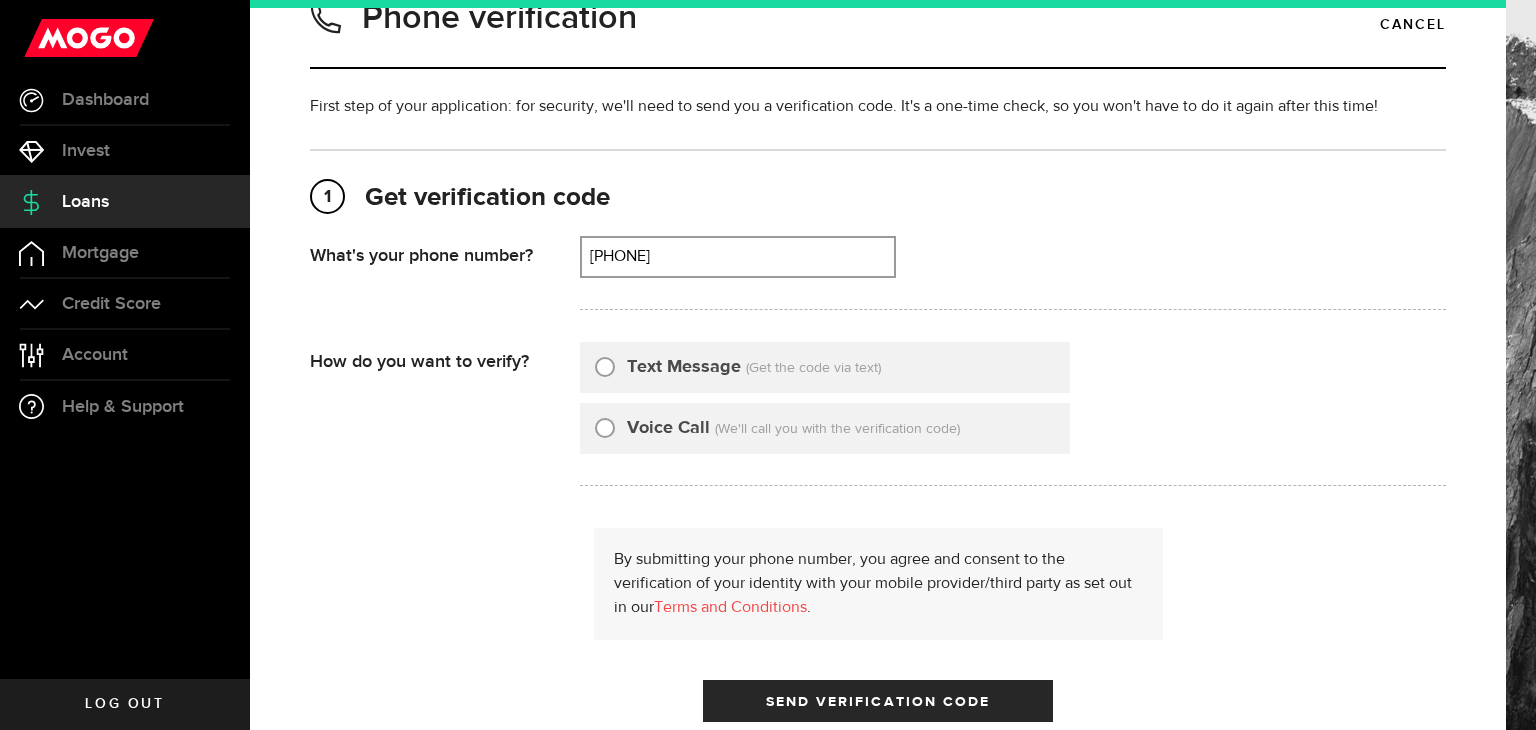 scroll, scrollTop: 187, scrollLeft: 0, axis: vertical 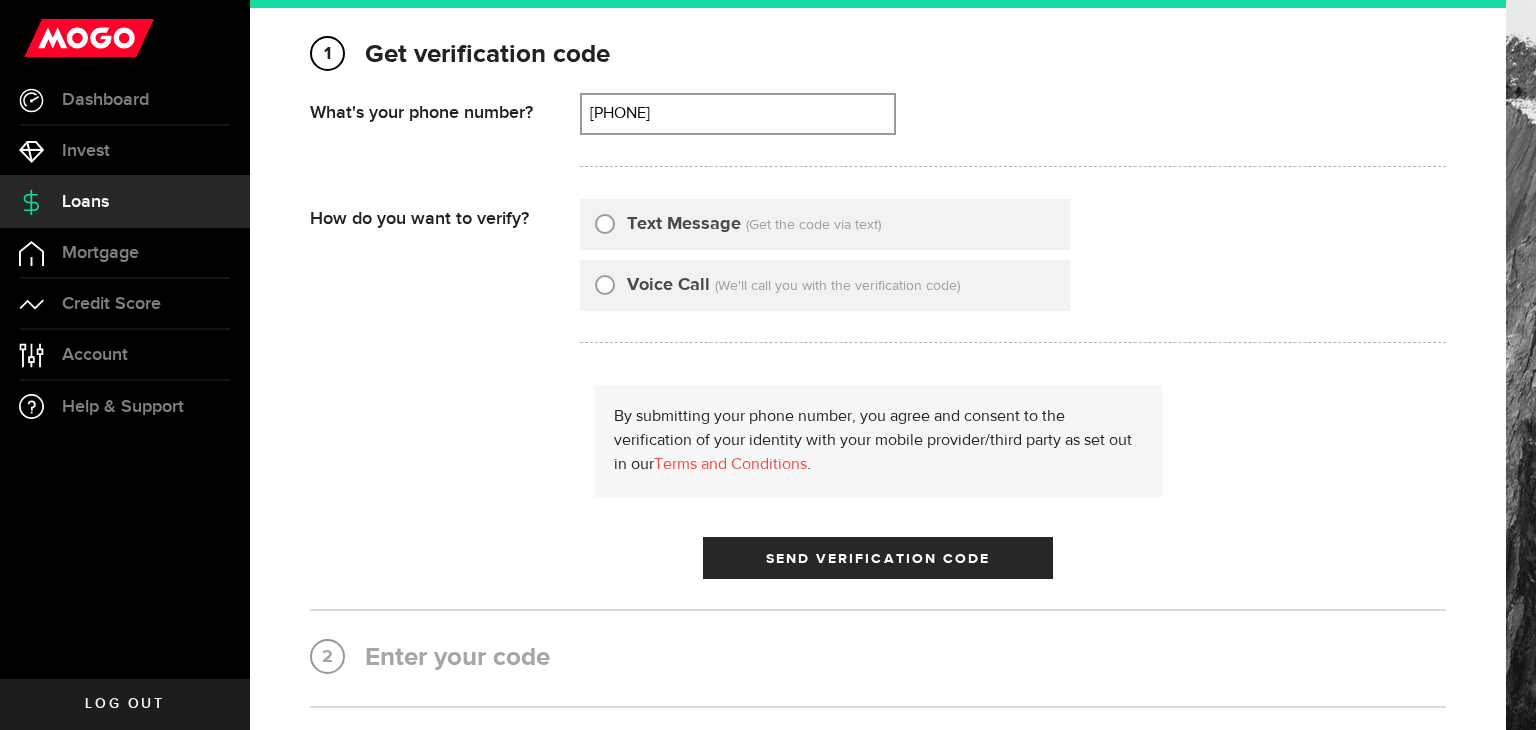 click on "Text Message" at bounding box center (684, 224) 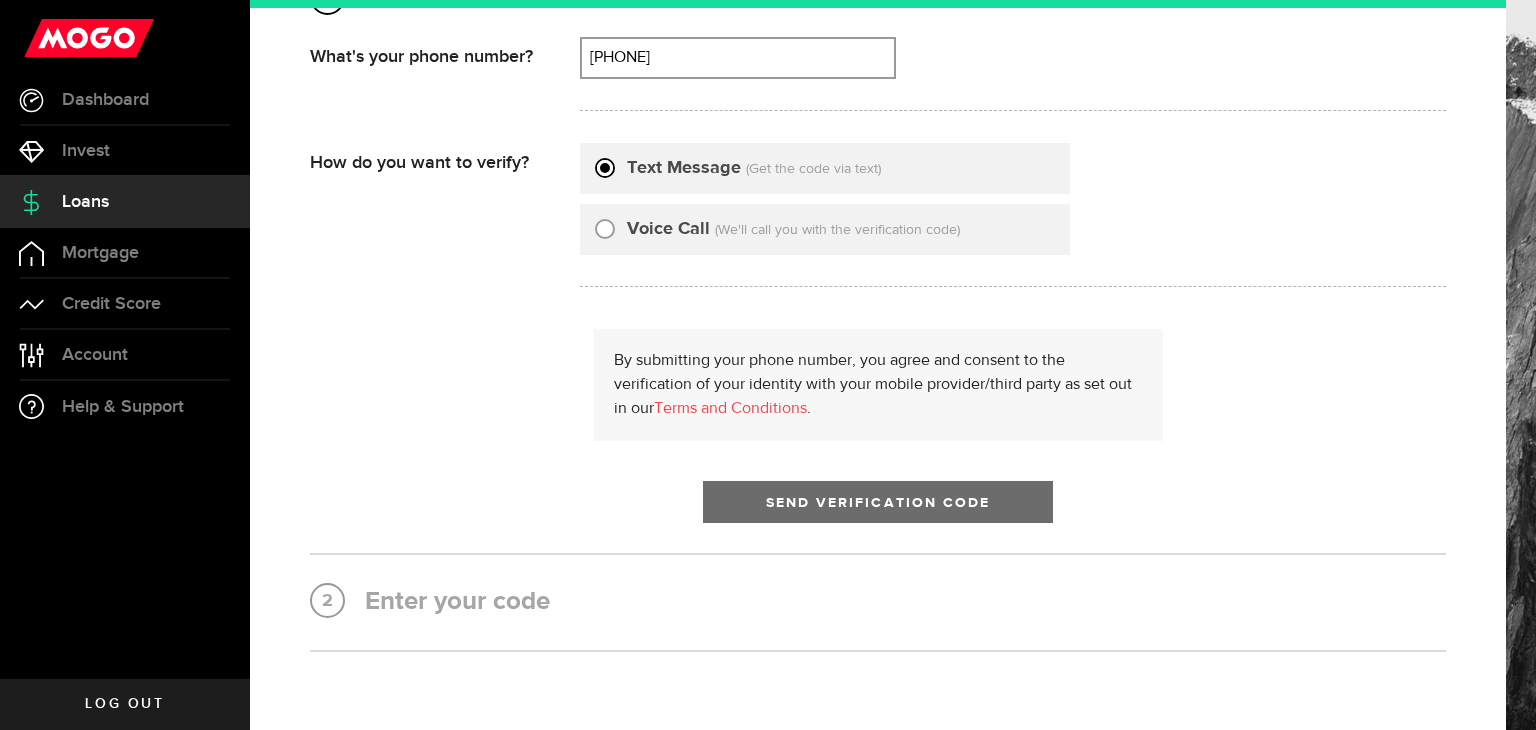 scroll, scrollTop: 226, scrollLeft: 0, axis: vertical 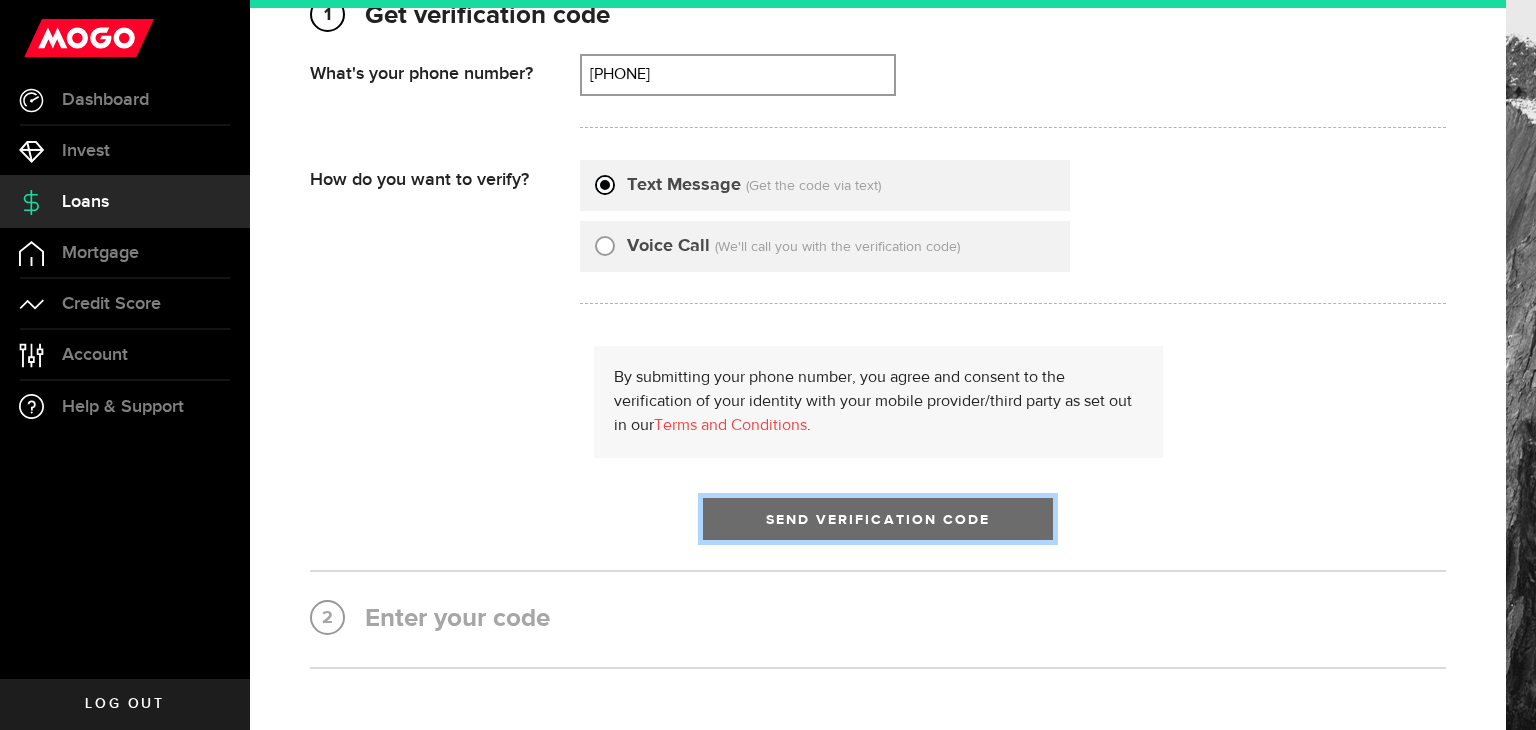 click on "Send Verification Code" at bounding box center (878, 519) 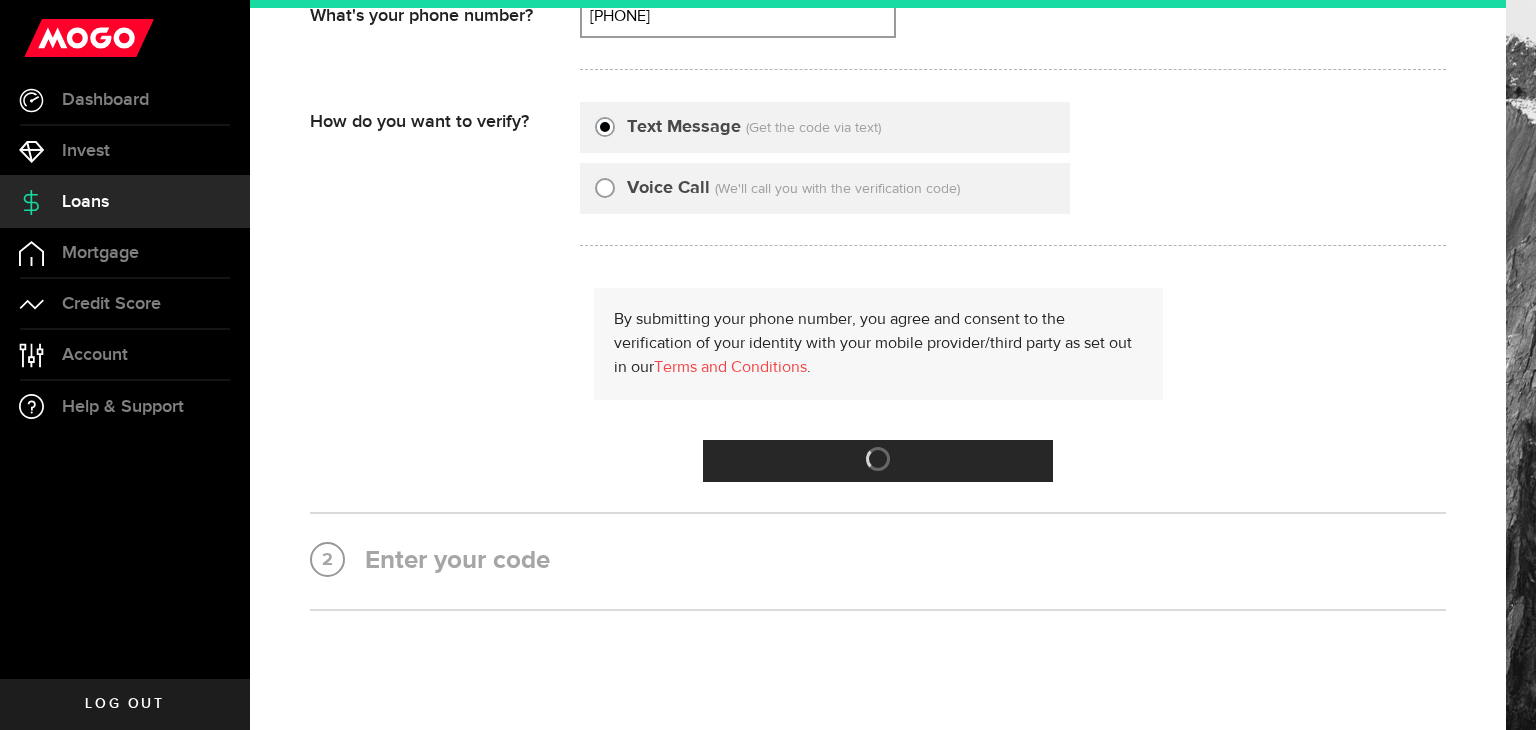 scroll, scrollTop: 0, scrollLeft: 0, axis: both 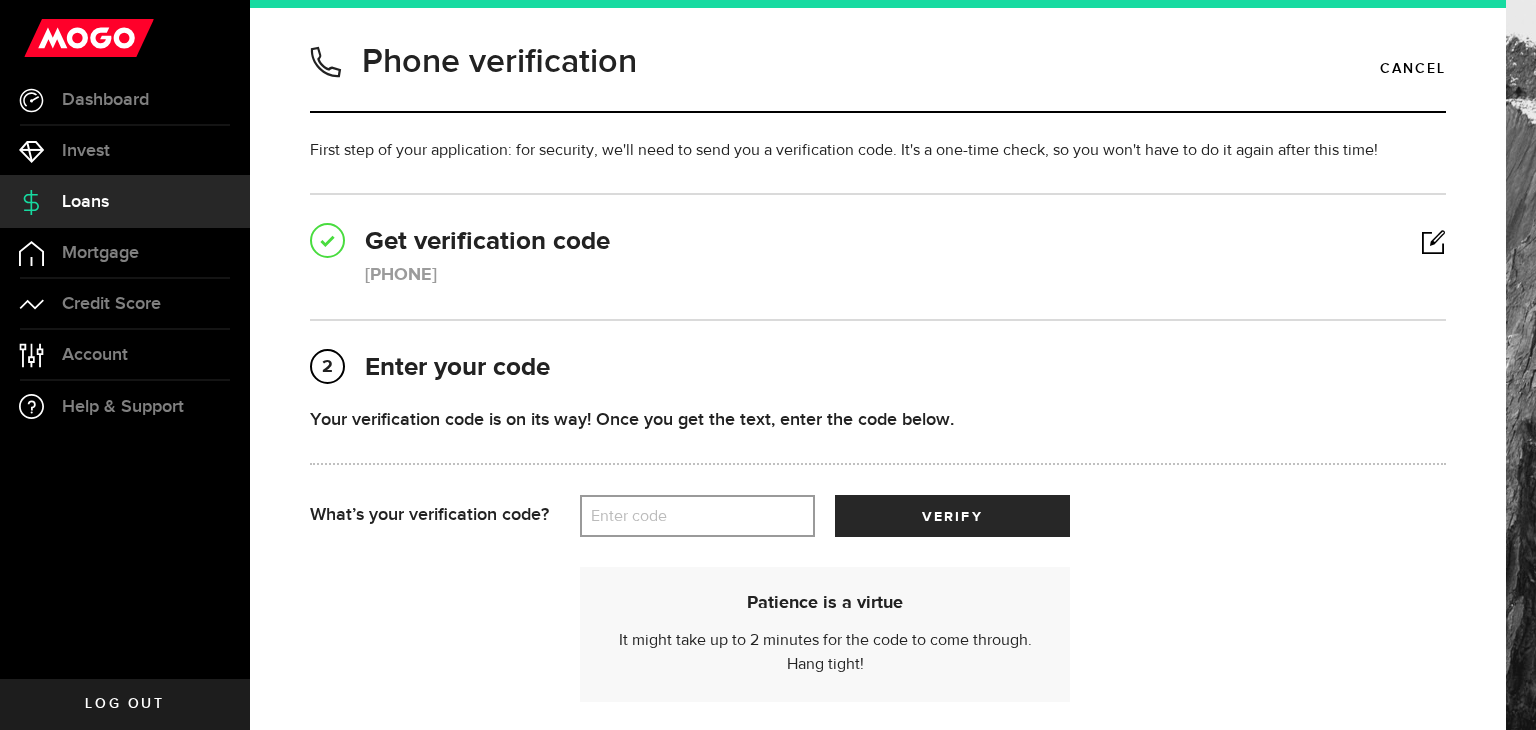 click on "Enter code" at bounding box center (697, 516) 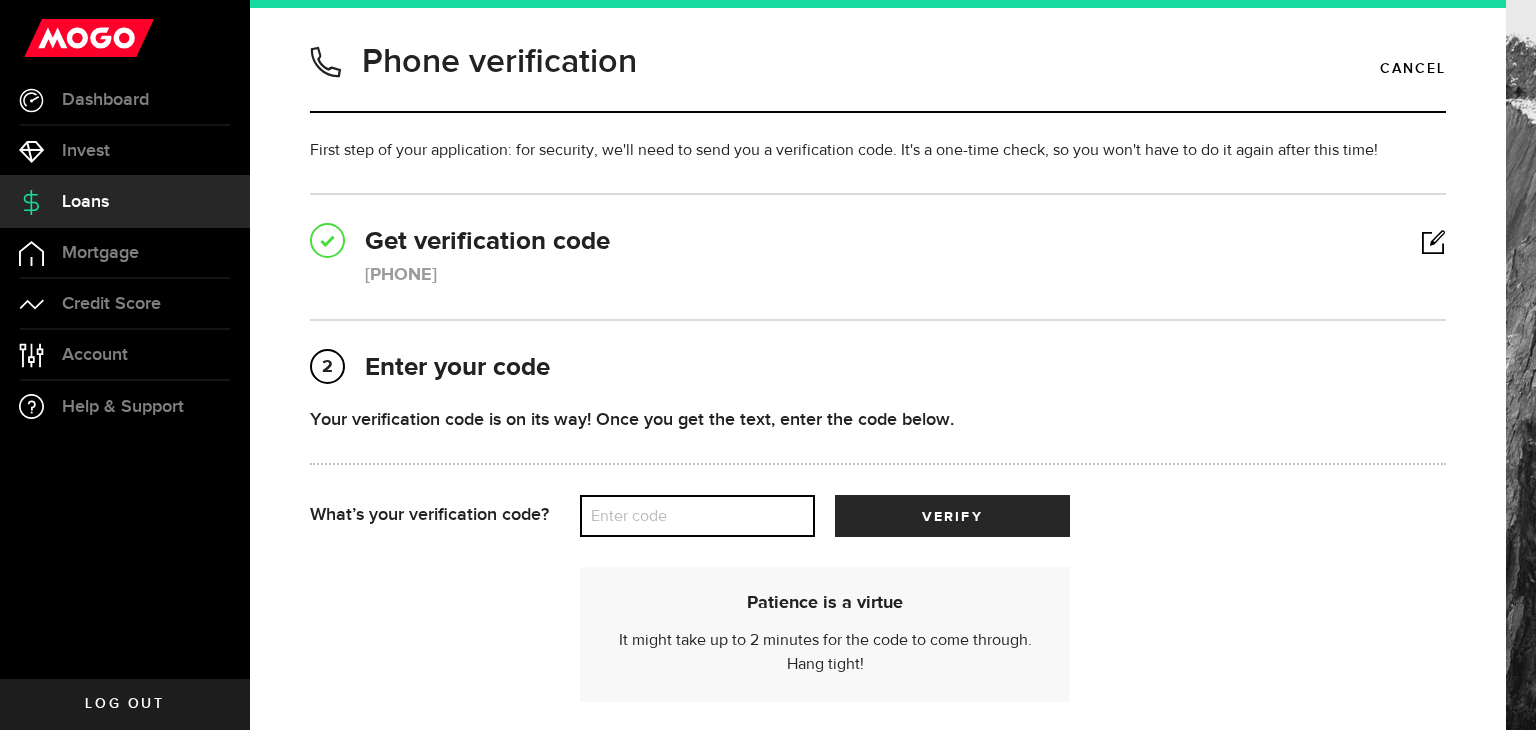 click on "Enter code" at bounding box center (697, 516) 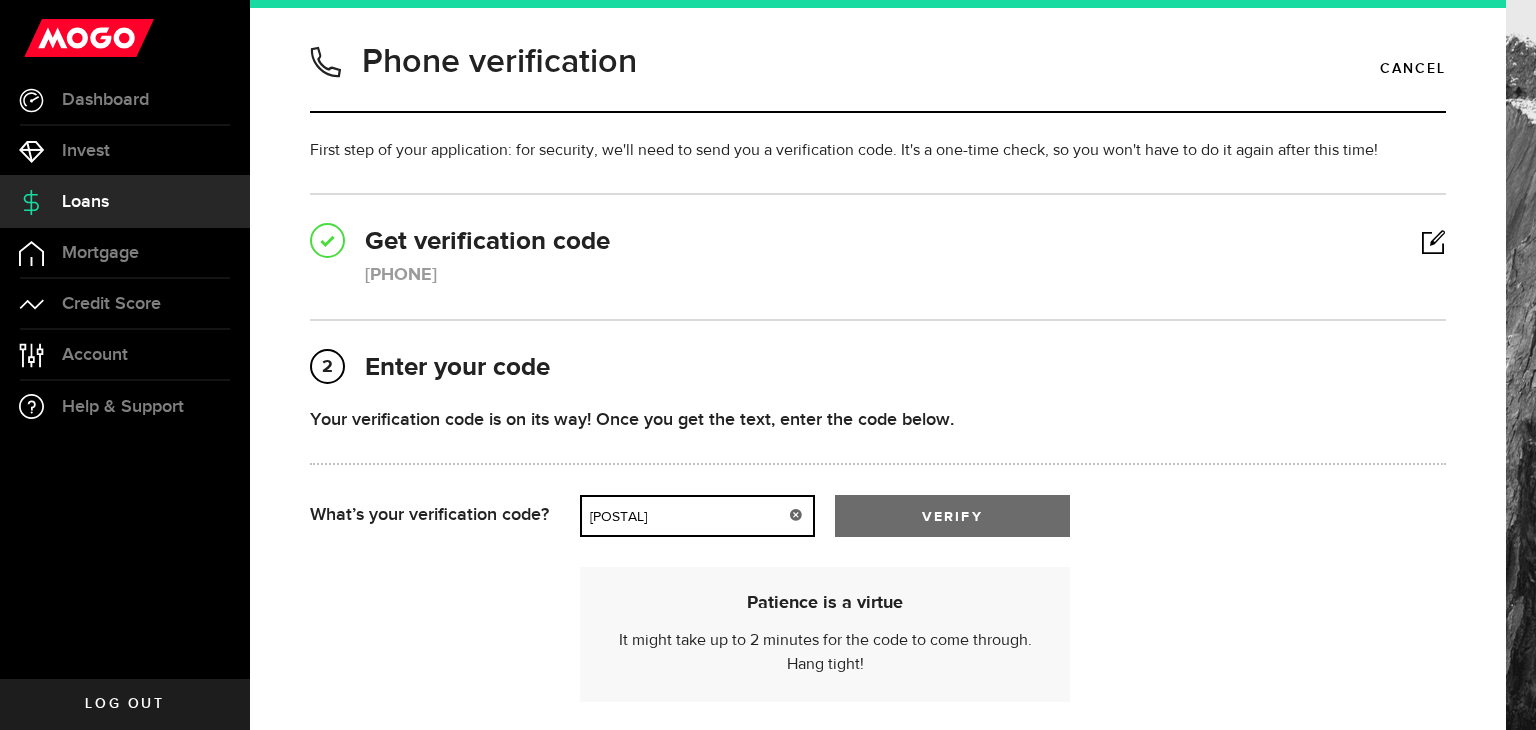type on "33030" 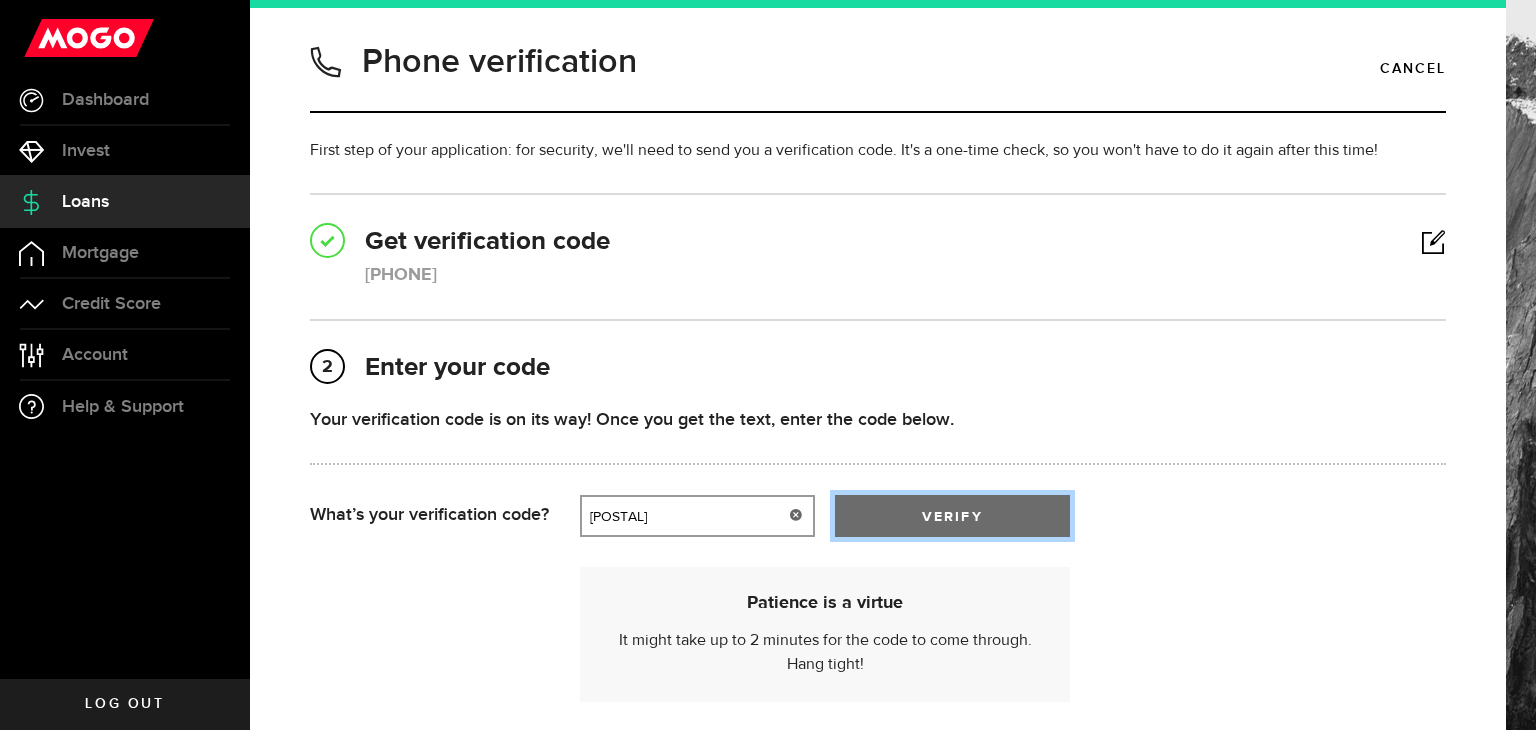 click on "verify" at bounding box center [952, 517] 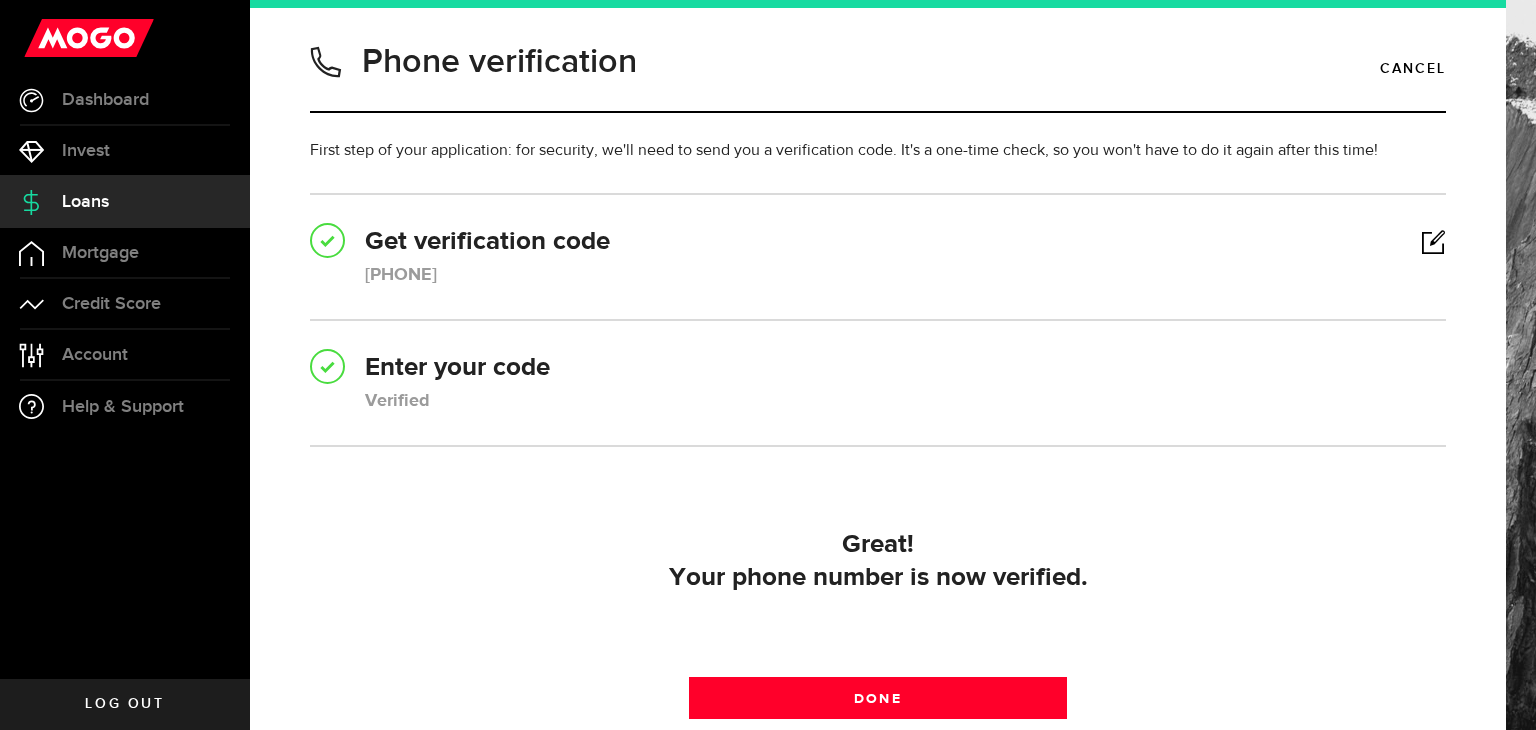 scroll, scrollTop: 194, scrollLeft: 0, axis: vertical 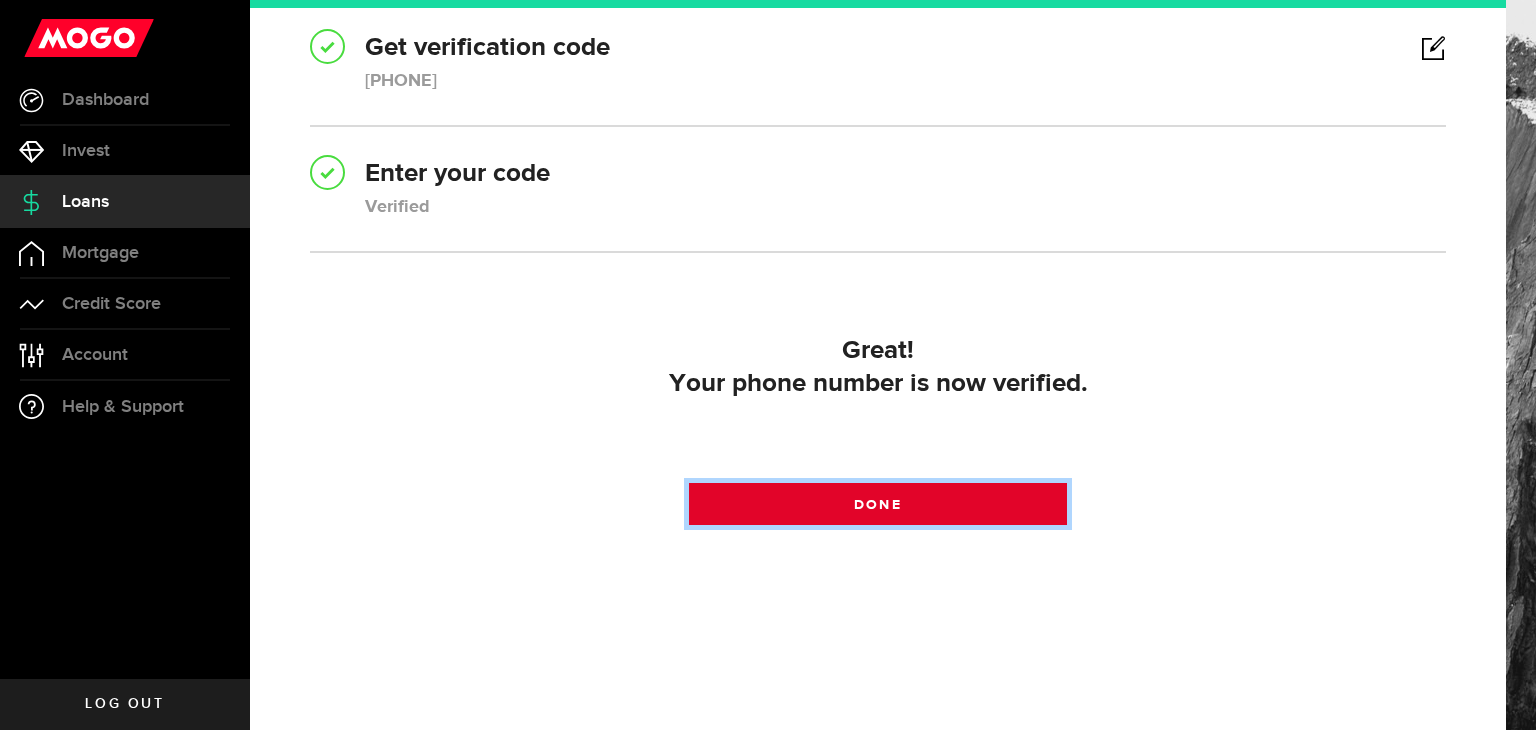 click on "Done" at bounding box center [878, 504] 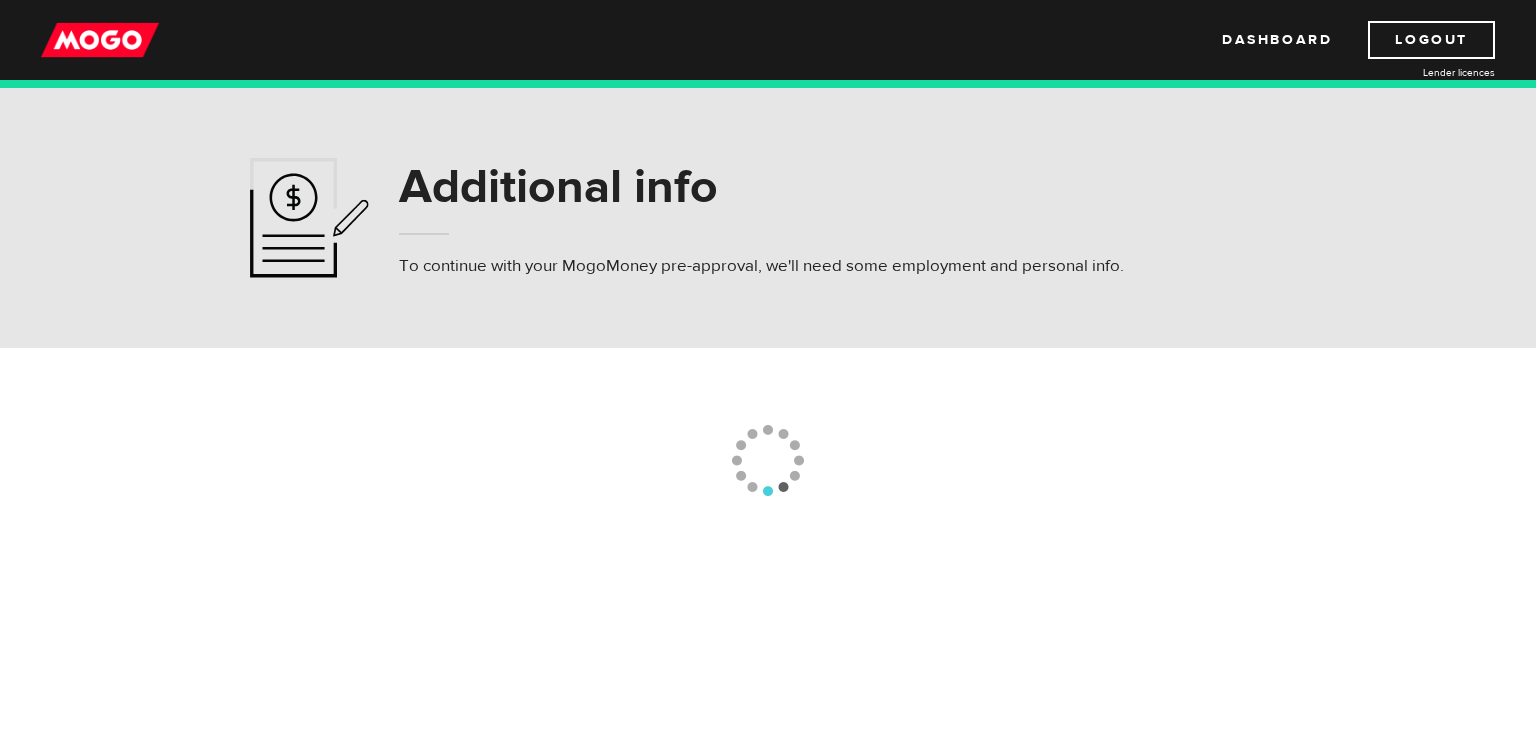 scroll, scrollTop: 0, scrollLeft: 0, axis: both 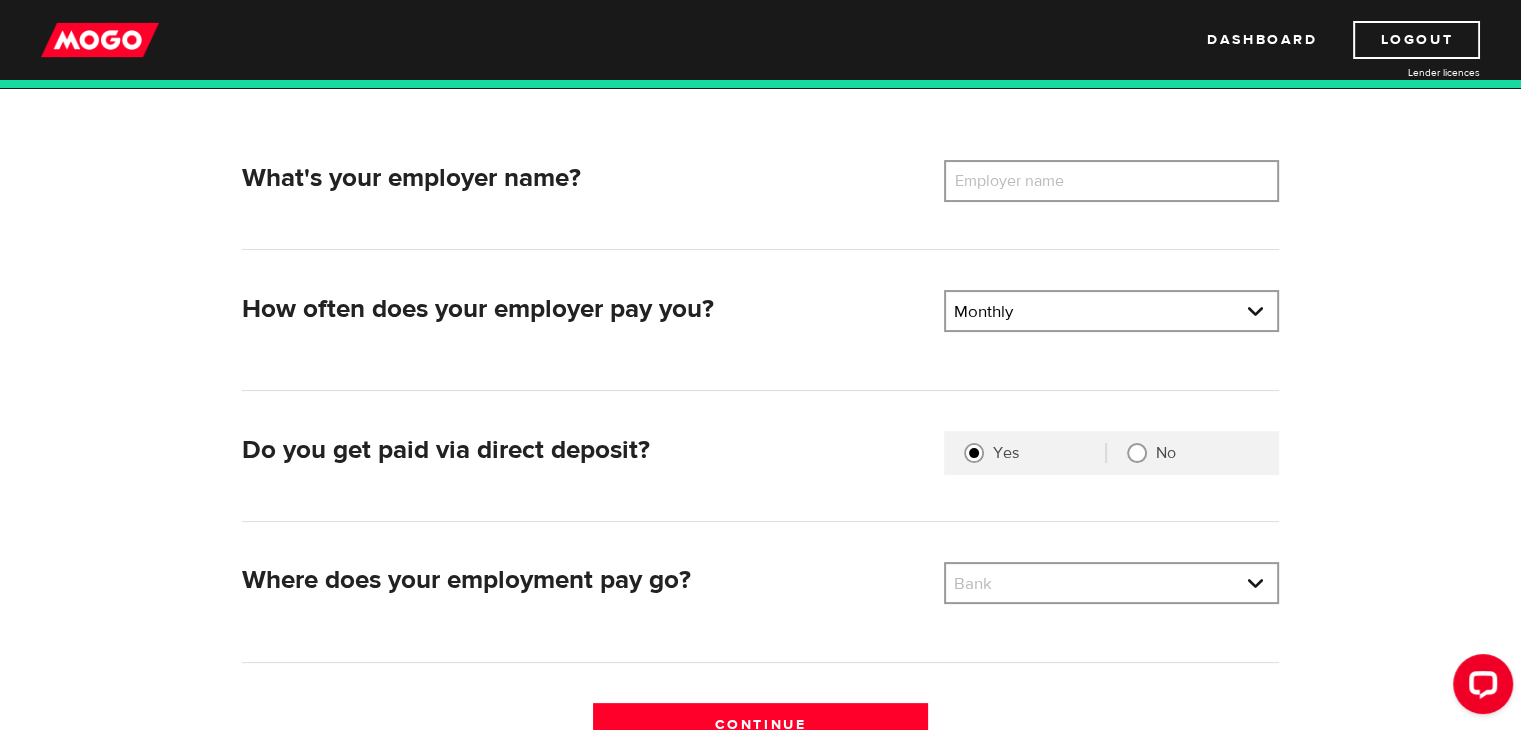 click on "Employer name" at bounding box center [1024, 181] 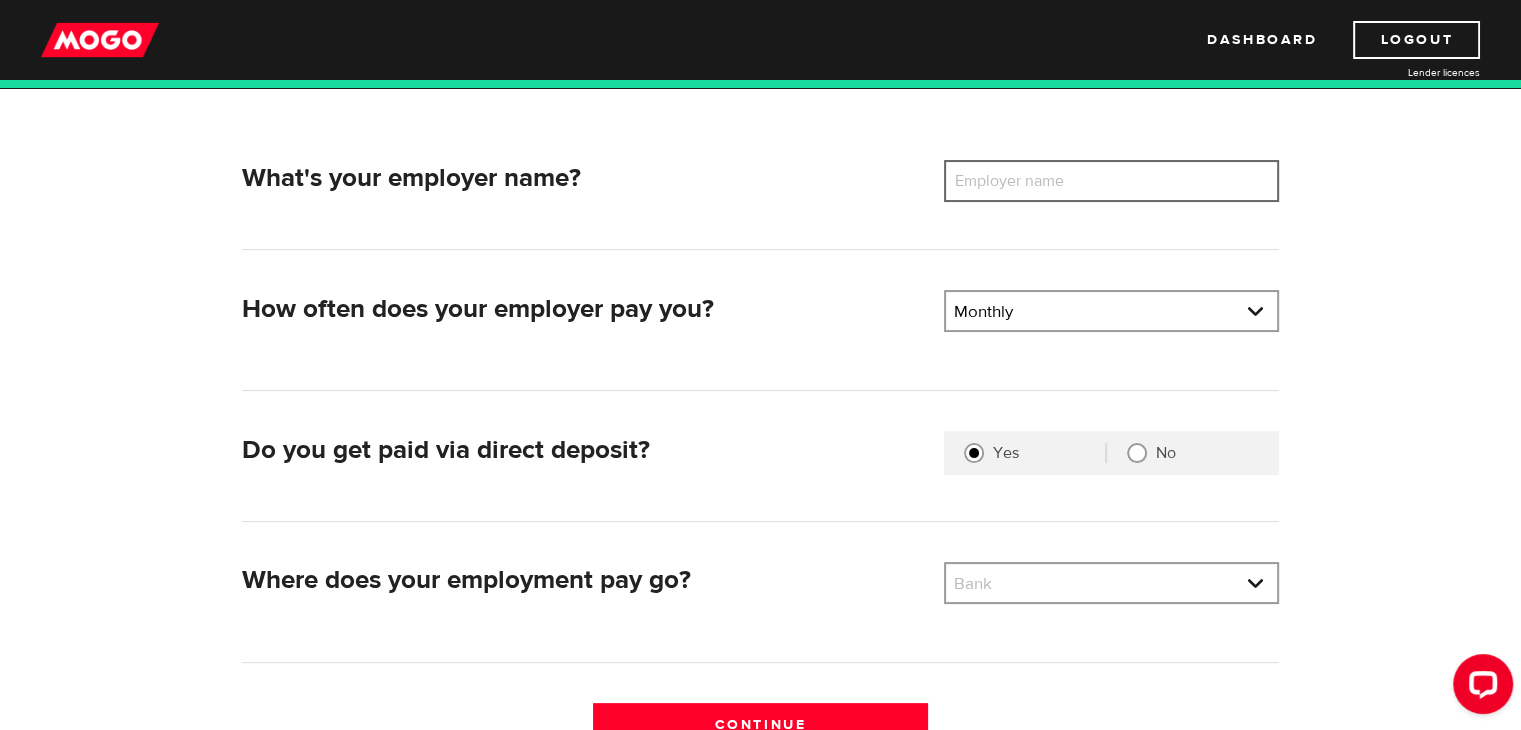 click on "Employer name" at bounding box center (1111, 181) 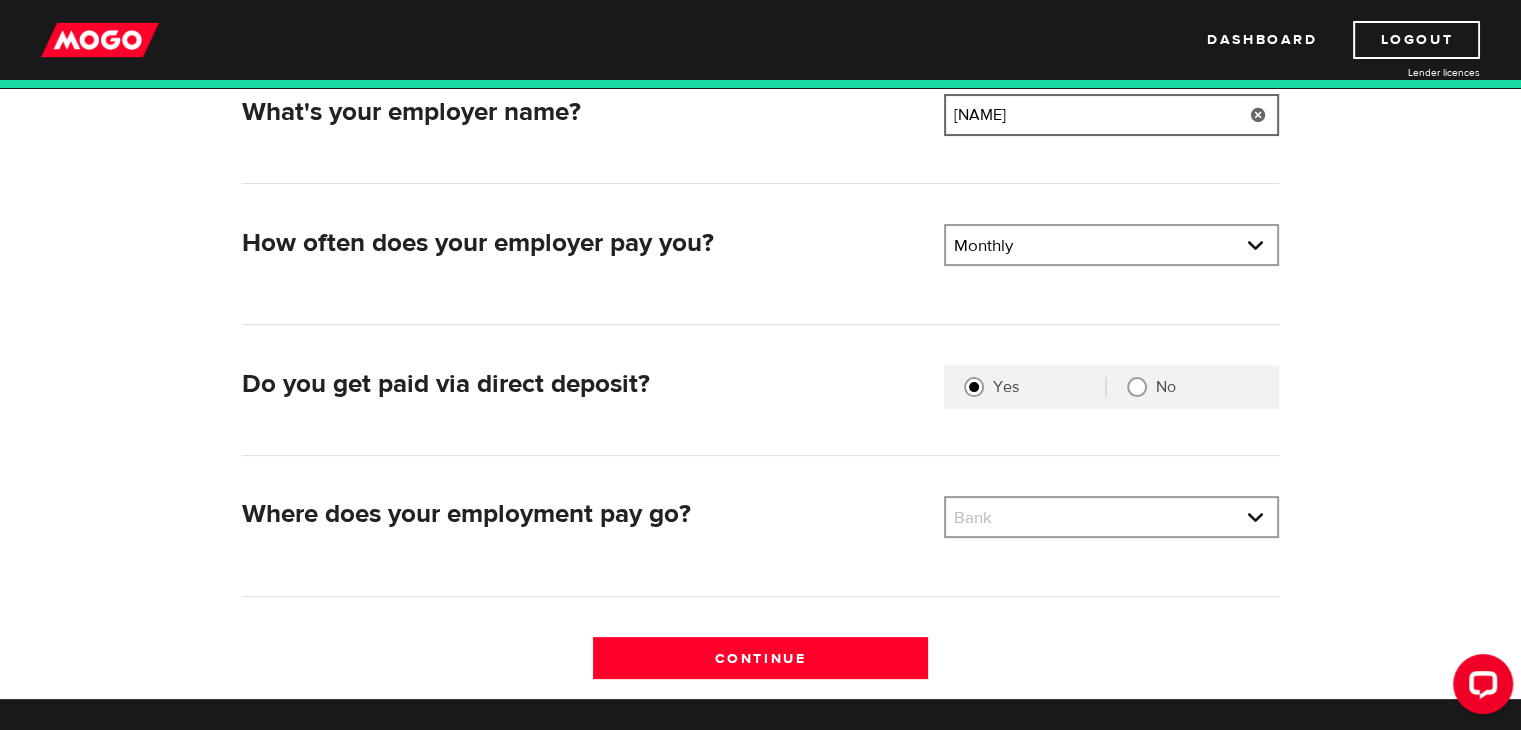 scroll, scrollTop: 338, scrollLeft: 0, axis: vertical 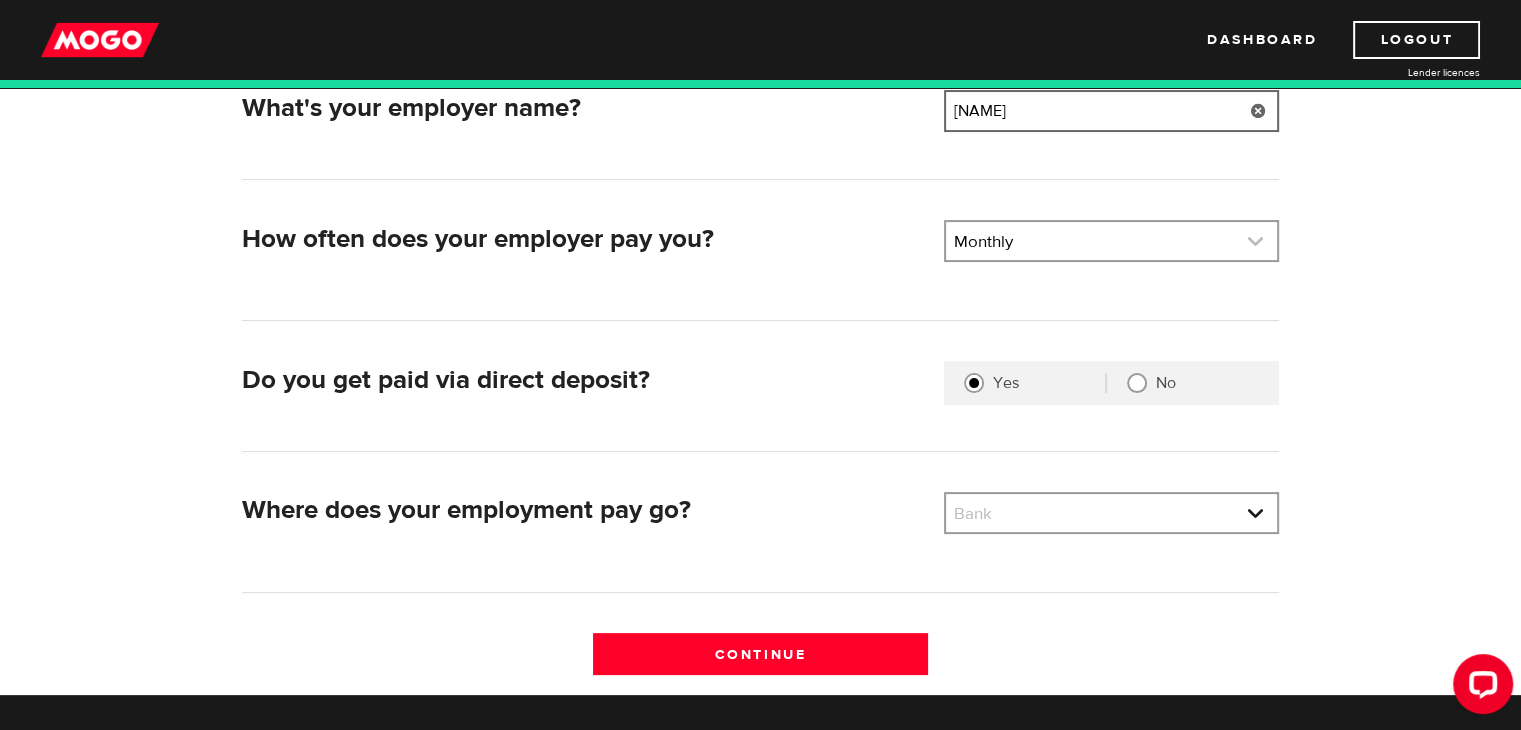type on "Katsuya" 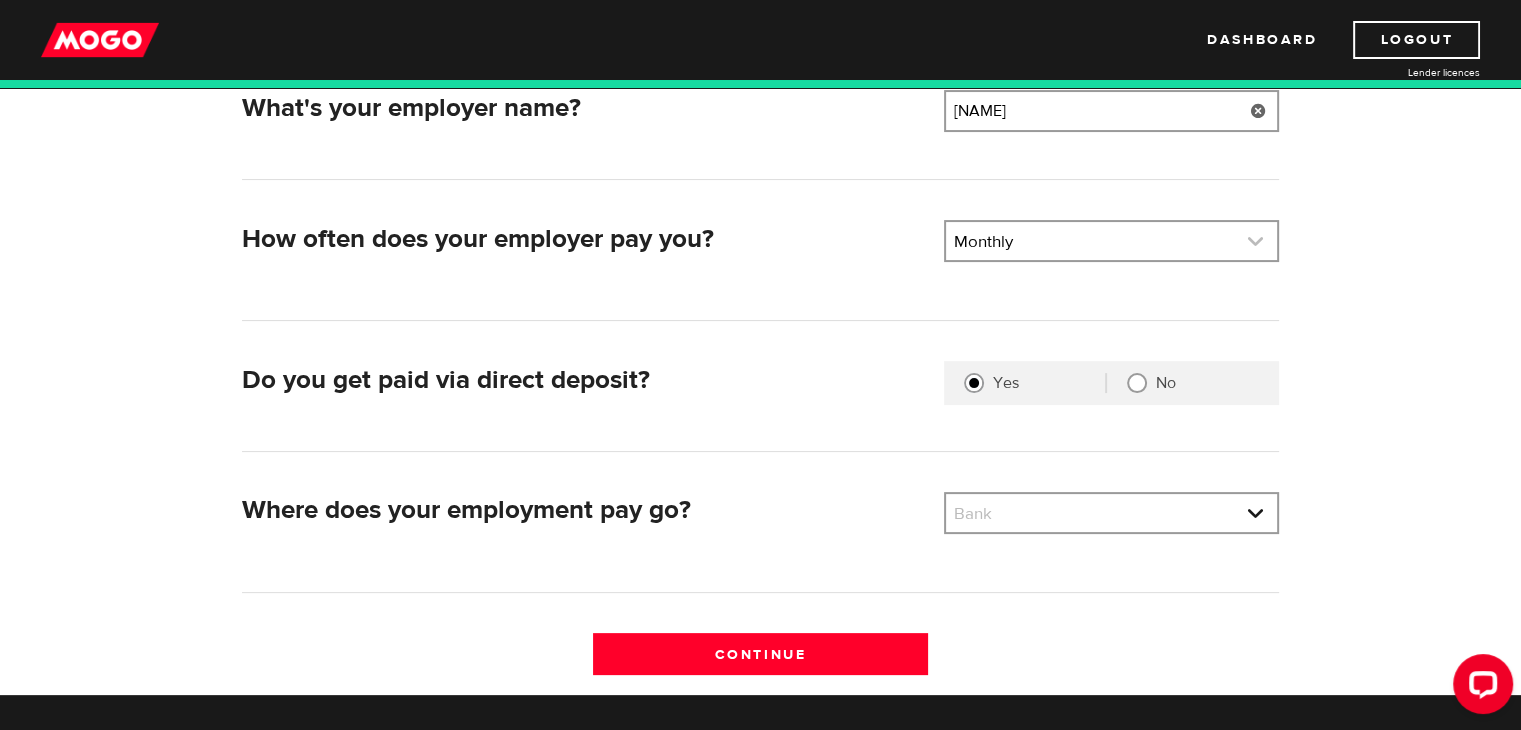 click at bounding box center [1111, 241] 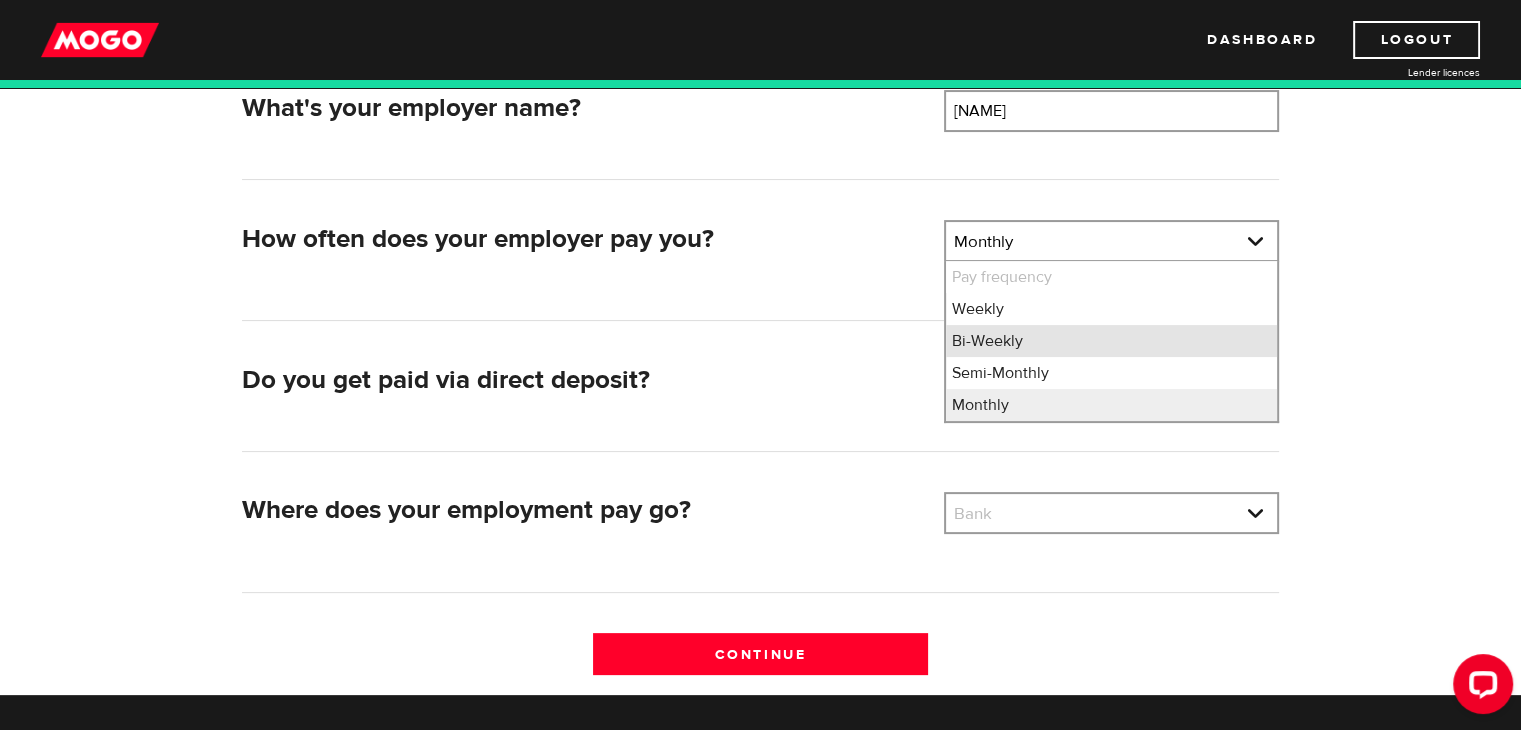 click on "Bi-Weekly" at bounding box center [1111, 341] 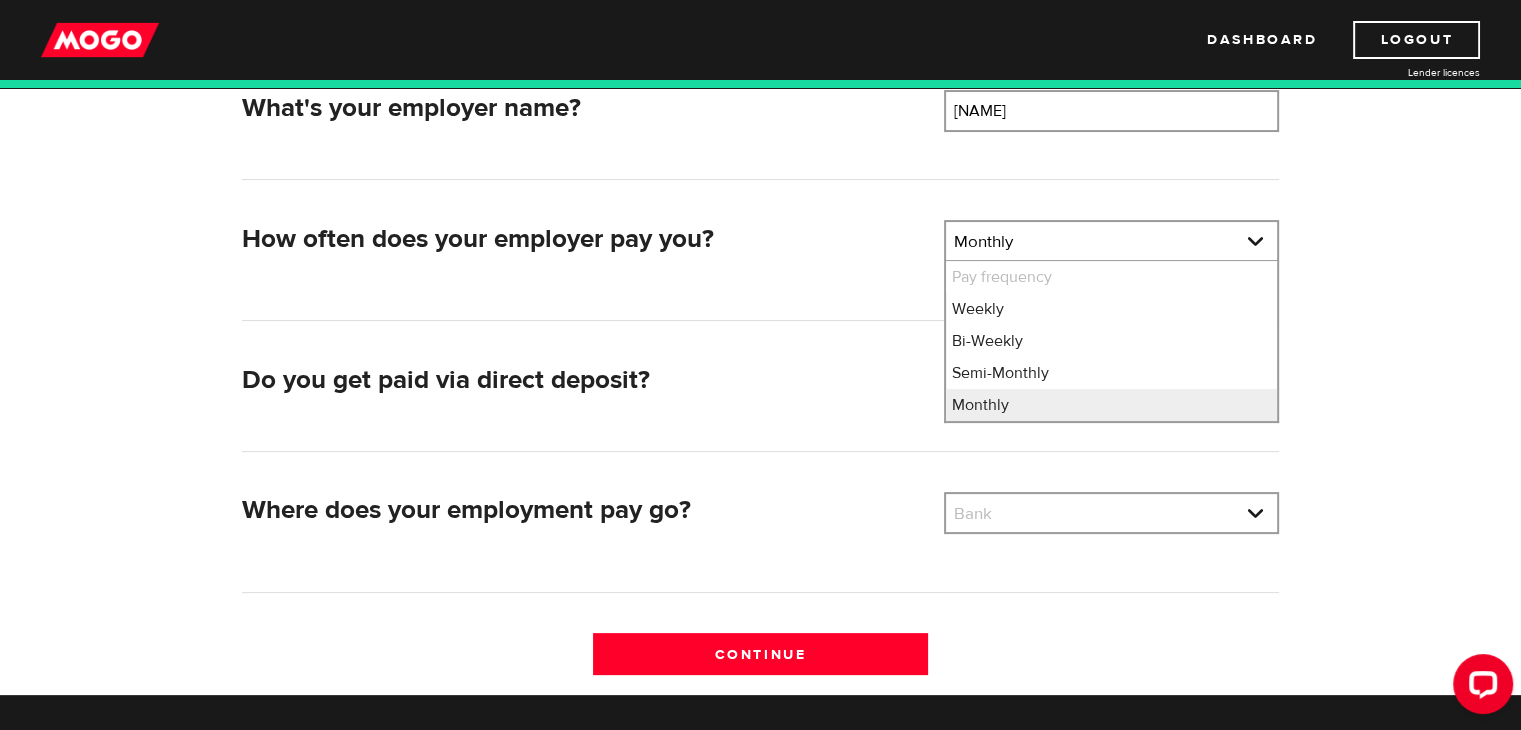 select on "2" 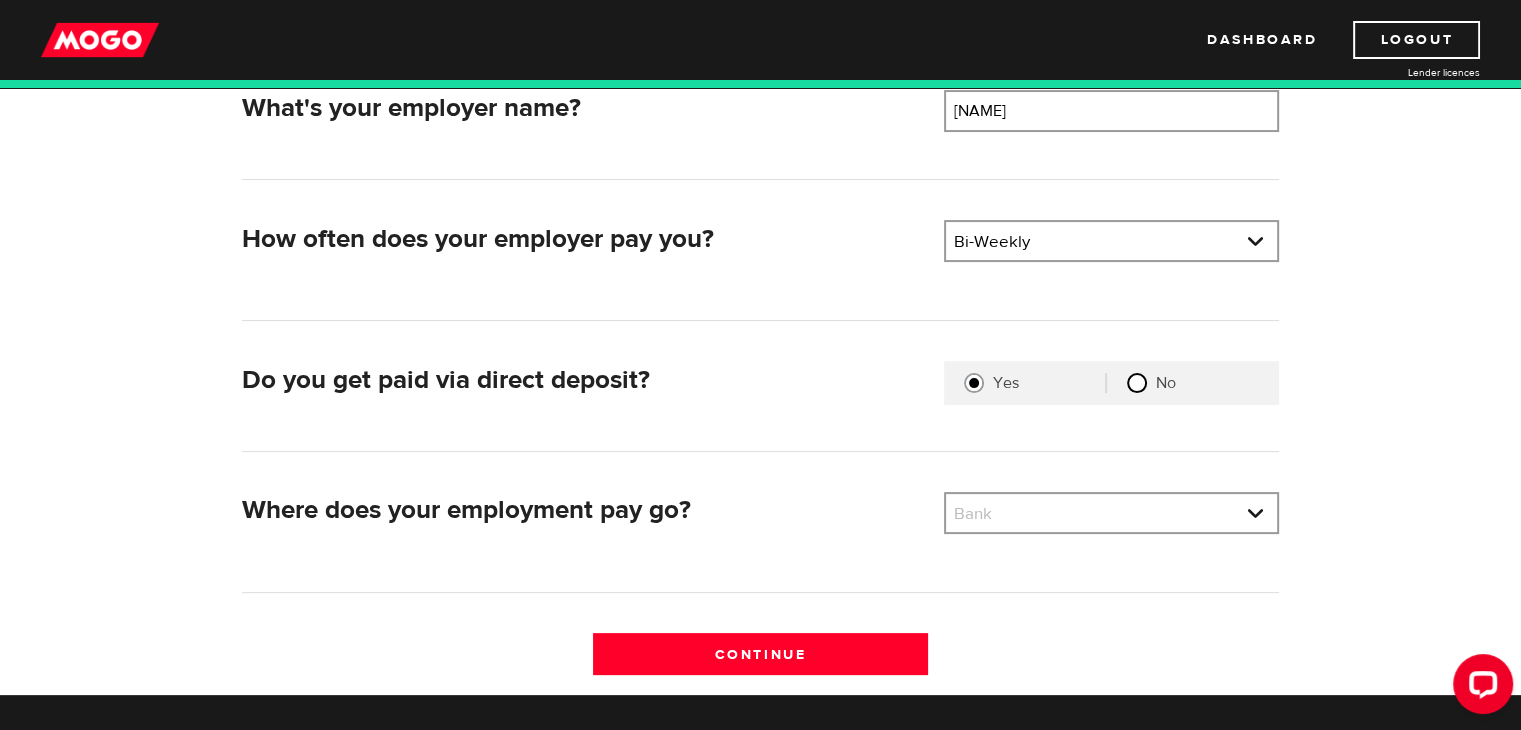 click on "No" at bounding box center (1137, 383) 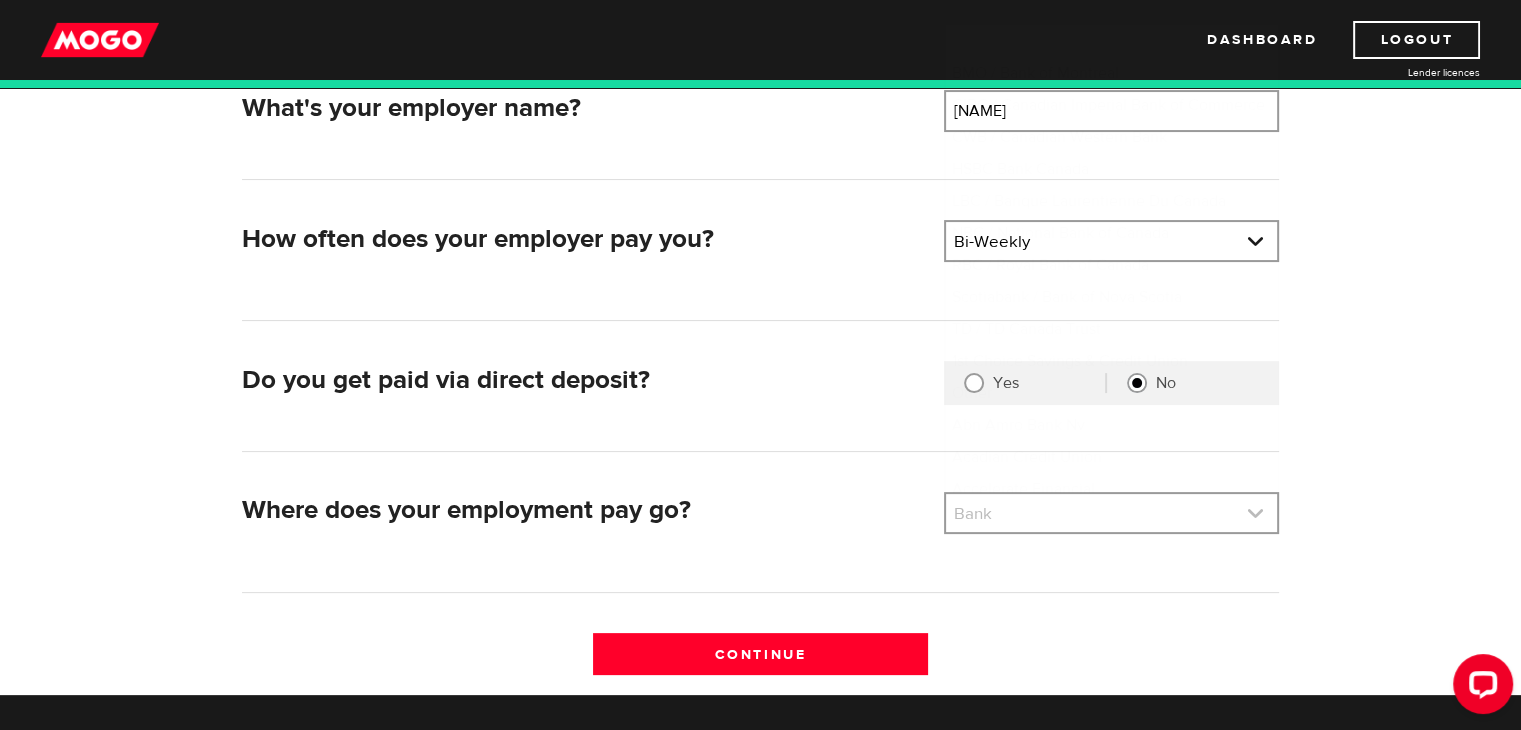 click at bounding box center (1111, 513) 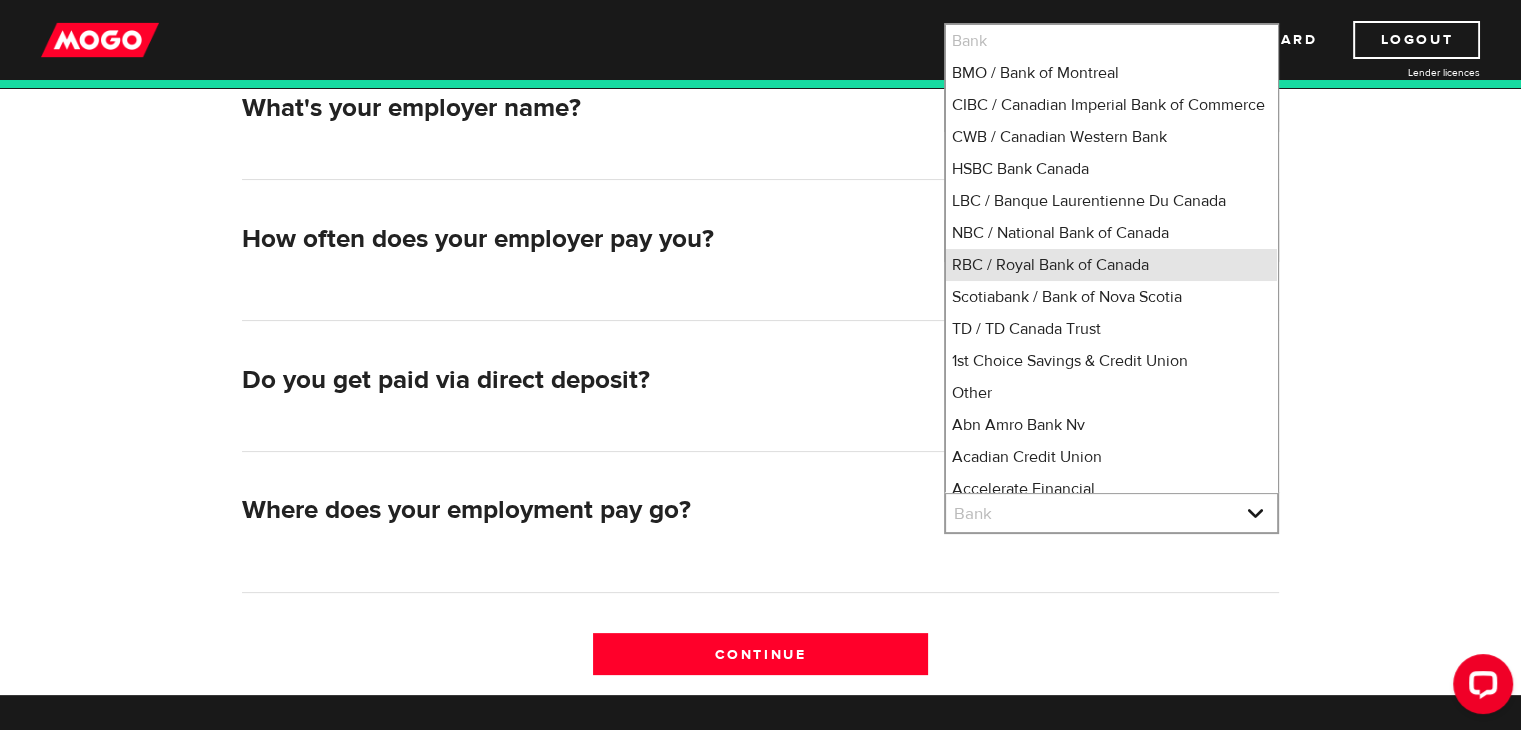 scroll, scrollTop: 36, scrollLeft: 0, axis: vertical 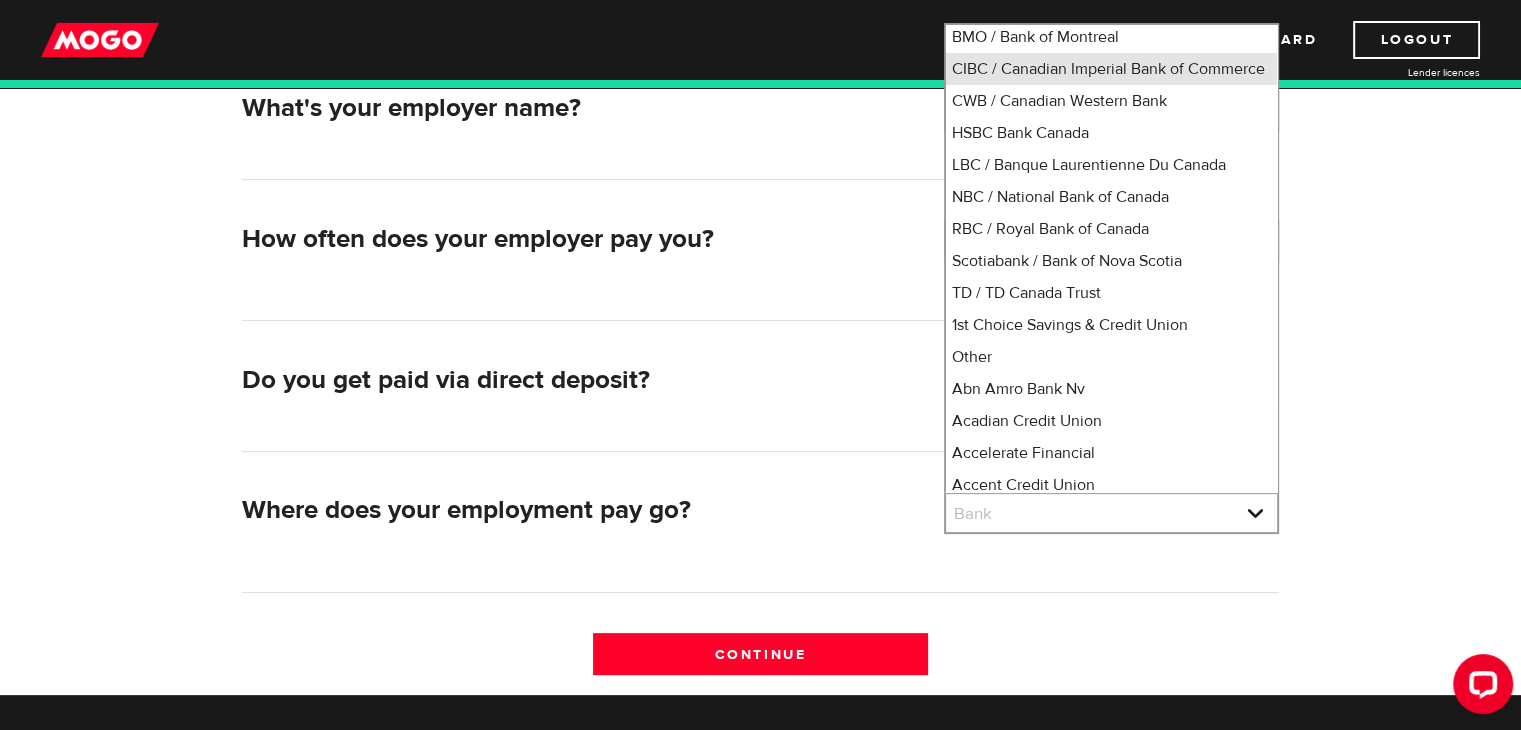 click on "CIBC / Canadian Imperial Bank of Commerce" at bounding box center (1111, 69) 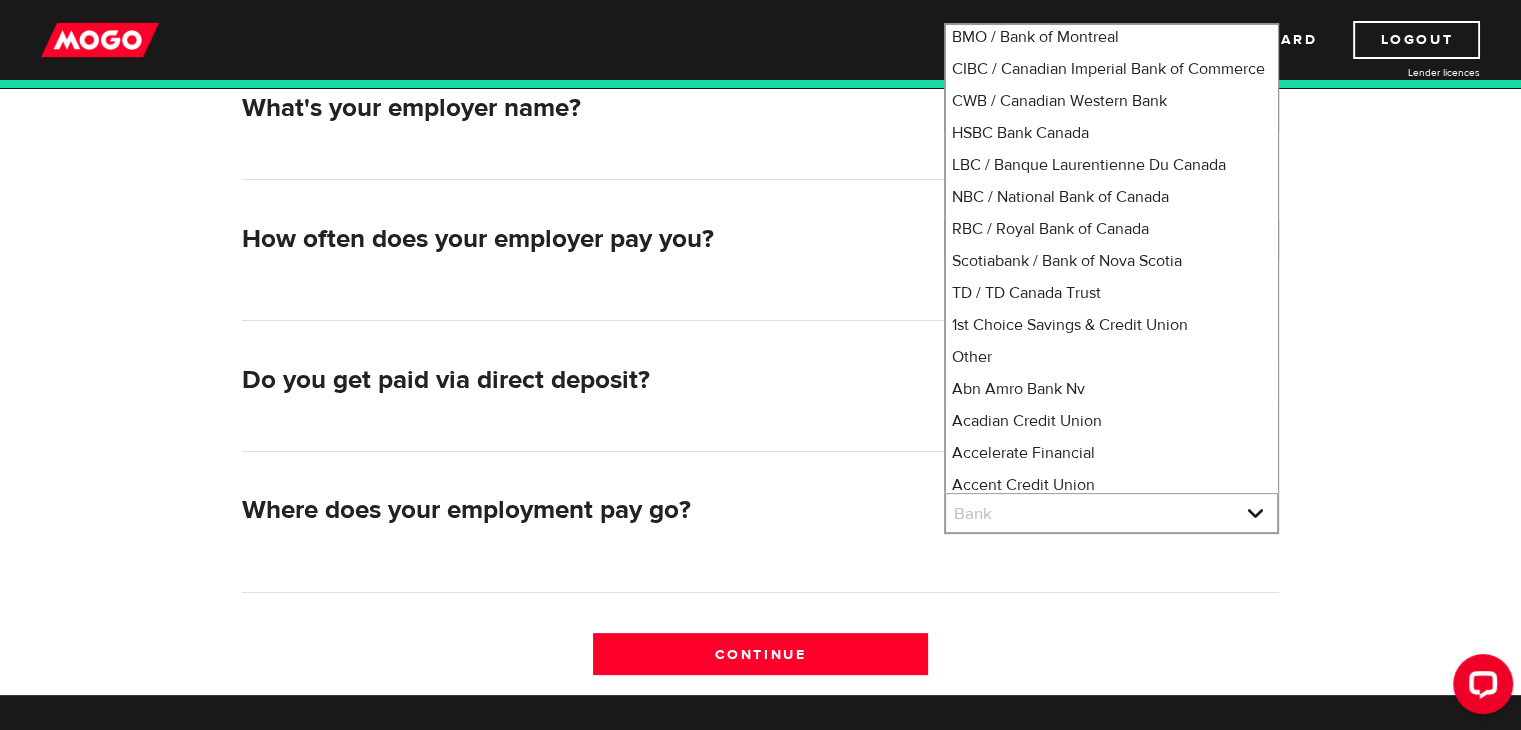 select on "4" 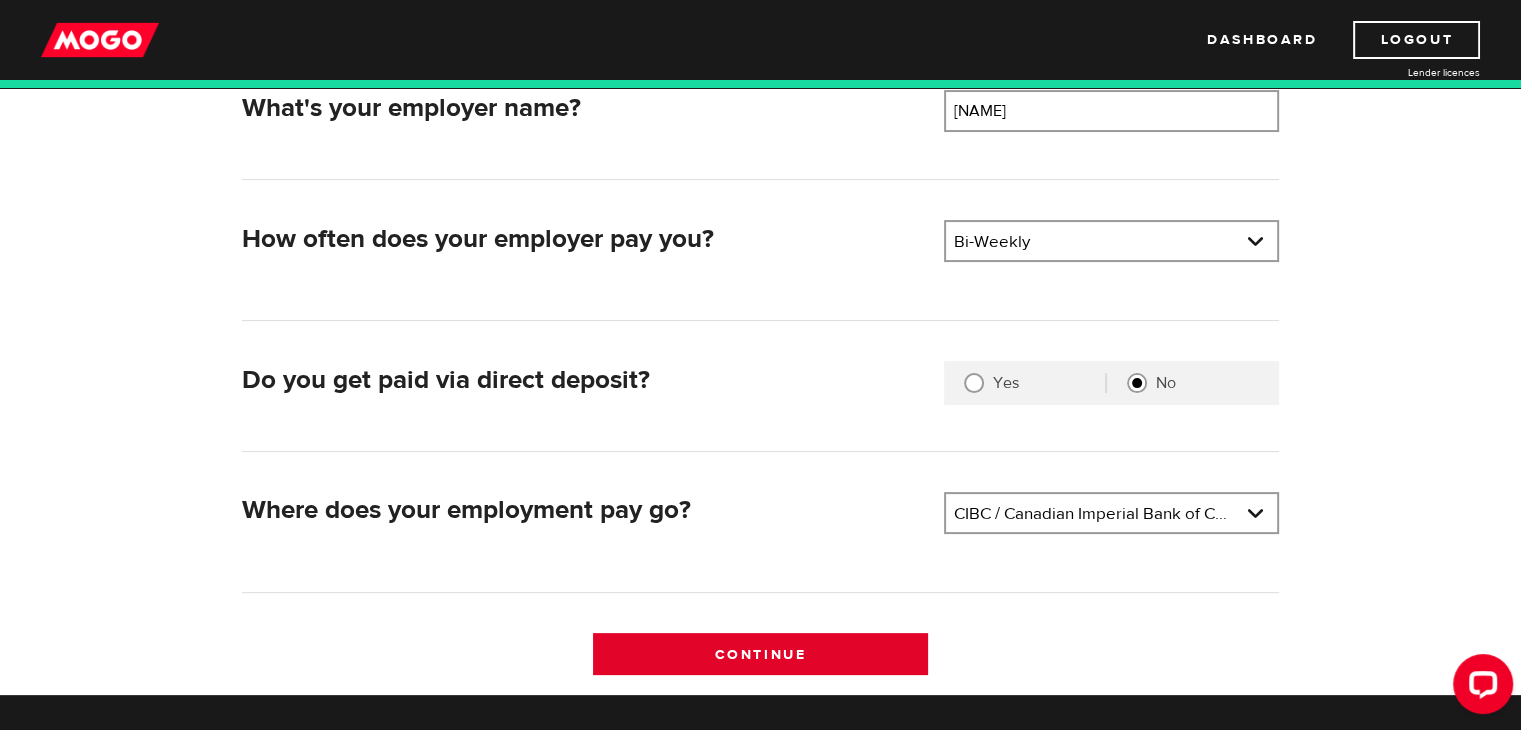 click on "Continue" at bounding box center (760, 654) 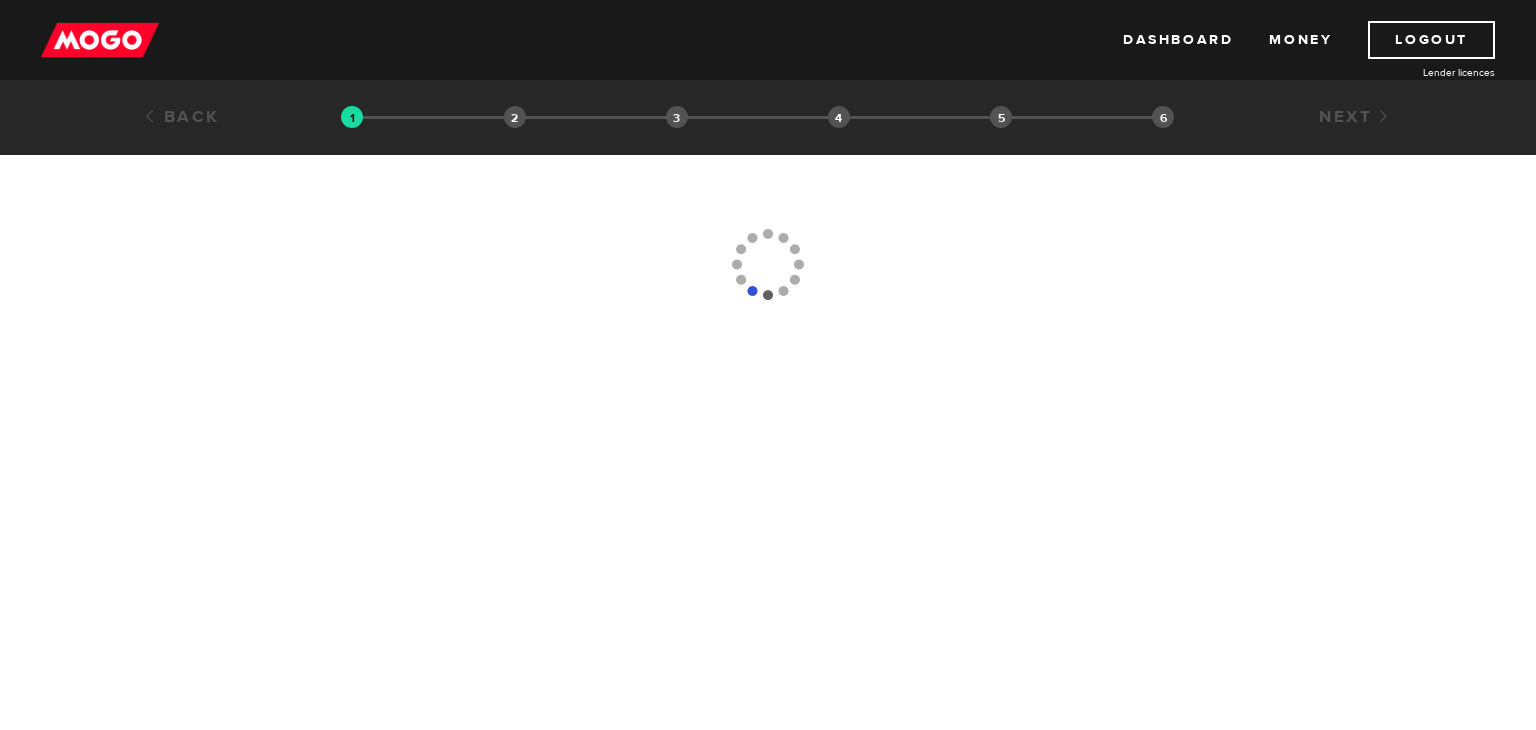 scroll, scrollTop: 0, scrollLeft: 0, axis: both 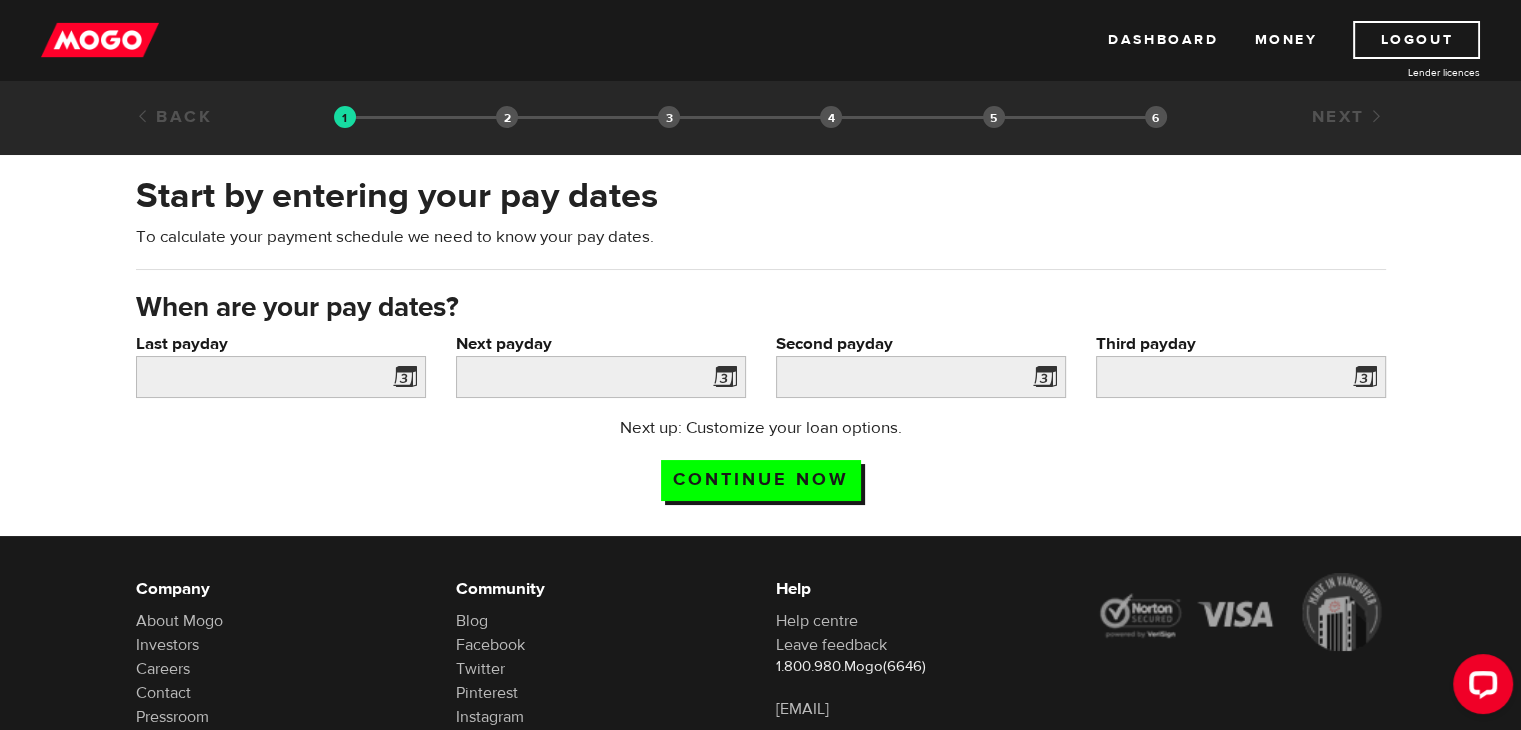 click at bounding box center (401, 380) 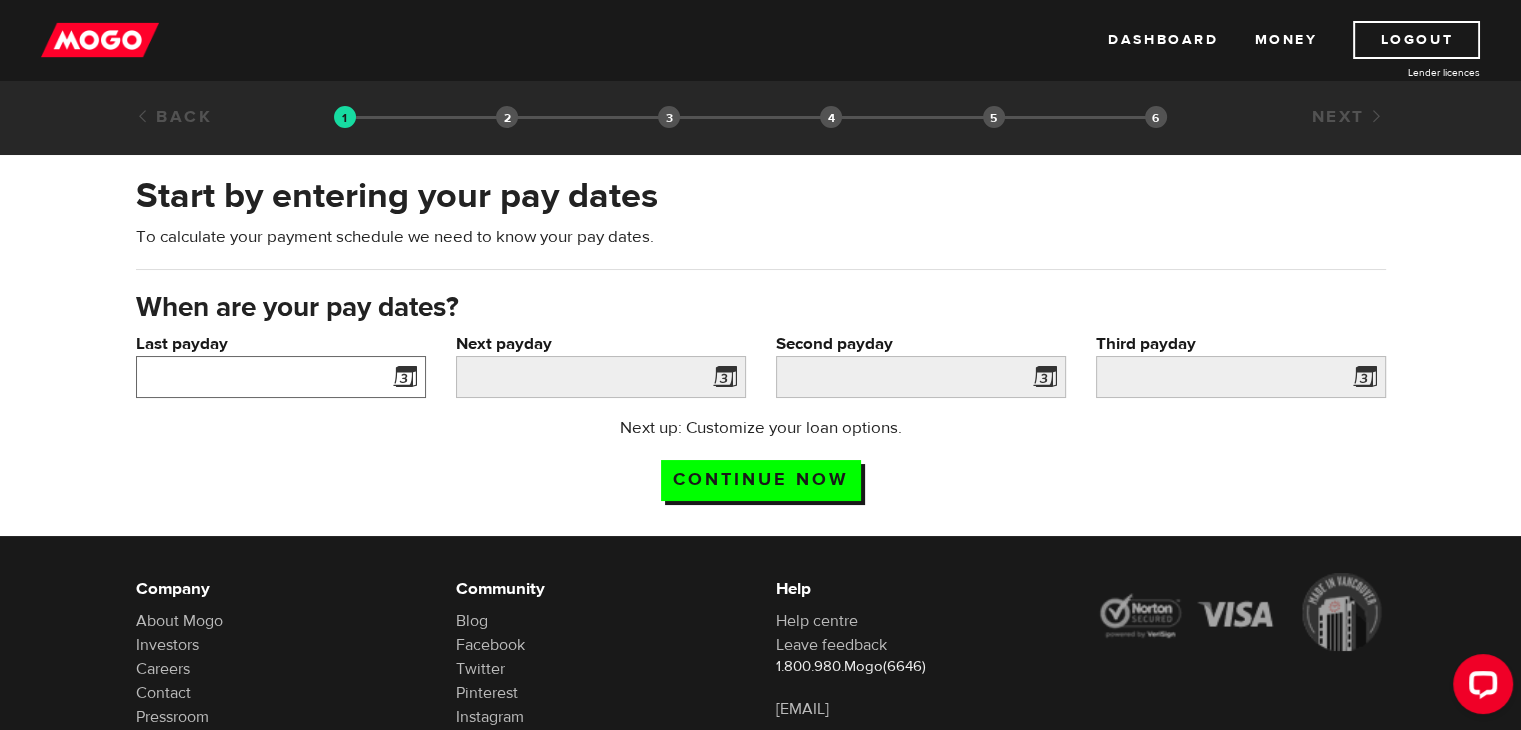 click on "Last payday" at bounding box center (281, 377) 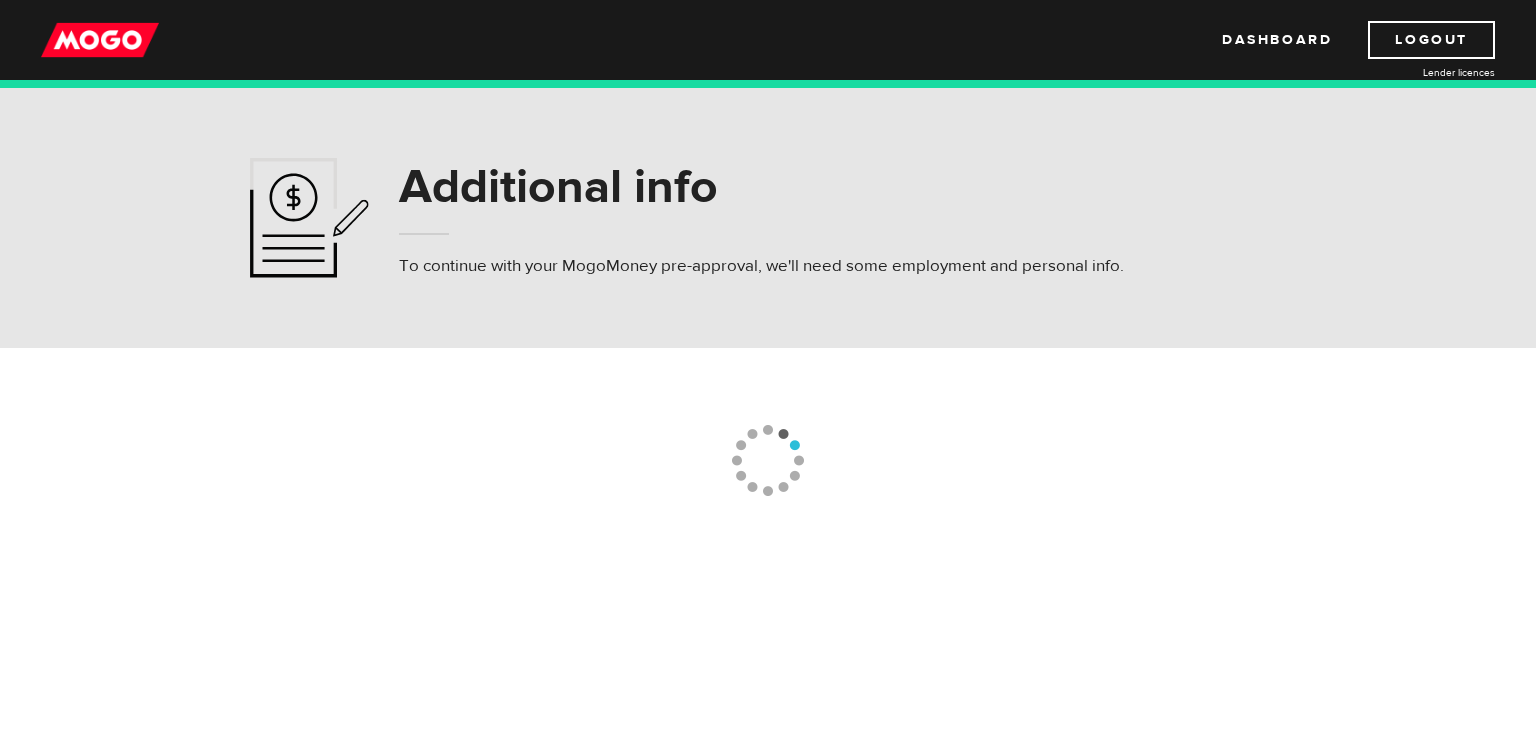 select on "2" 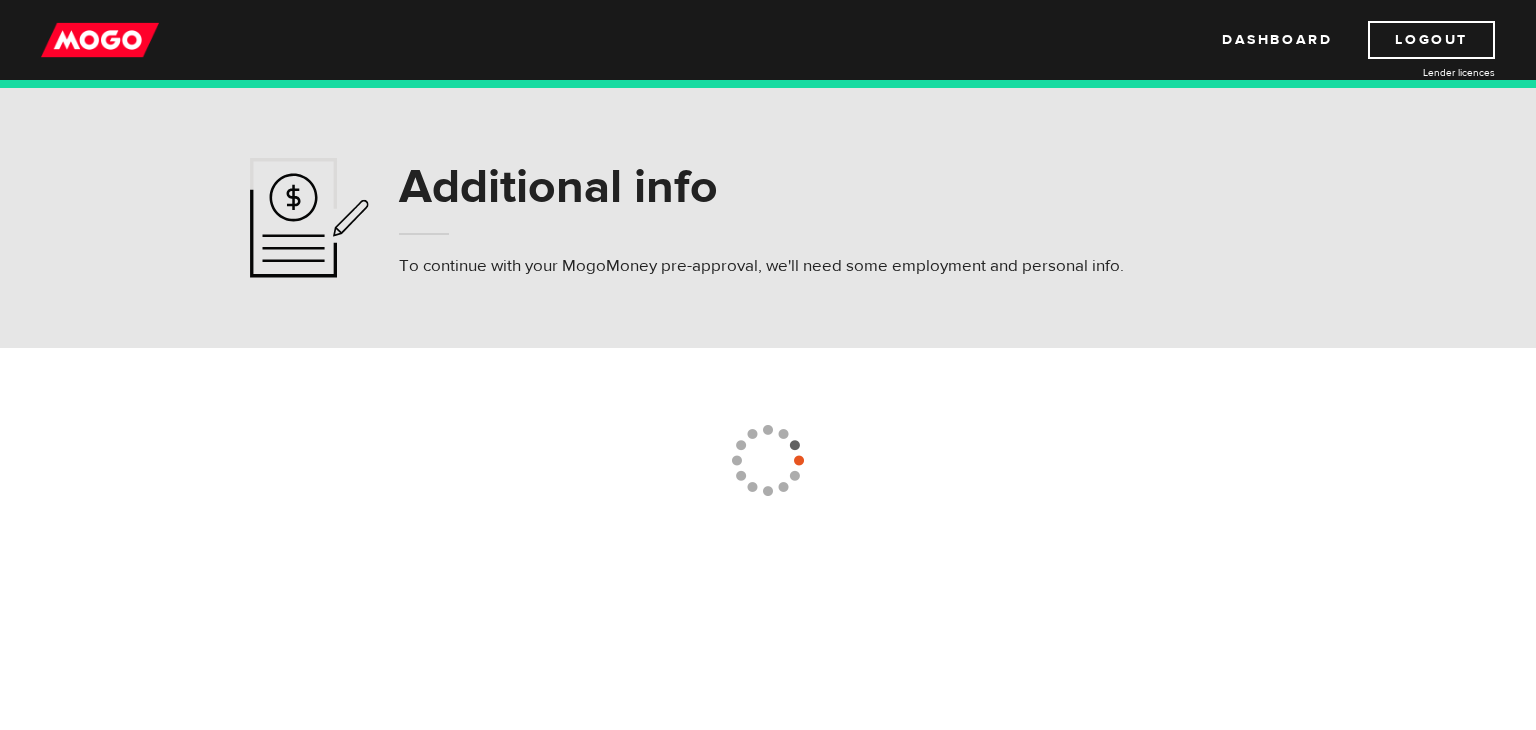 select on "4" 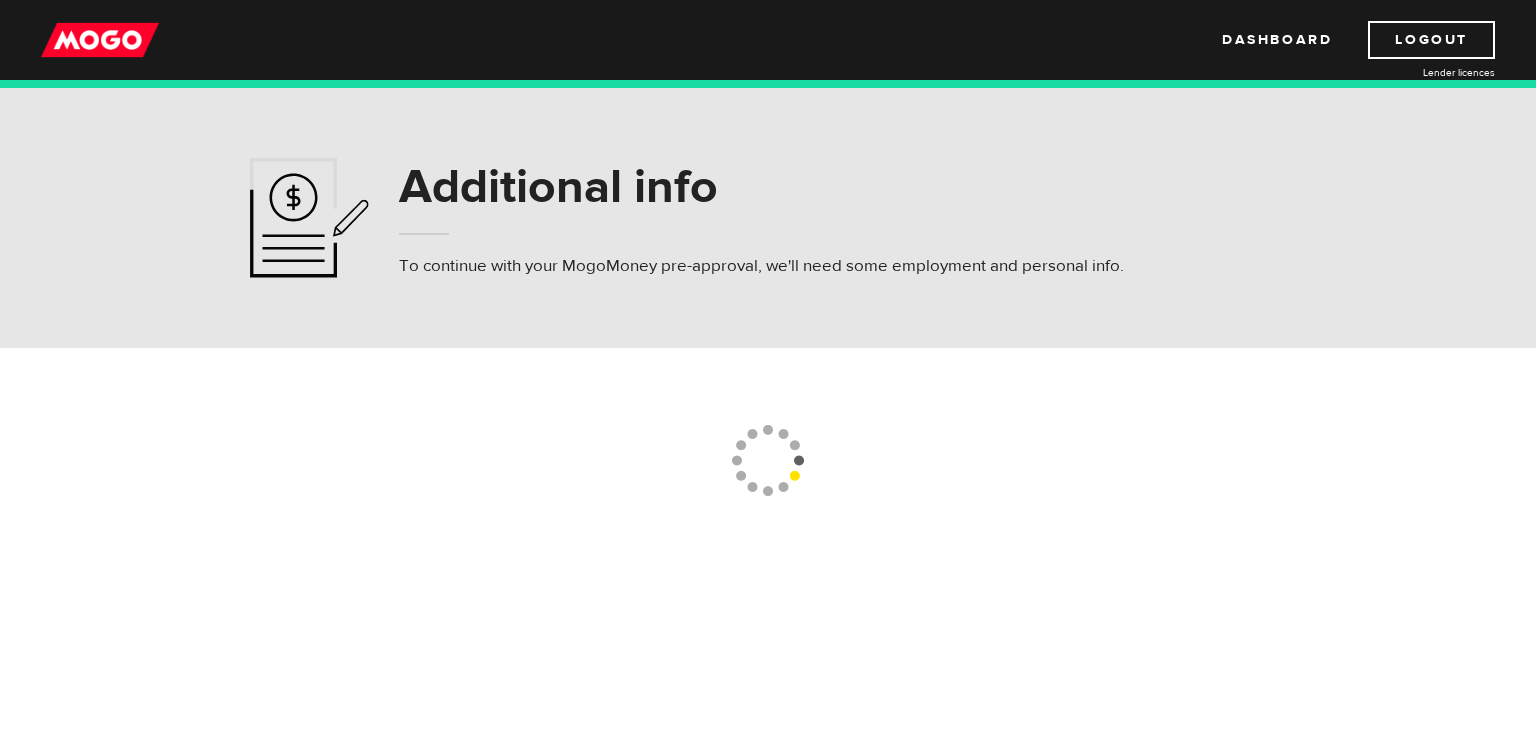 scroll, scrollTop: 0, scrollLeft: 0, axis: both 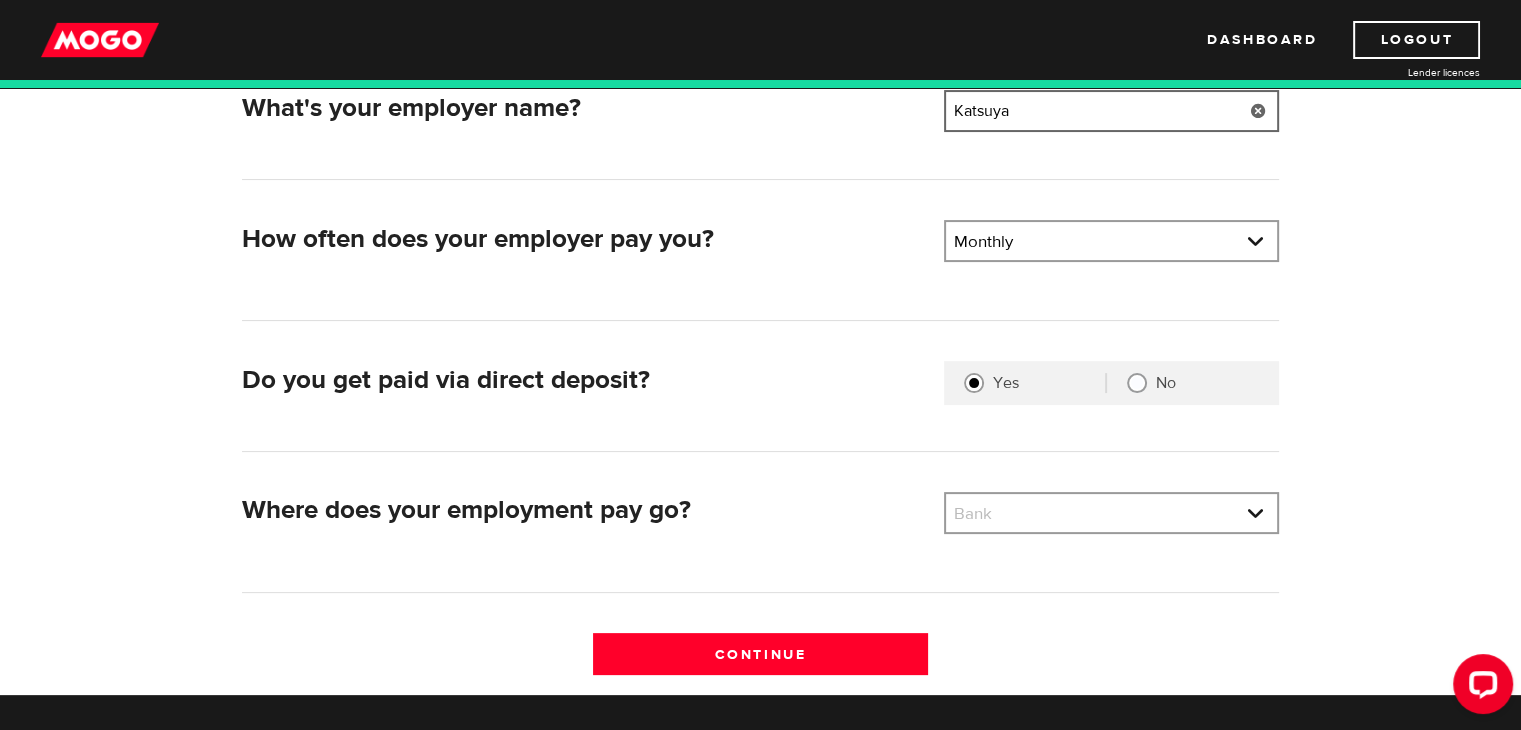 click on "Katsuya" at bounding box center (1111, 111) 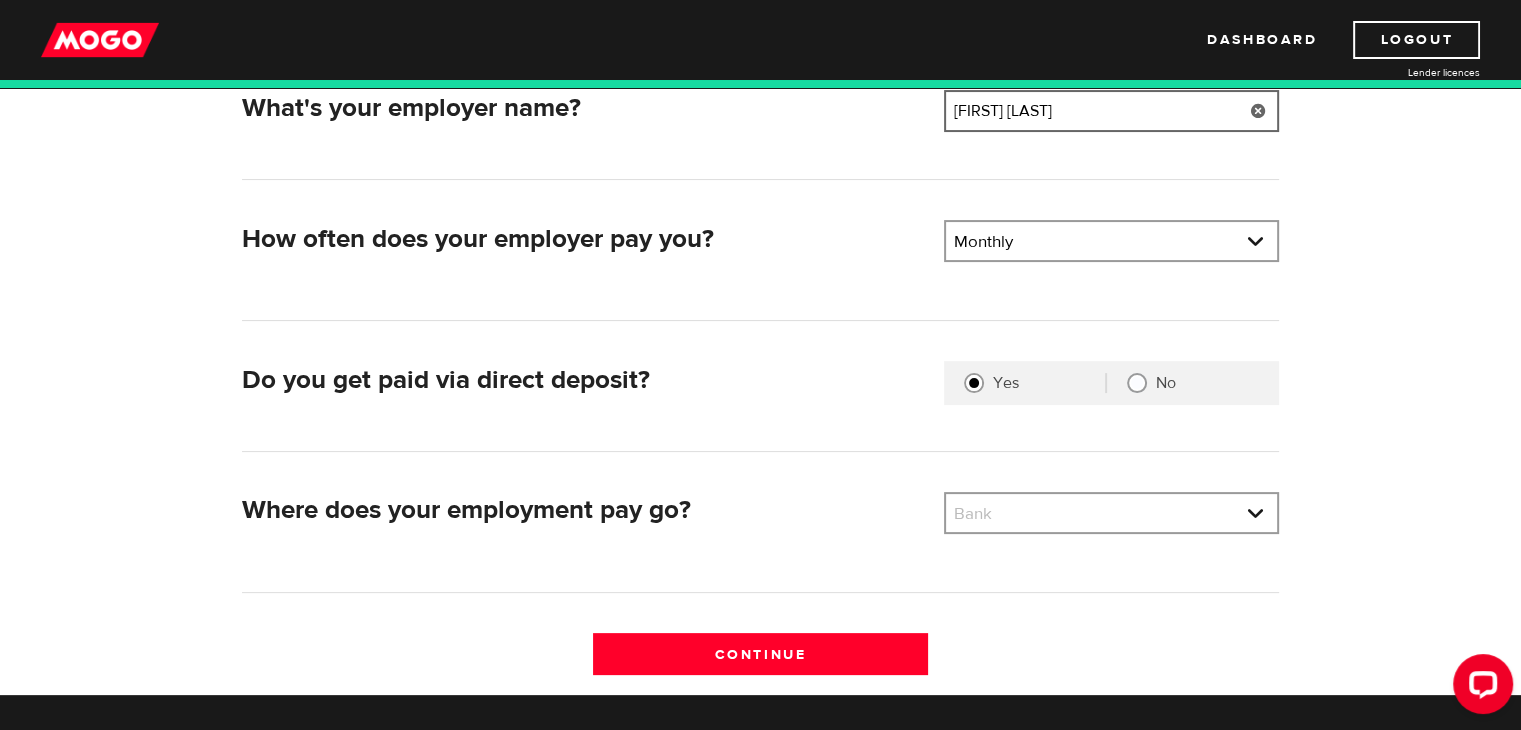 type on "Jiwoo Ho" 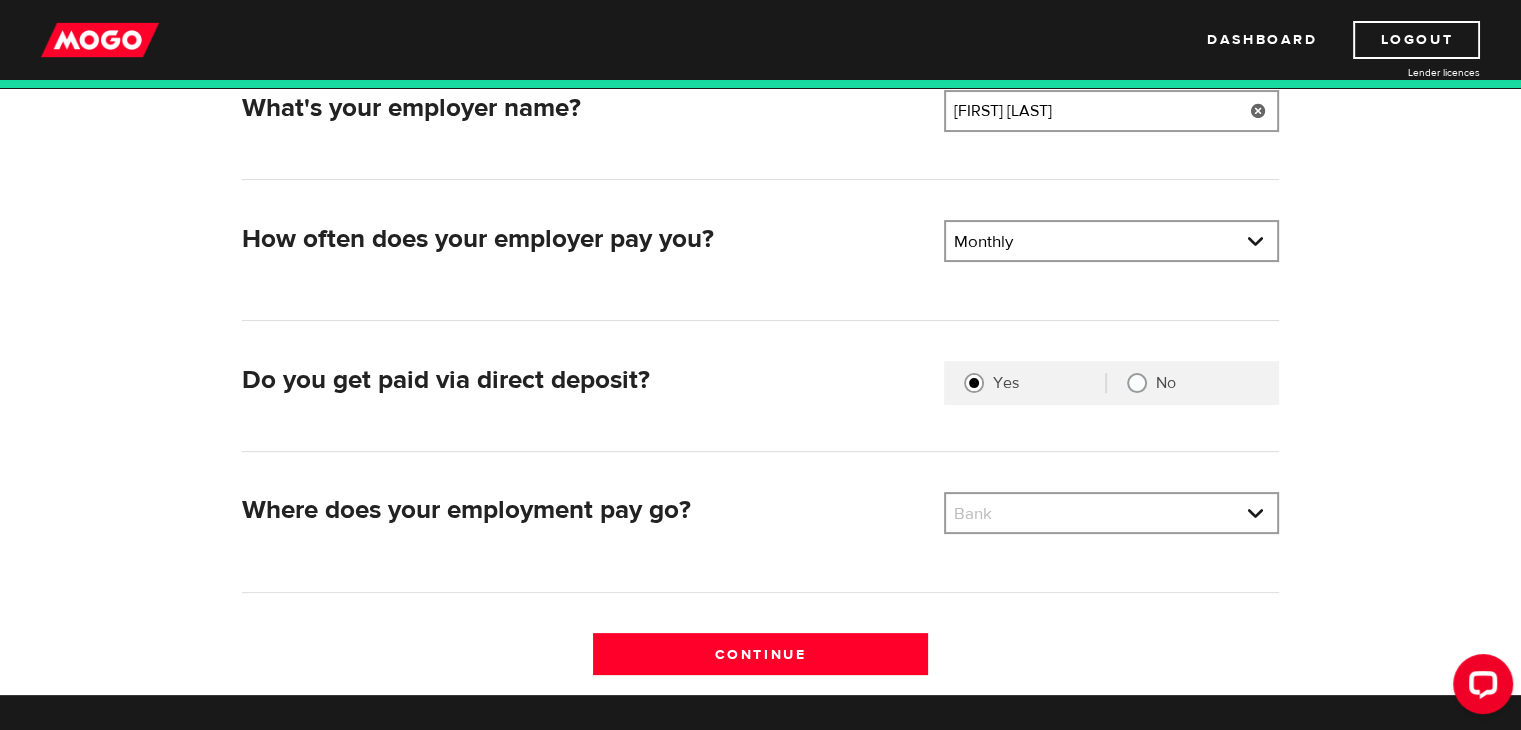 click on "What's your employer name? Employer name Please enter your employer's name Jiwoo Ho How often does your employer pay you? Pay frequency Please select the frequency of payment Monthly Pay frequency Weekly
Bi-Weekly
Semi-Monthly
Monthly Pay frequency Weekly Bi-Weekly Semi-Monthly Monthly Do you get paid via direct deposit? Are you paid by direct deposit? Selection required Yes No Where does your employment pay go? Bank Please select your bank Bank Bank BMO / Bank of Montreal
CIBC / Canadian Imperial Bank of Commerce
CWB / Canadian Western Bank
HSBC Bank Canada
LBC / Banque Laurentienne Du Canada
NBC / National Bank of Canada
RBC / Royal Bank of Canada
Scotiabank / Bank of Nova Scotia
TD / TD Canada Trust
1st Choice Savings & Credit Union
Other
Abn Amro Bank Nv
Acadian Credit Union
Accelerate Financial
Accent Credit Union
Access Credit Union
Achieva Financial
Adjala Credit Union
Advance Savings Credit Union
Advantage Credit Union
AGF Trust Company" at bounding box center (761, 352) 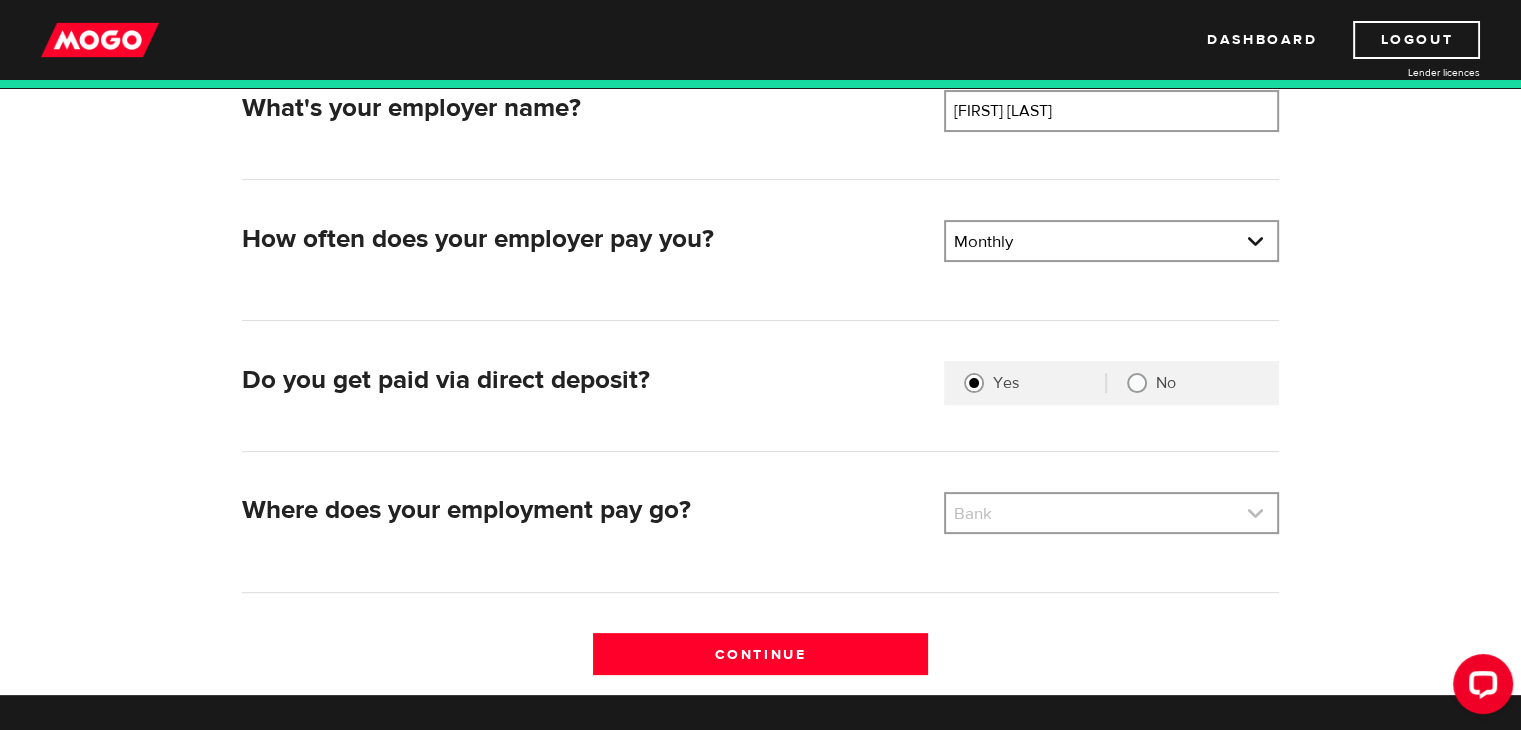 click at bounding box center (1111, 513) 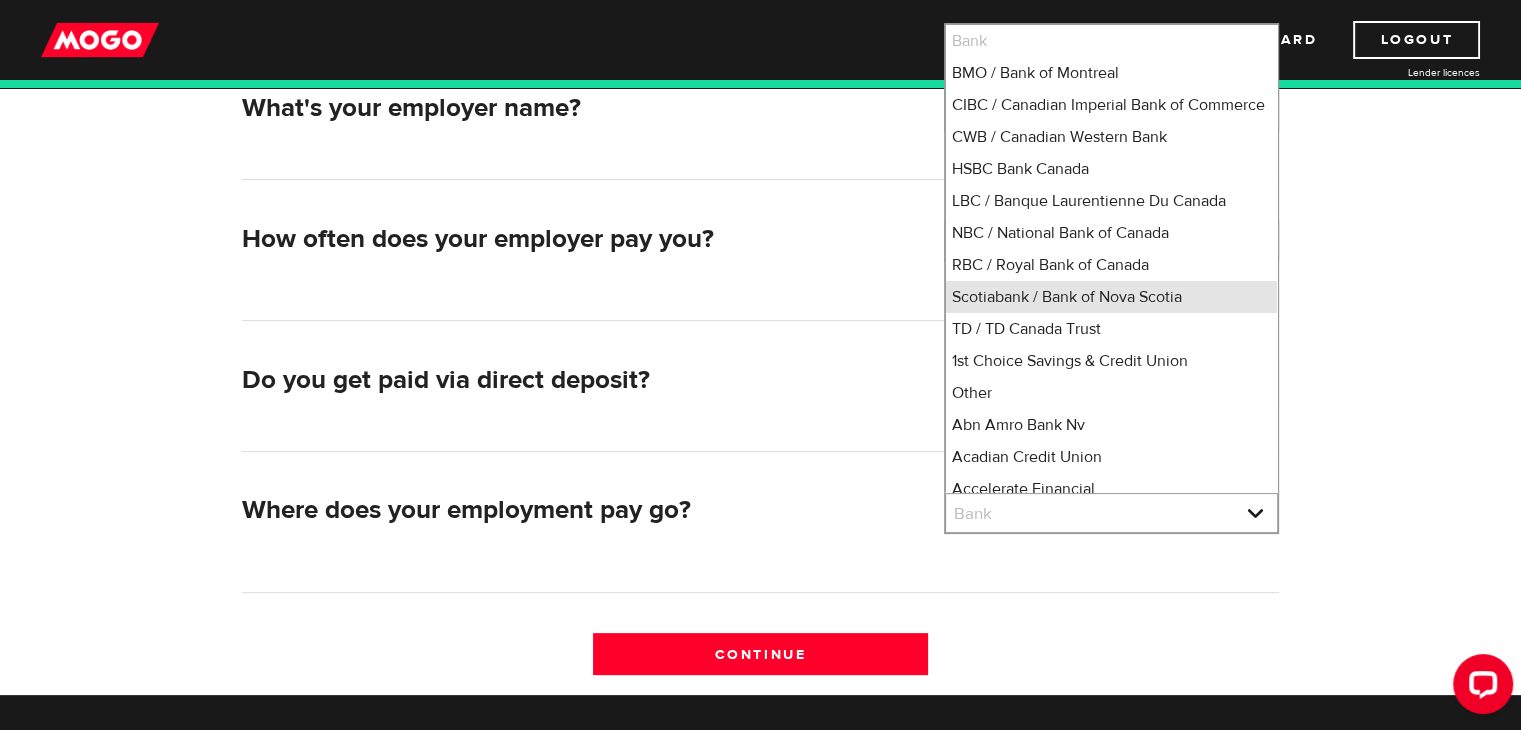 scroll, scrollTop: 4, scrollLeft: 0, axis: vertical 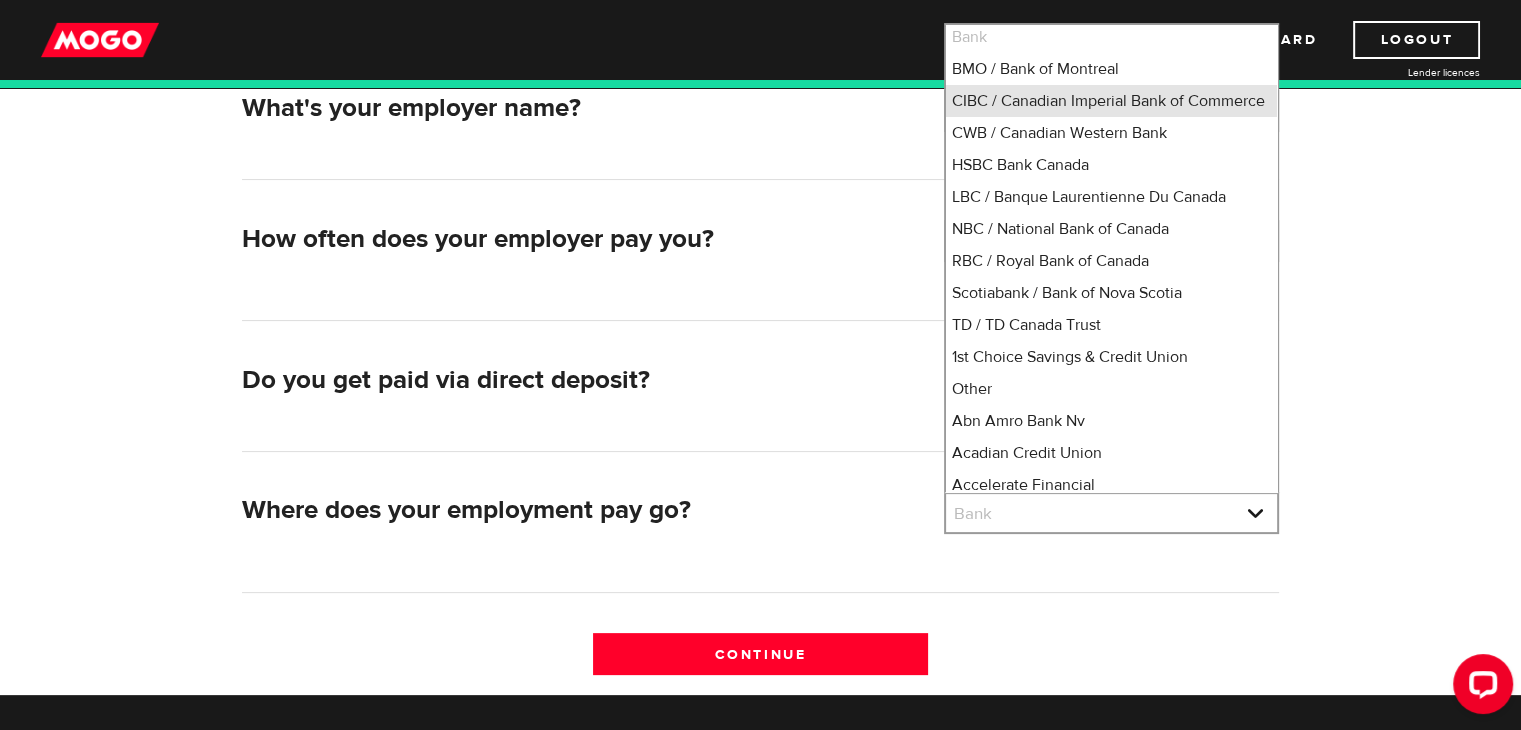 click on "CIBC / Canadian Imperial Bank of Commerce" at bounding box center [1111, 101] 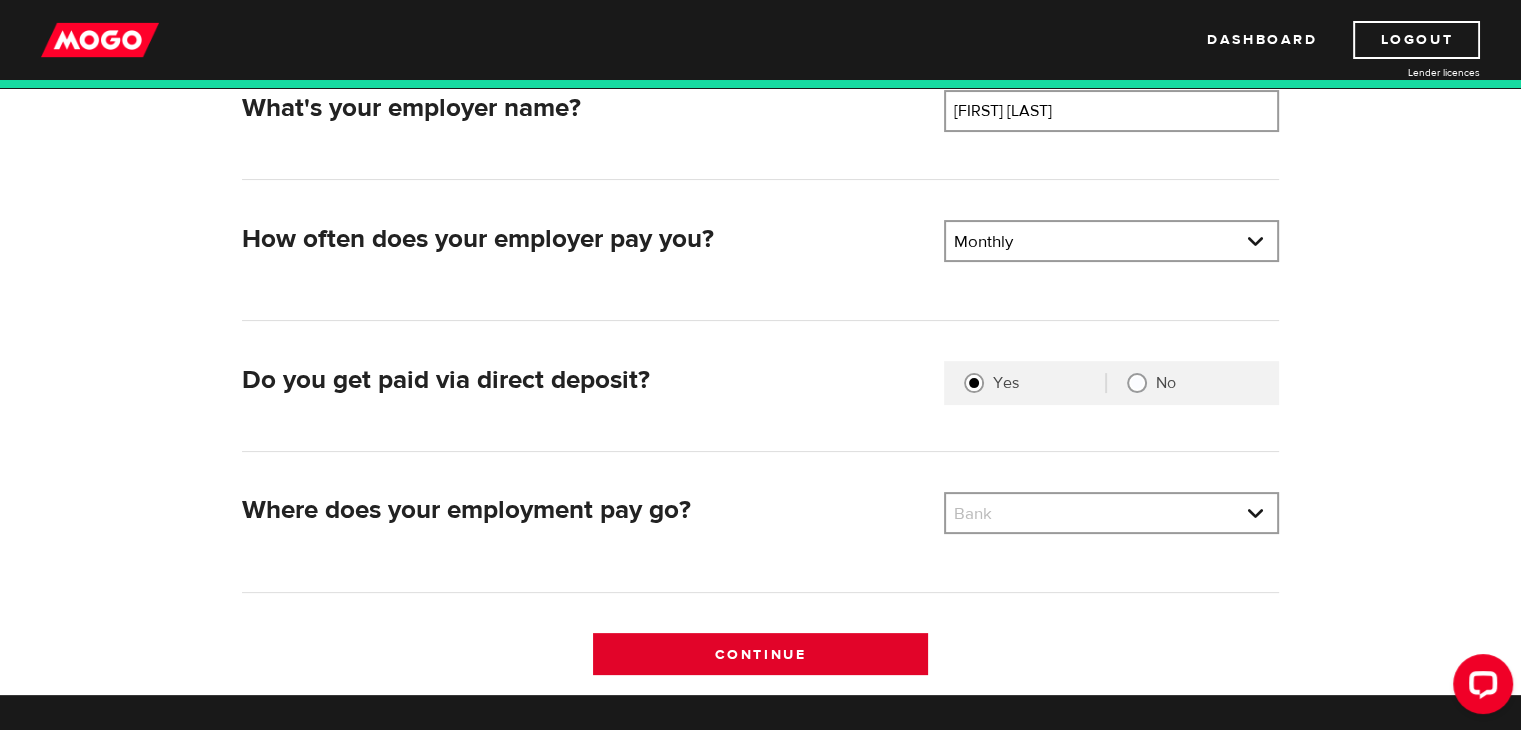 click on "Continue" at bounding box center (760, 654) 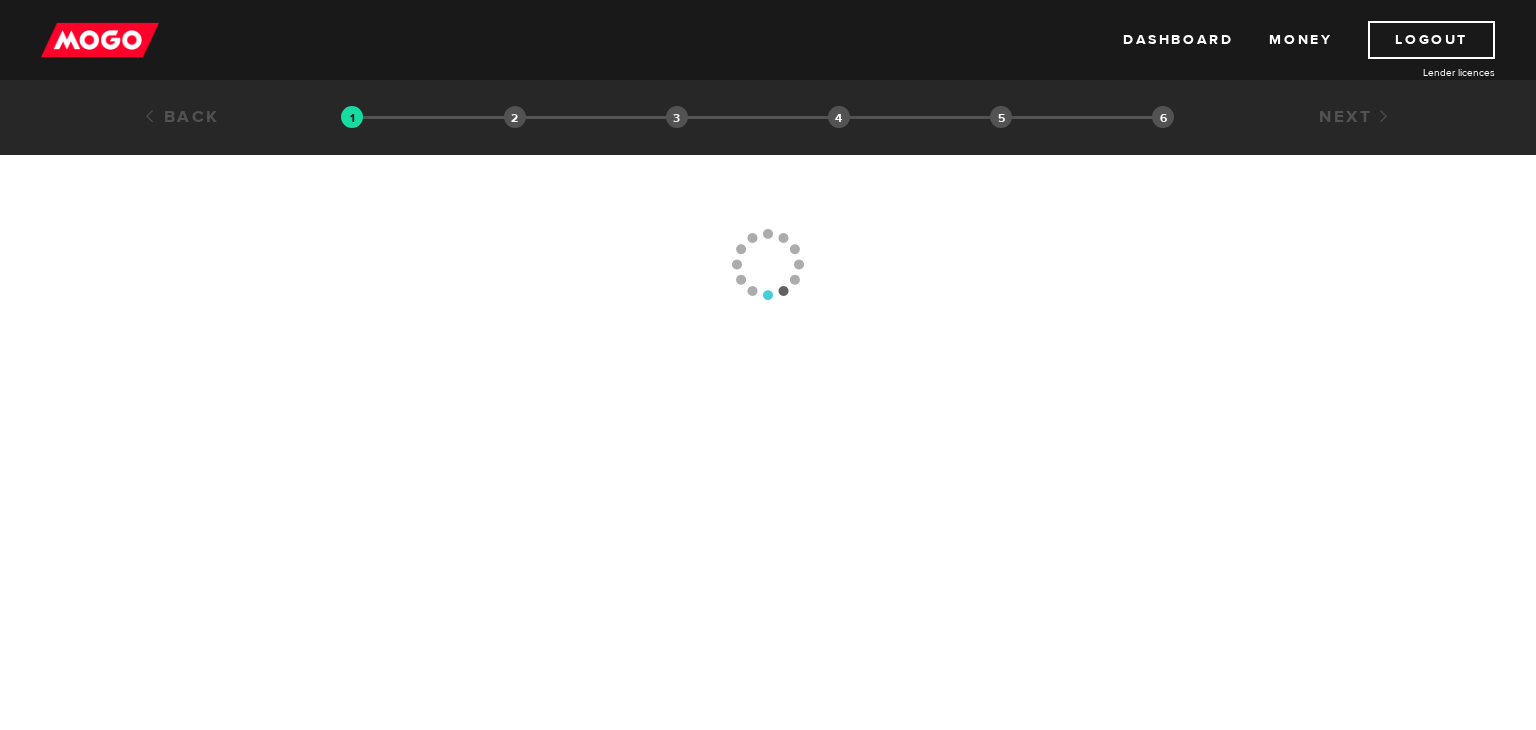 scroll, scrollTop: 0, scrollLeft: 0, axis: both 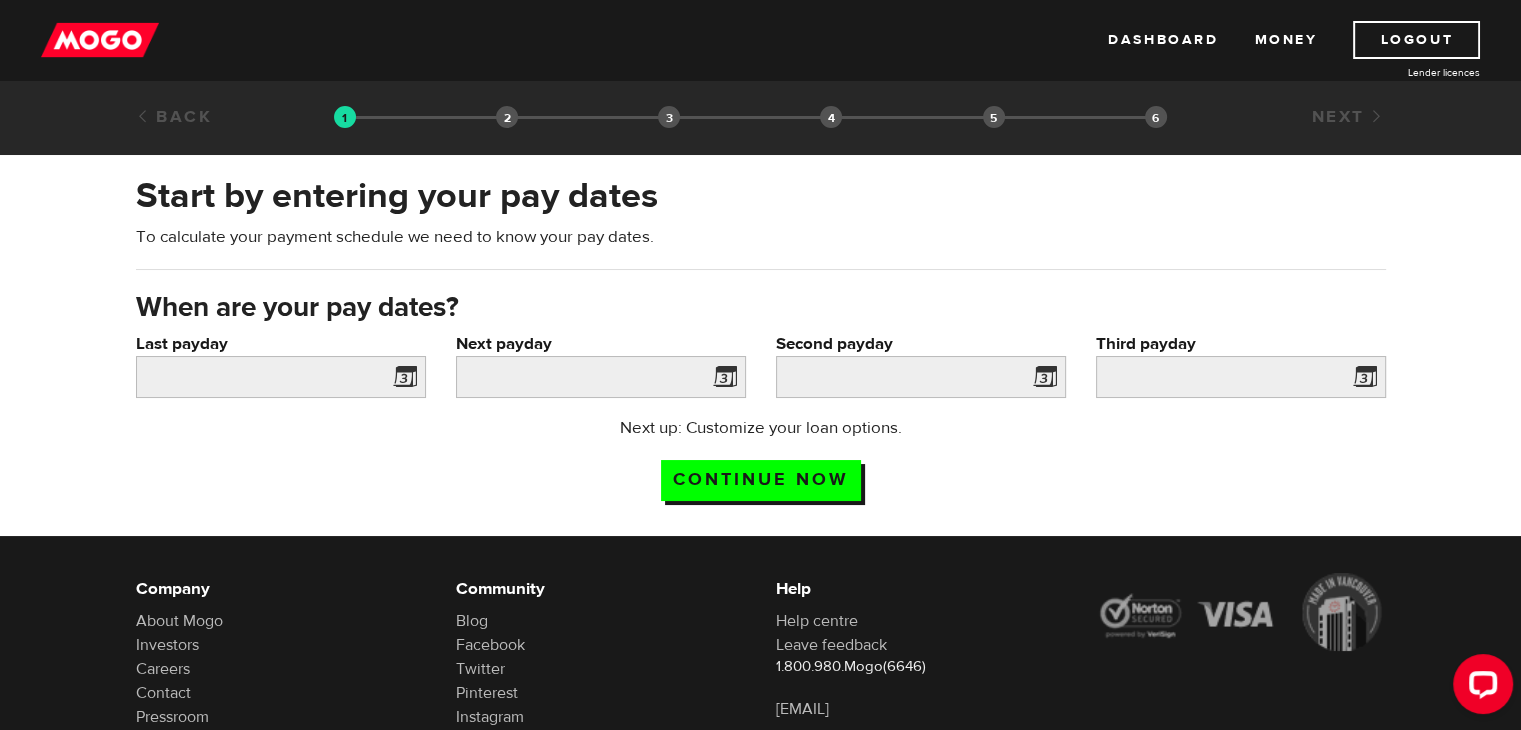 click at bounding box center [401, 380] 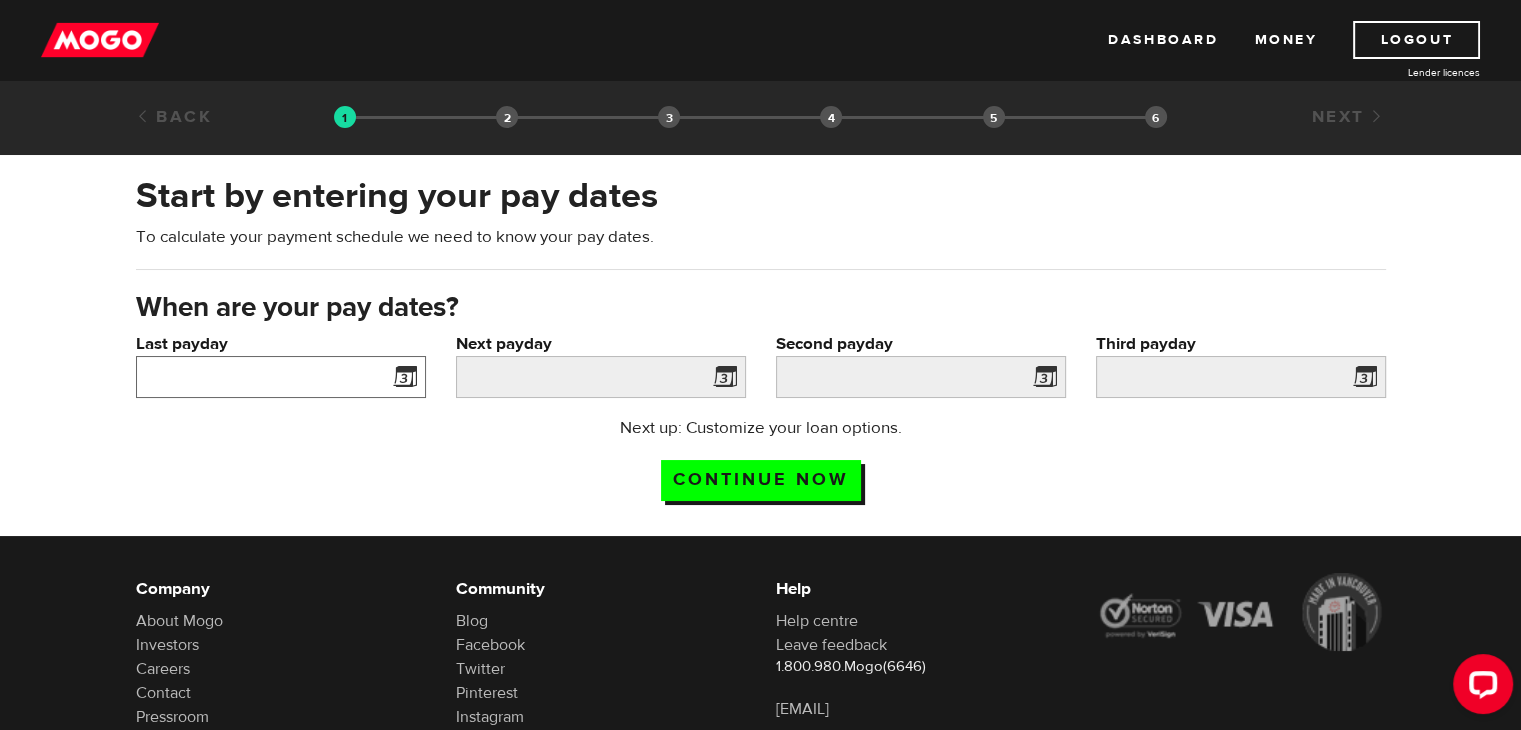 click on "Last payday" at bounding box center [281, 377] 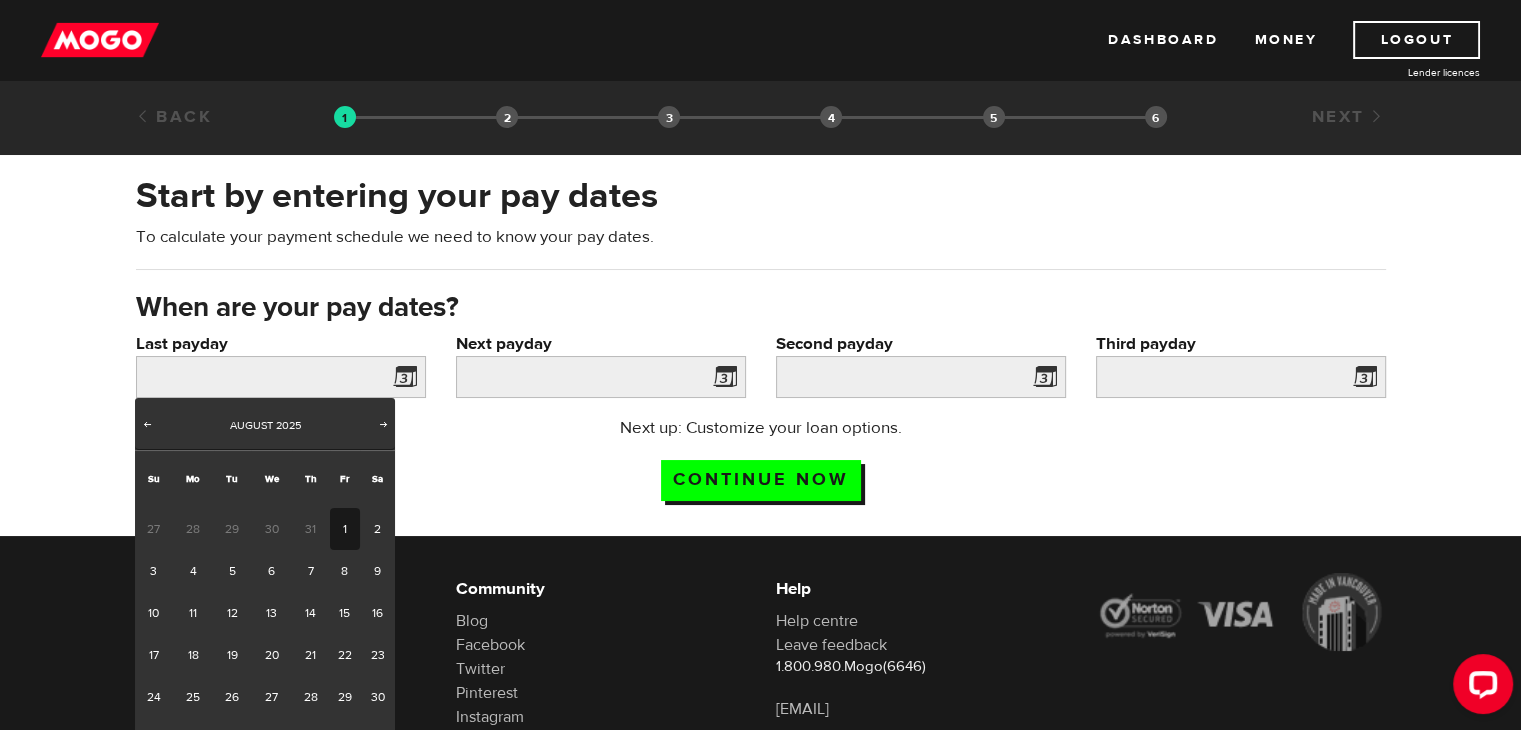click on "1" at bounding box center (345, 529) 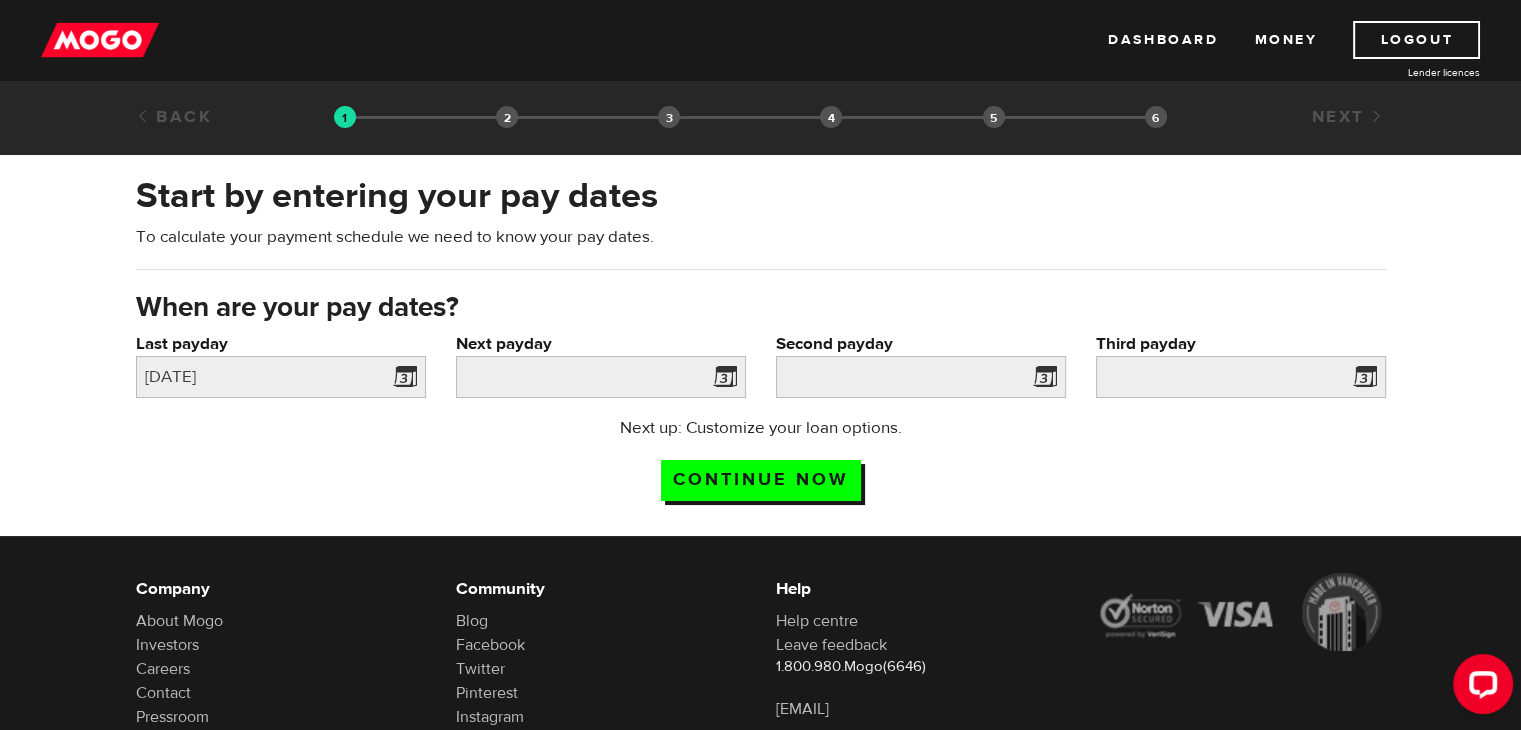 drag, startPoint x: 754, startPoint y: 378, endPoint x: 720, endPoint y: 368, distance: 35.44009 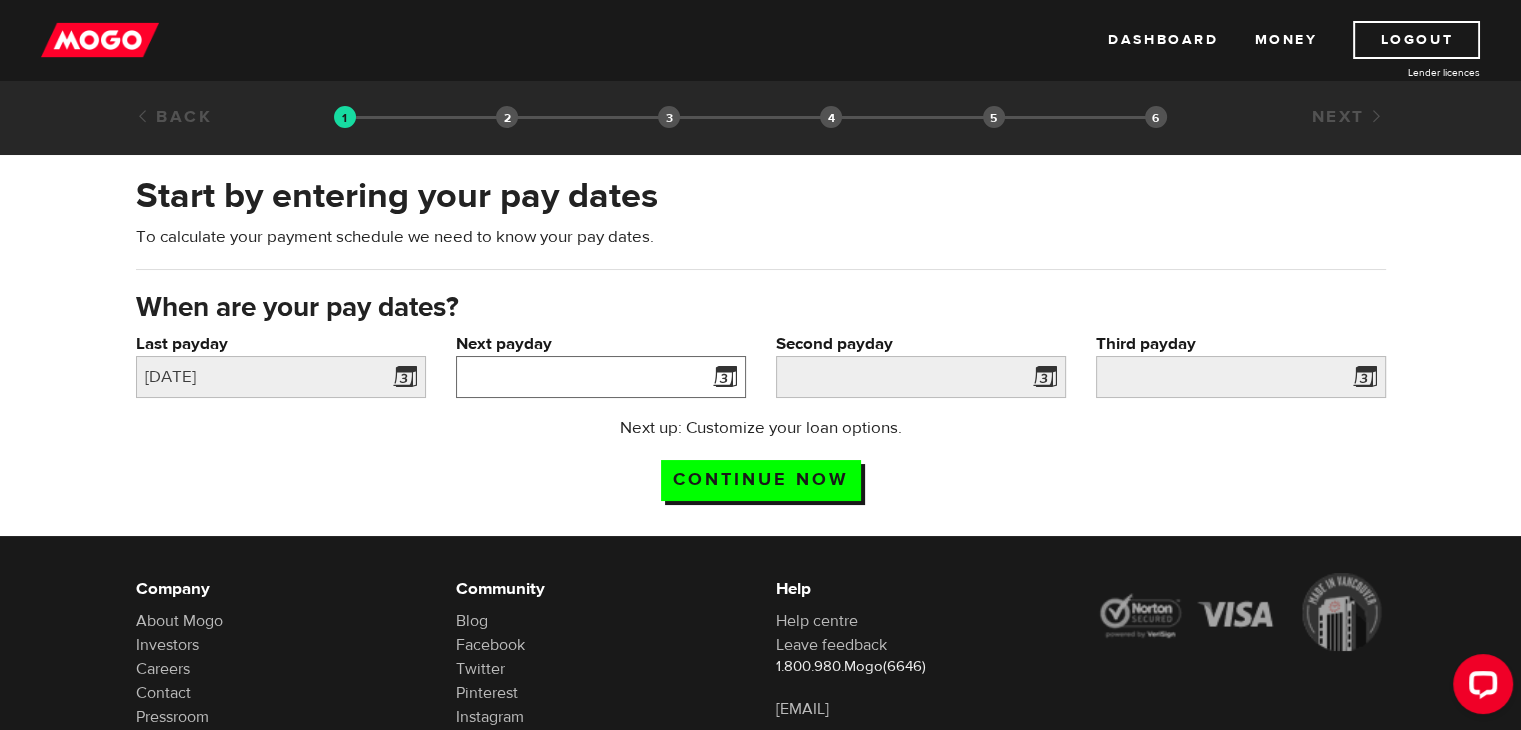 click on "Next payday" at bounding box center (601, 377) 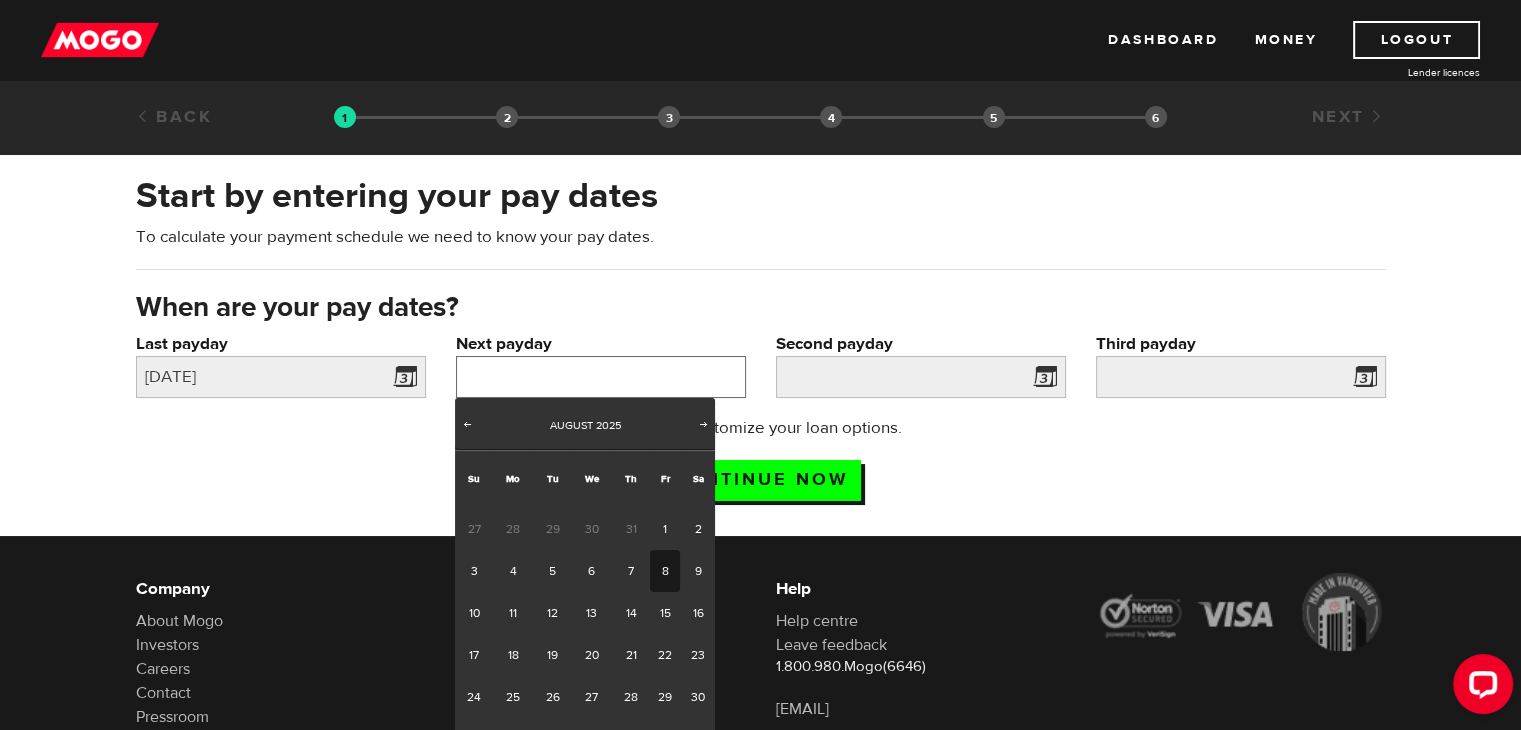 scroll, scrollTop: 56, scrollLeft: 0, axis: vertical 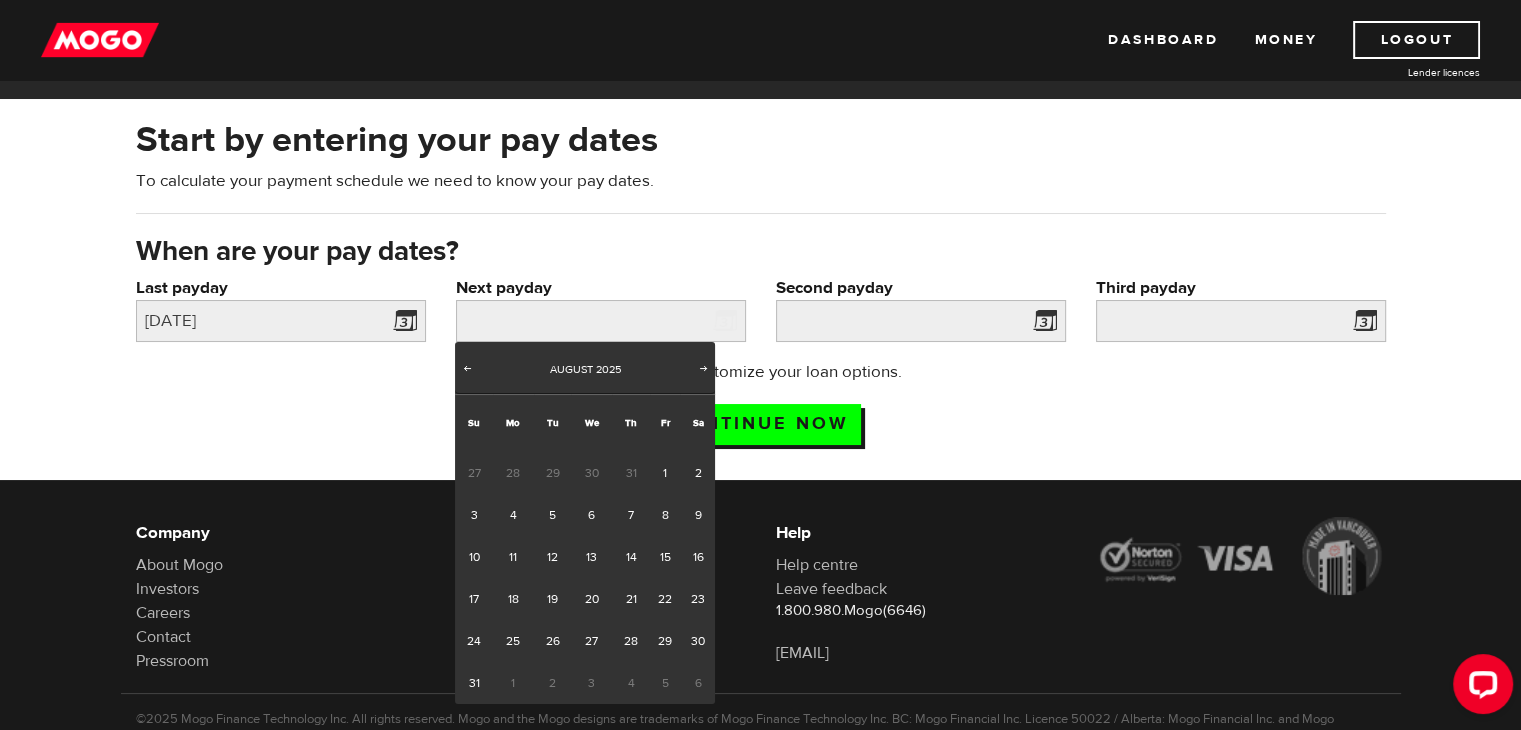 click on "1" at bounding box center [513, 683] 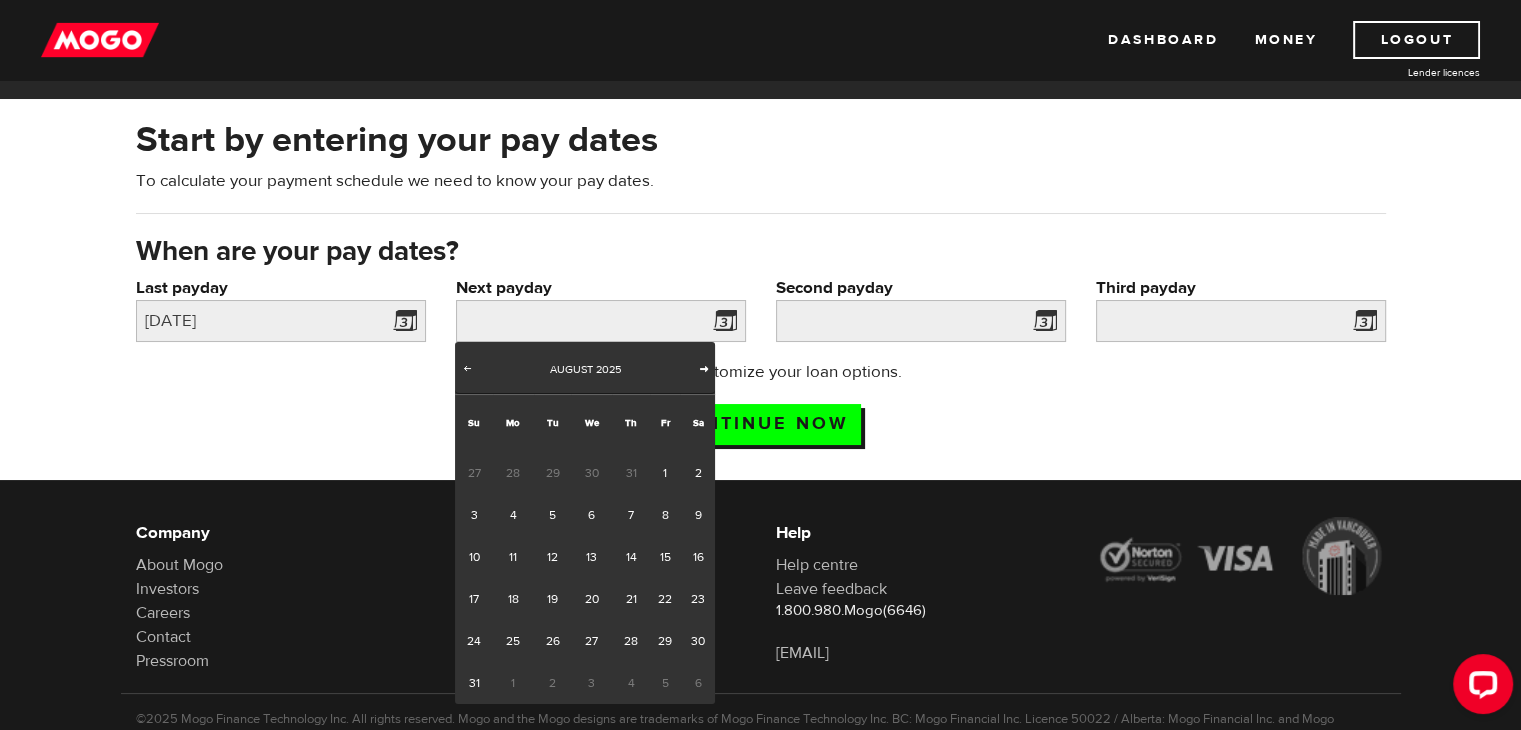 click on "Next" at bounding box center (704, 368) 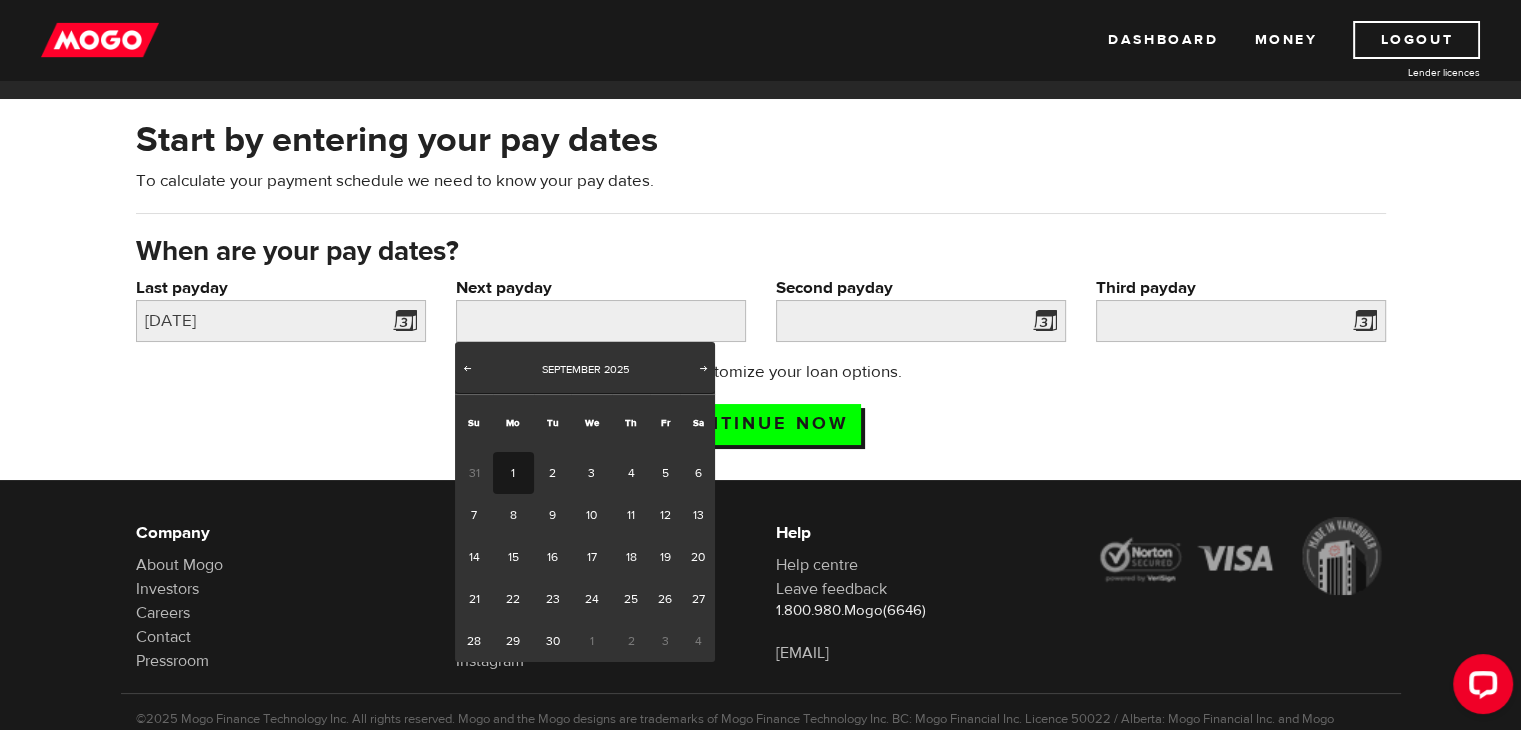 click on "1" at bounding box center [513, 473] 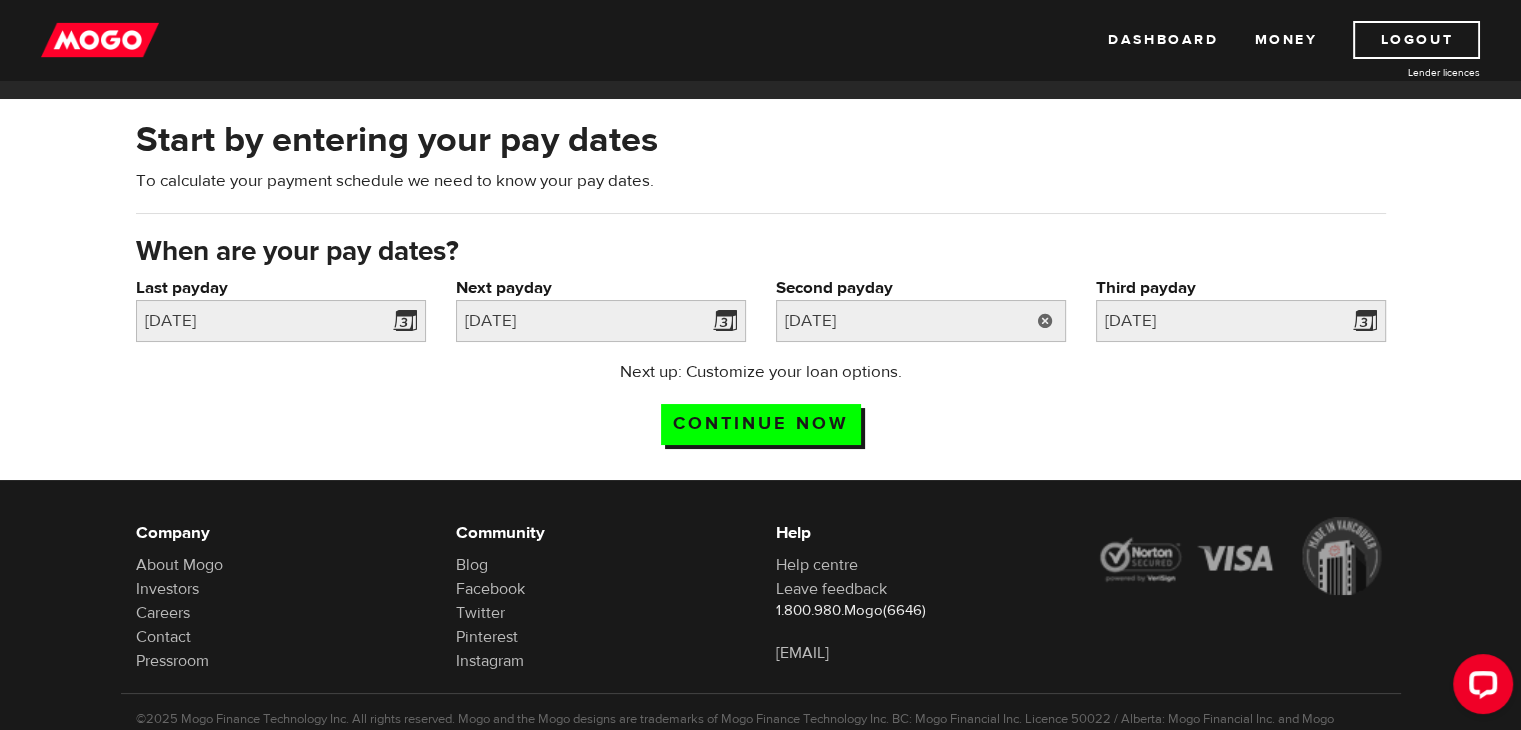 click at bounding box center (1045, 321) 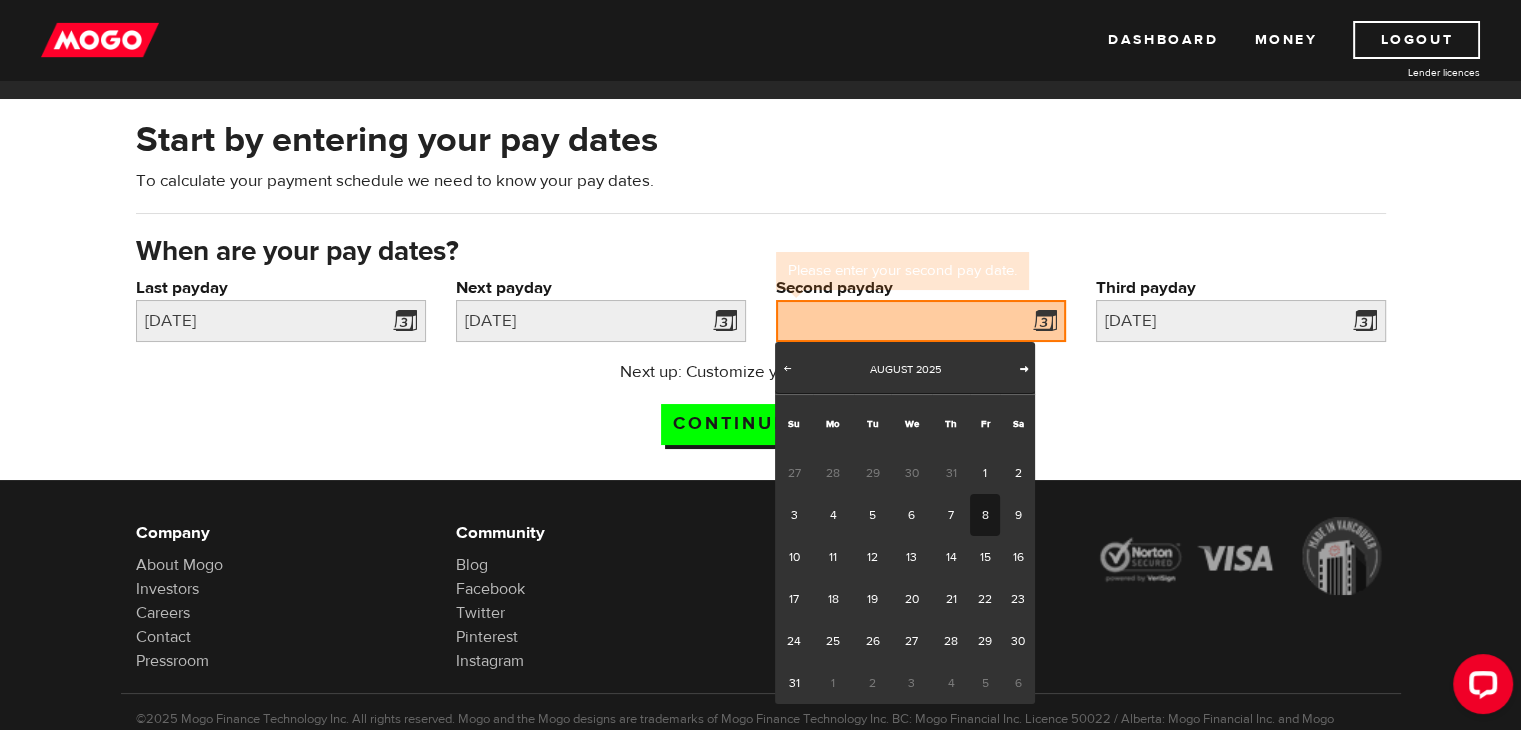 click on "Next" at bounding box center [1024, 368] 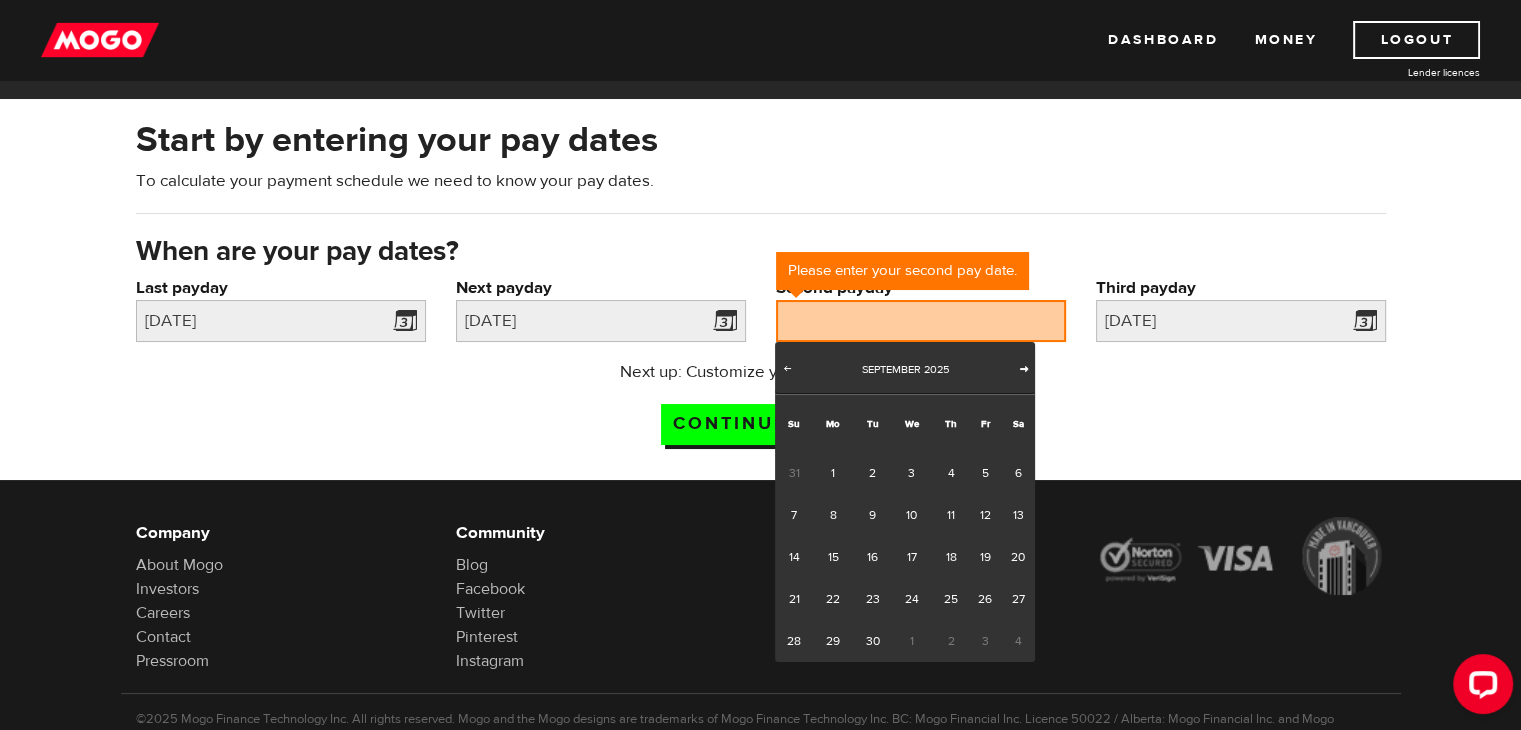 click on "Next" at bounding box center (1024, 368) 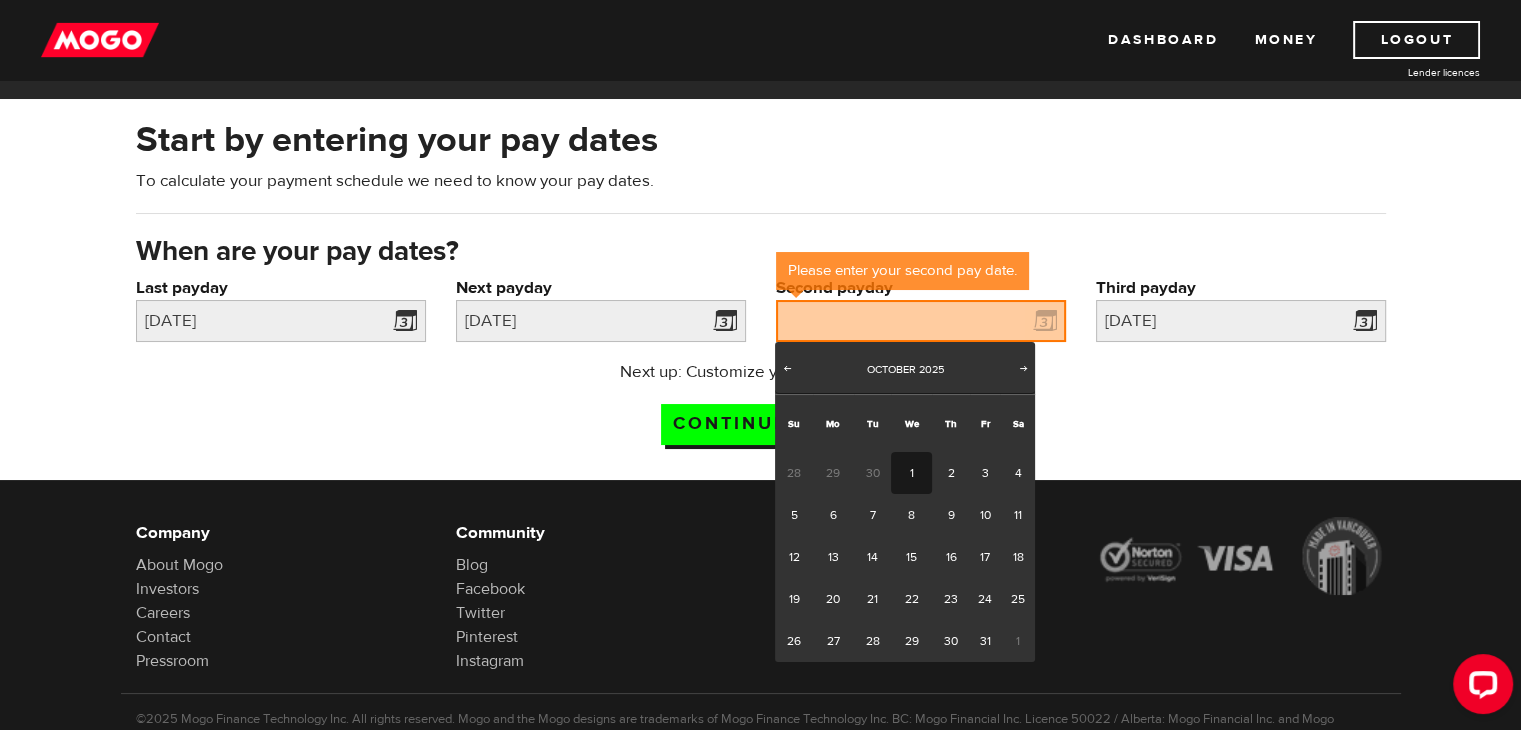 click on "1" at bounding box center (911, 473) 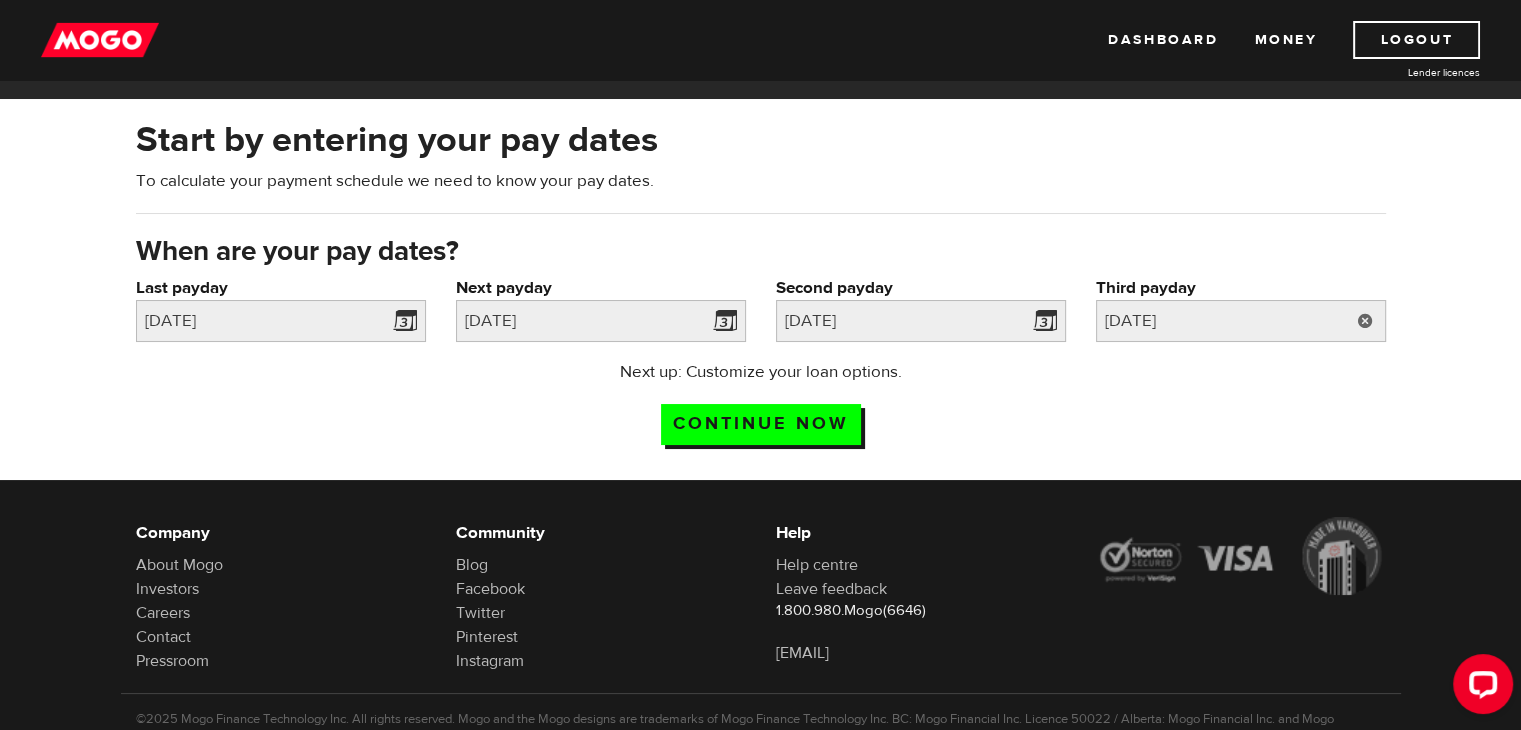 click at bounding box center (1365, 321) 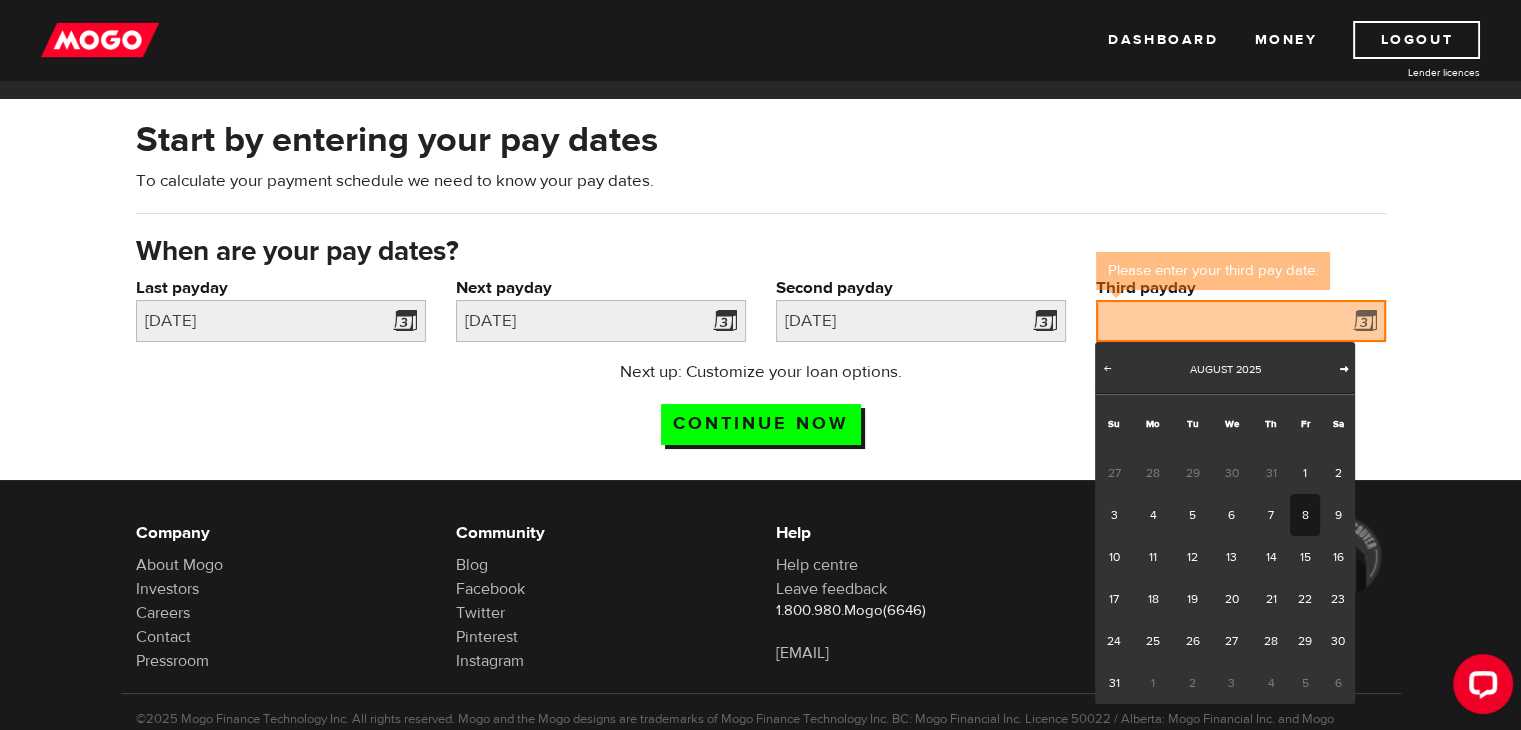 click on "Next" at bounding box center (1344, 368) 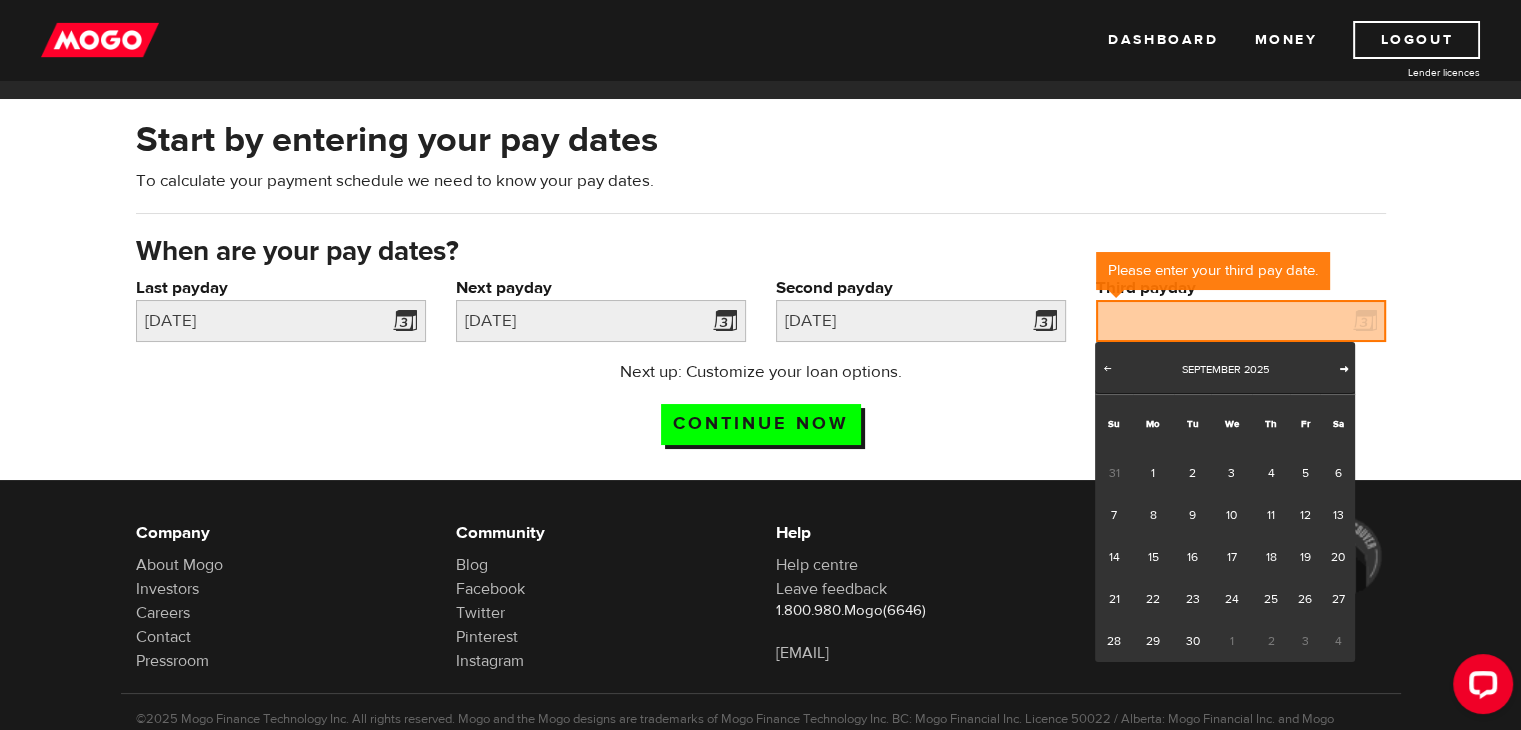 click on "Next" at bounding box center [1344, 368] 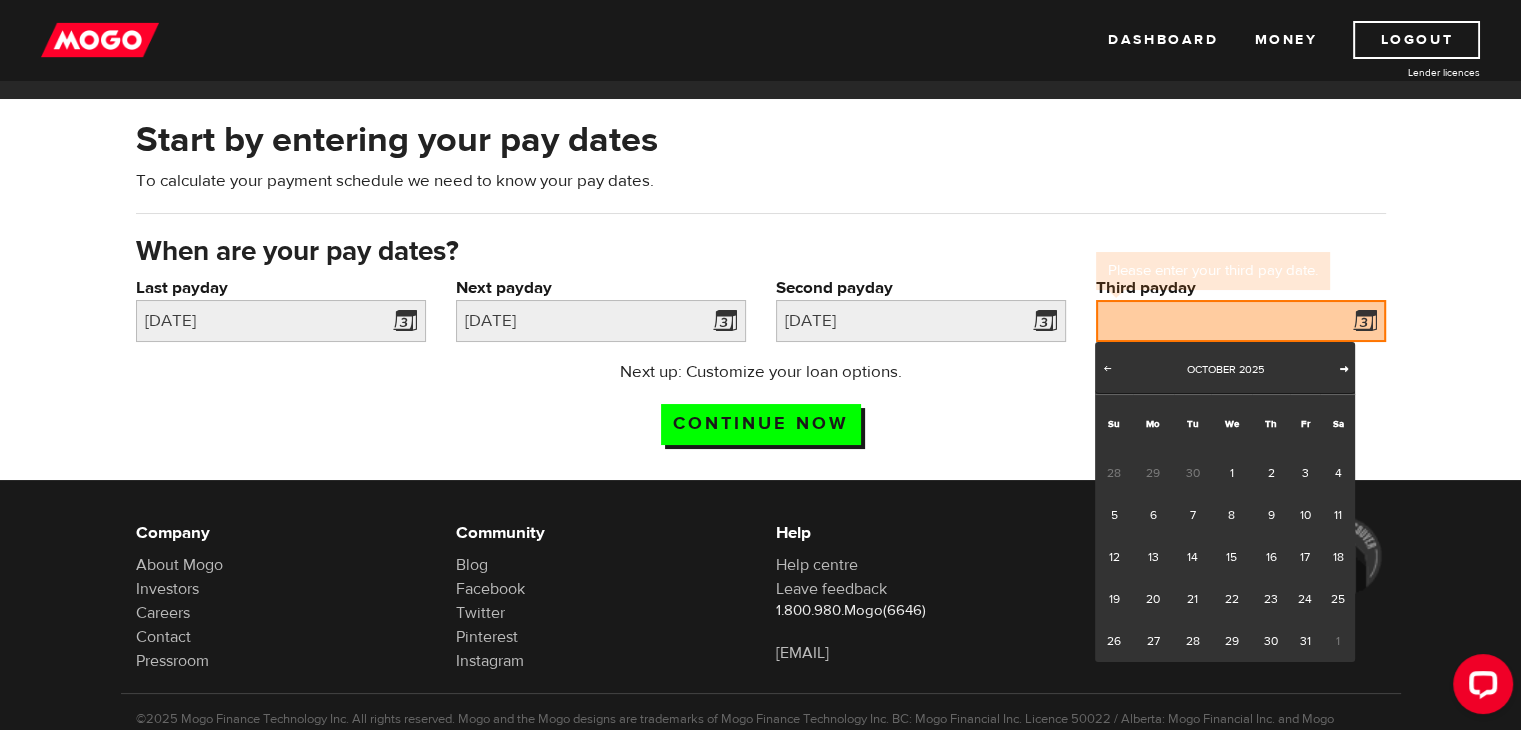 click on "Next" at bounding box center (1344, 368) 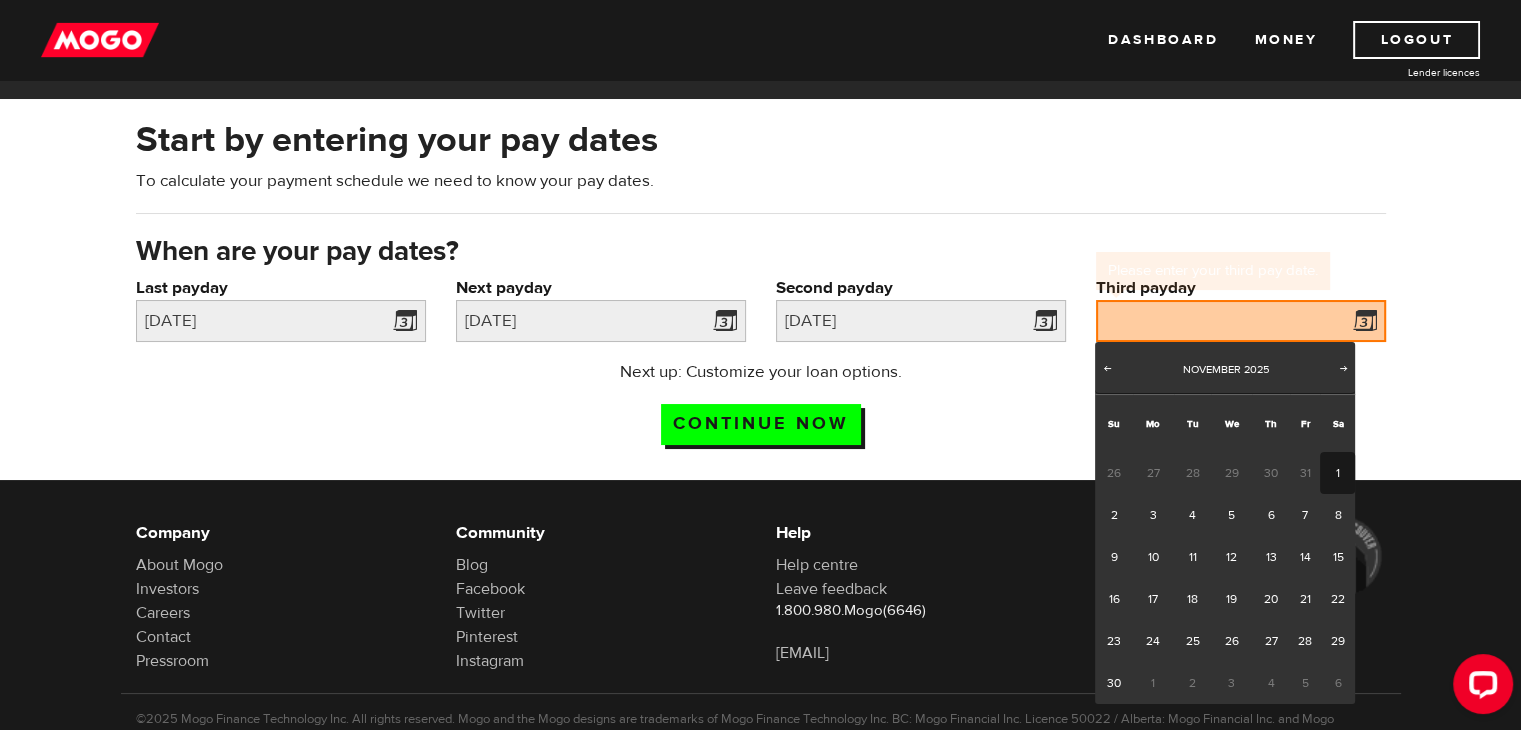 click on "1" at bounding box center (1337, 473) 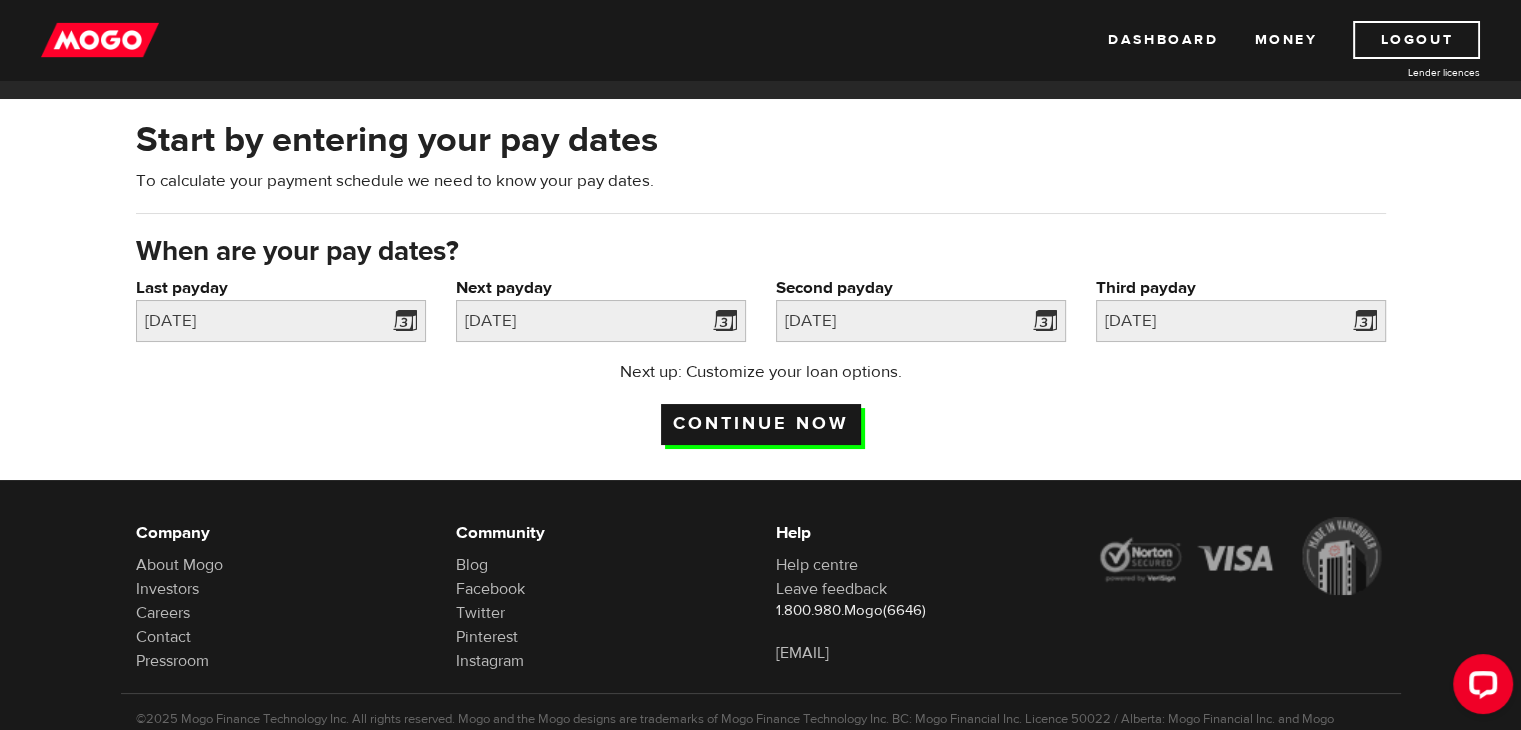 click on "Continue now" at bounding box center [761, 424] 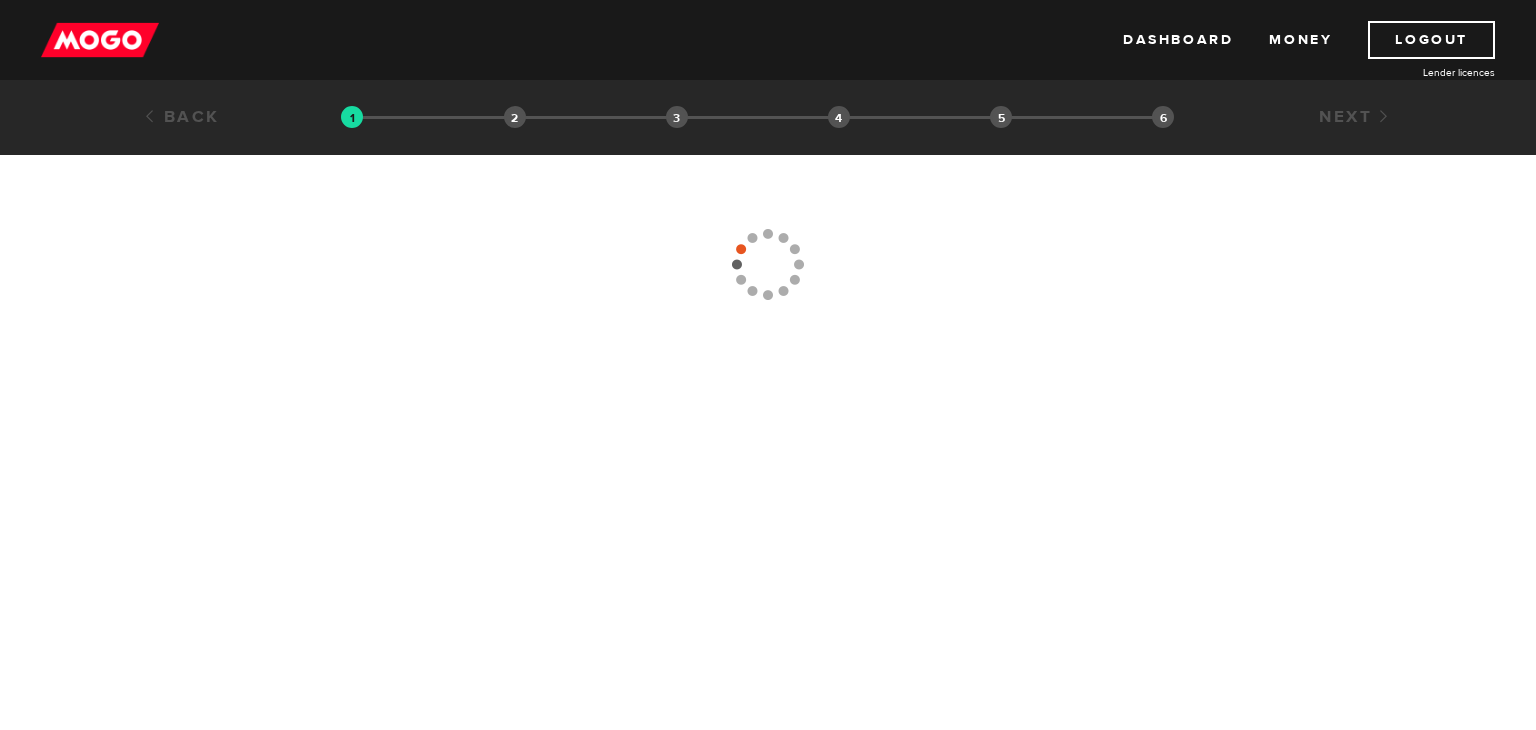scroll, scrollTop: 0, scrollLeft: 0, axis: both 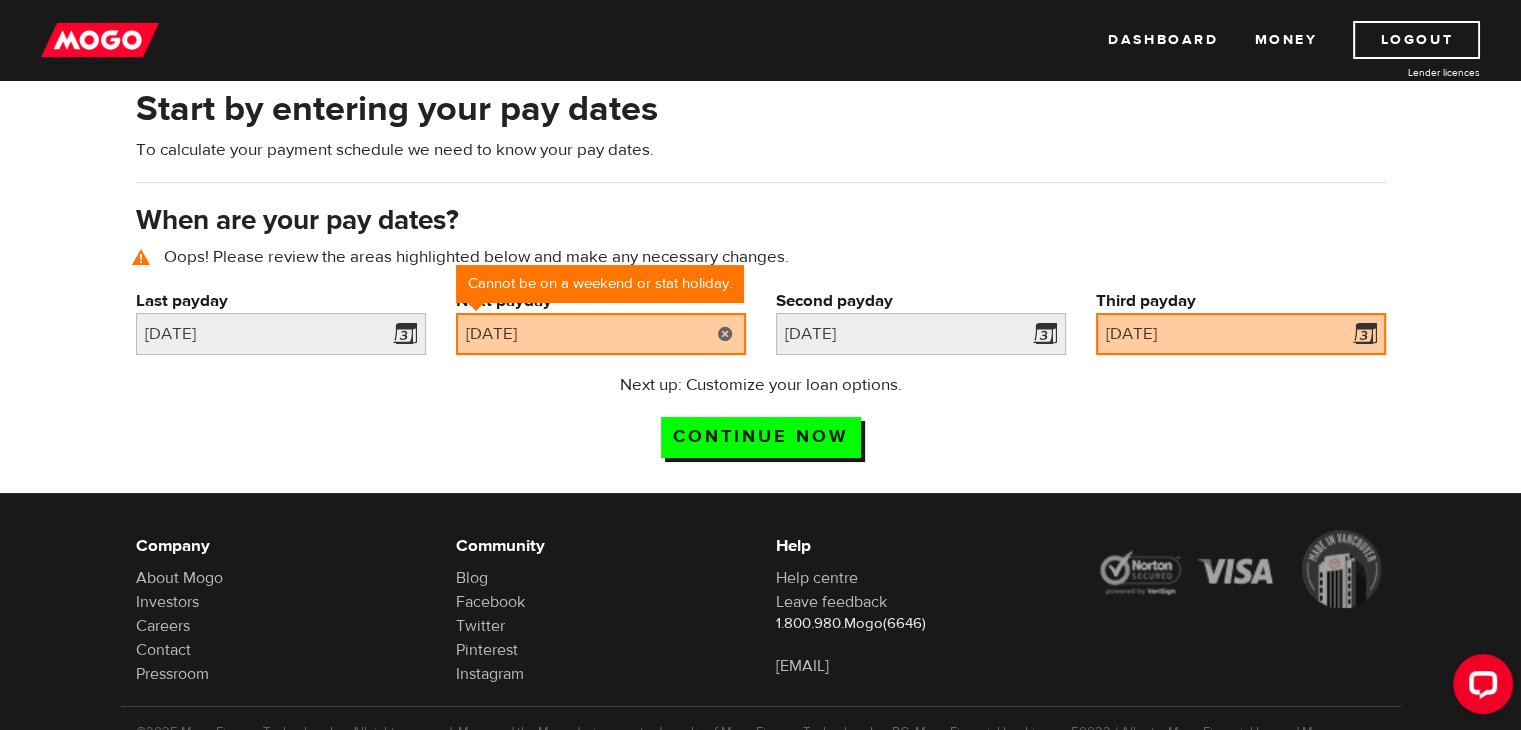 click at bounding box center (725, 334) 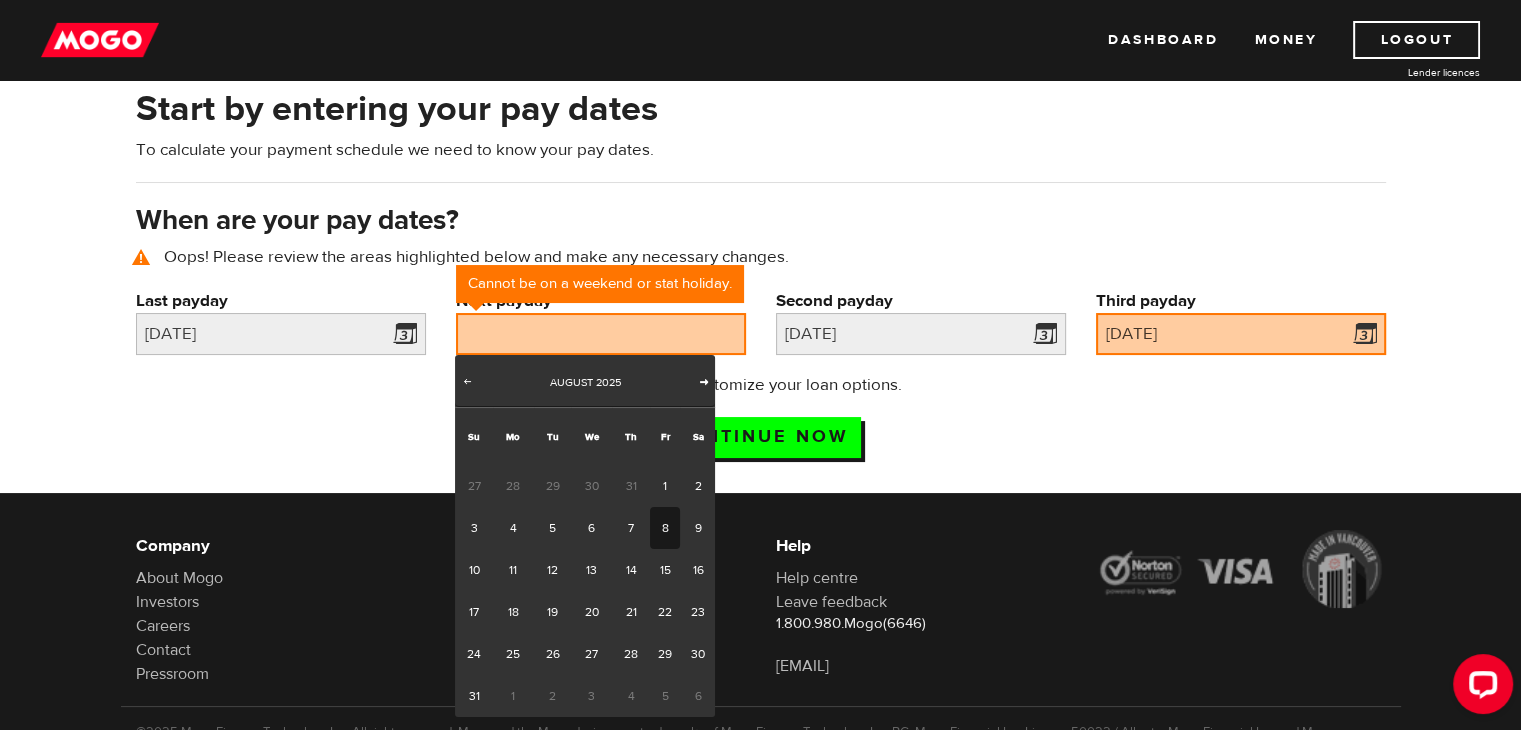 click on "Next" at bounding box center [704, 381] 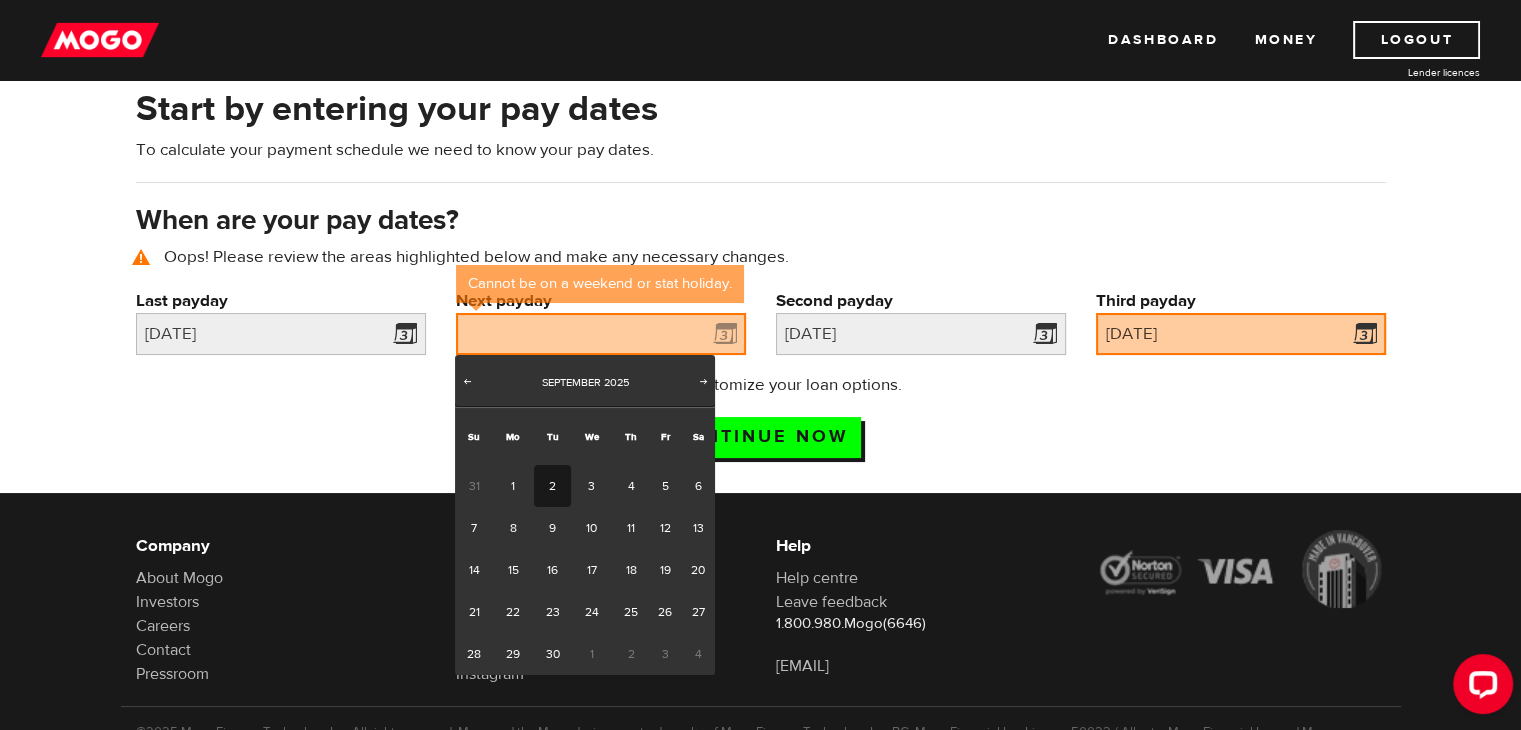 click on "2" at bounding box center [552, 486] 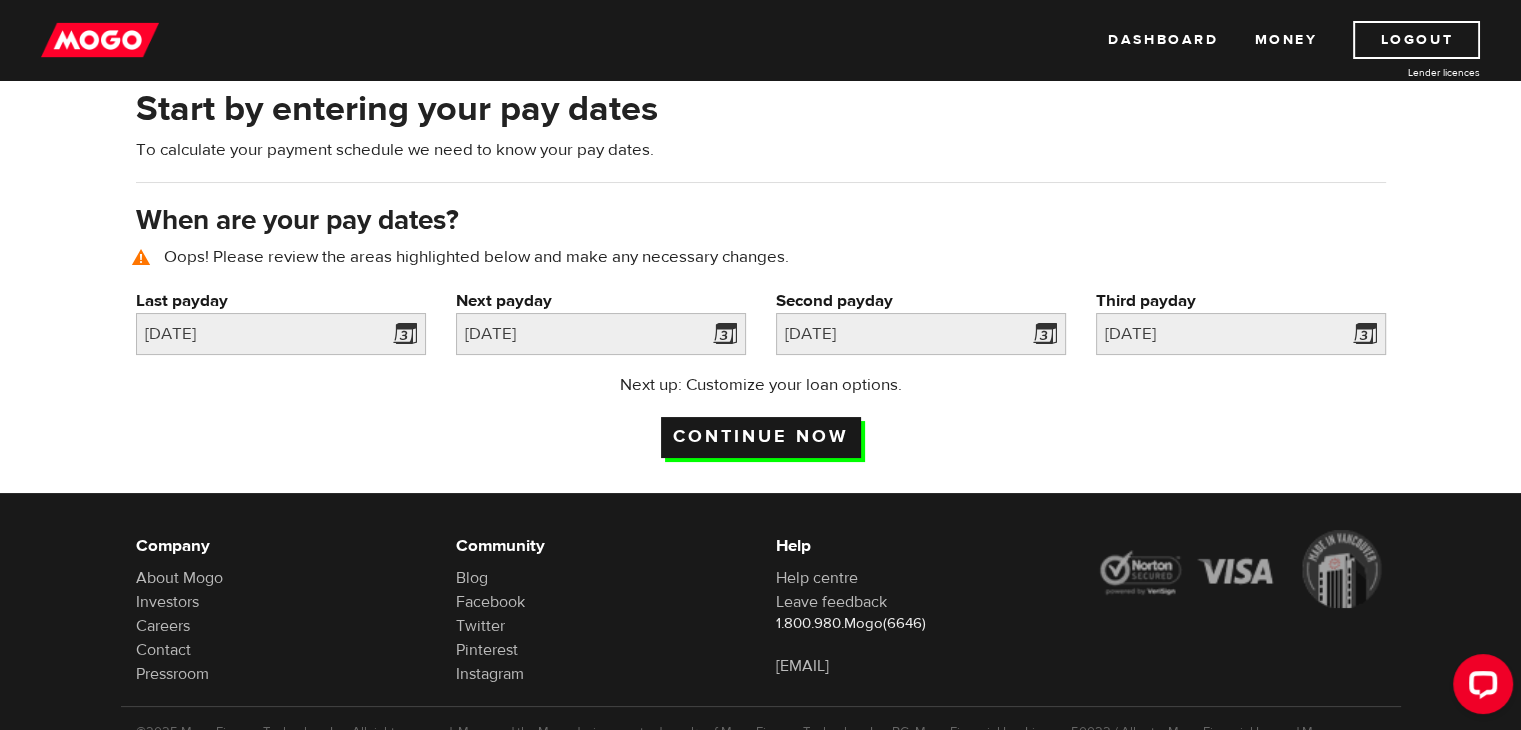 click on "Continue now" at bounding box center [761, 437] 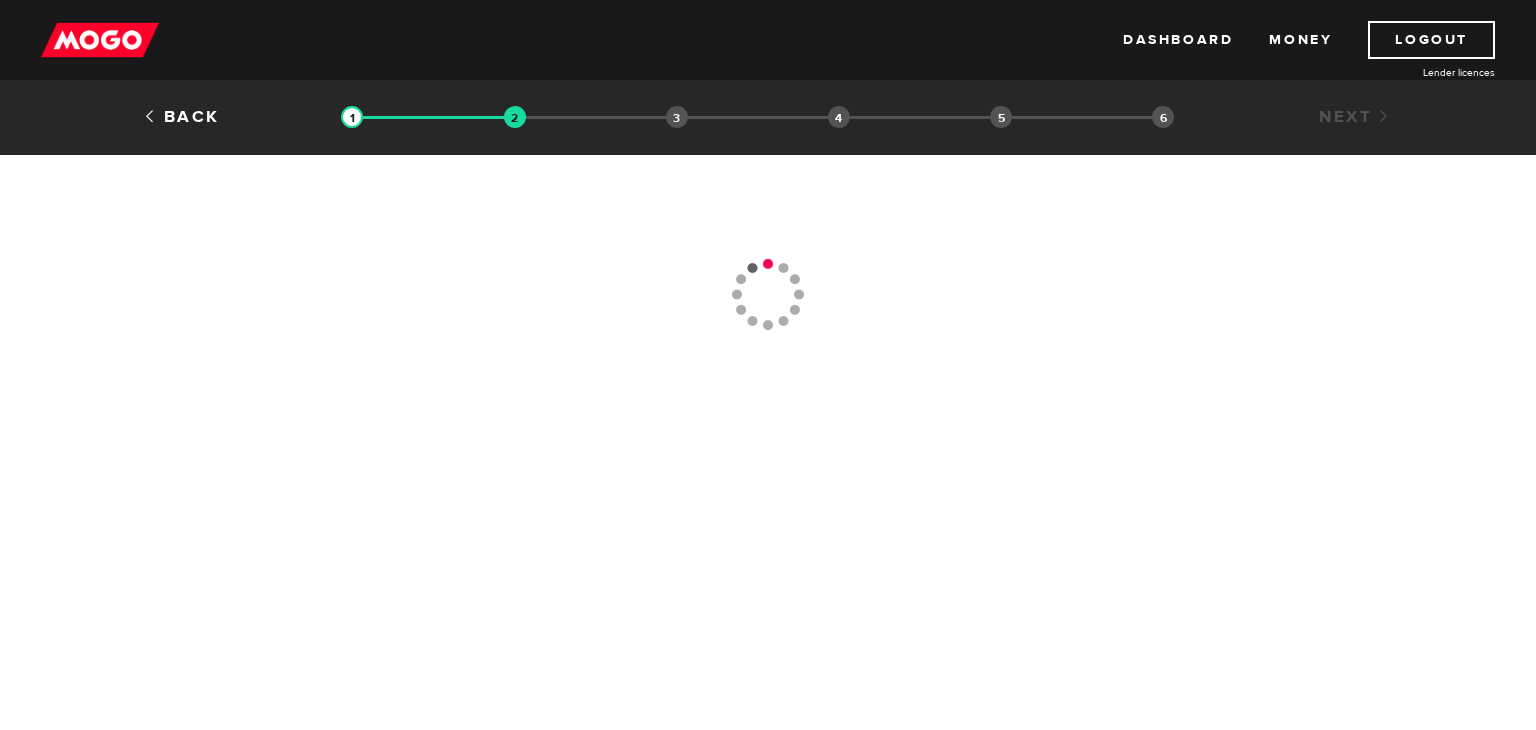 scroll, scrollTop: 0, scrollLeft: 0, axis: both 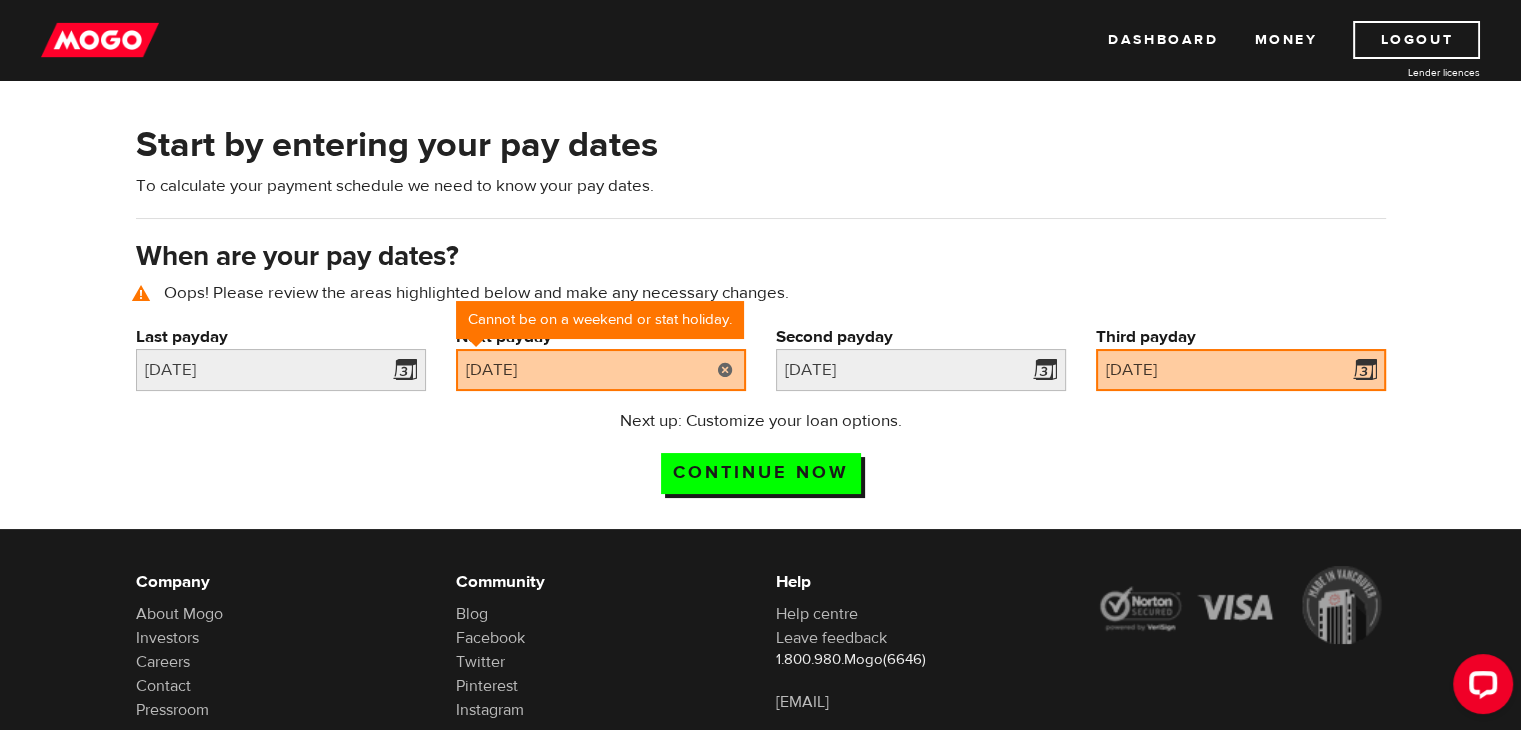 click at bounding box center [725, 370] 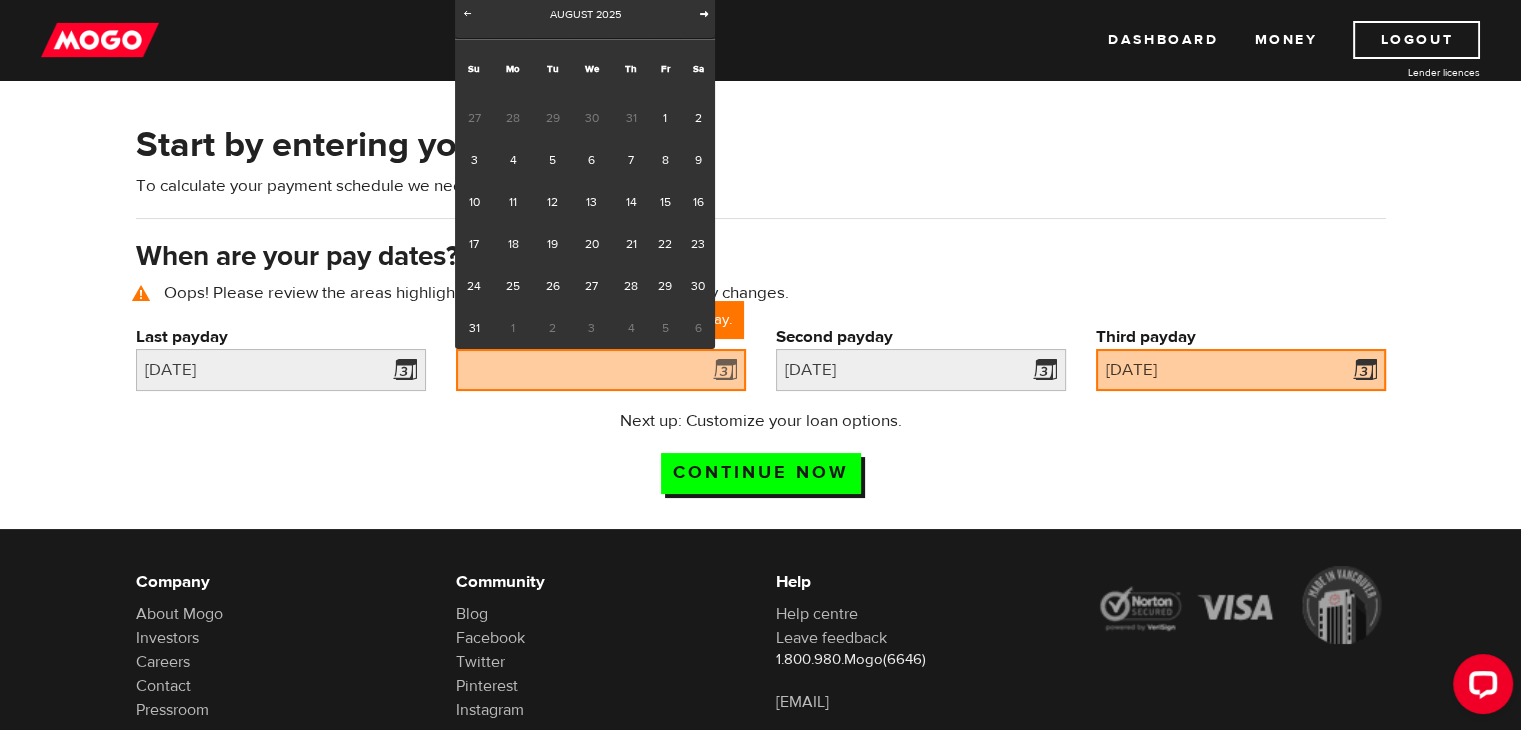 click on "Next" at bounding box center (704, 13) 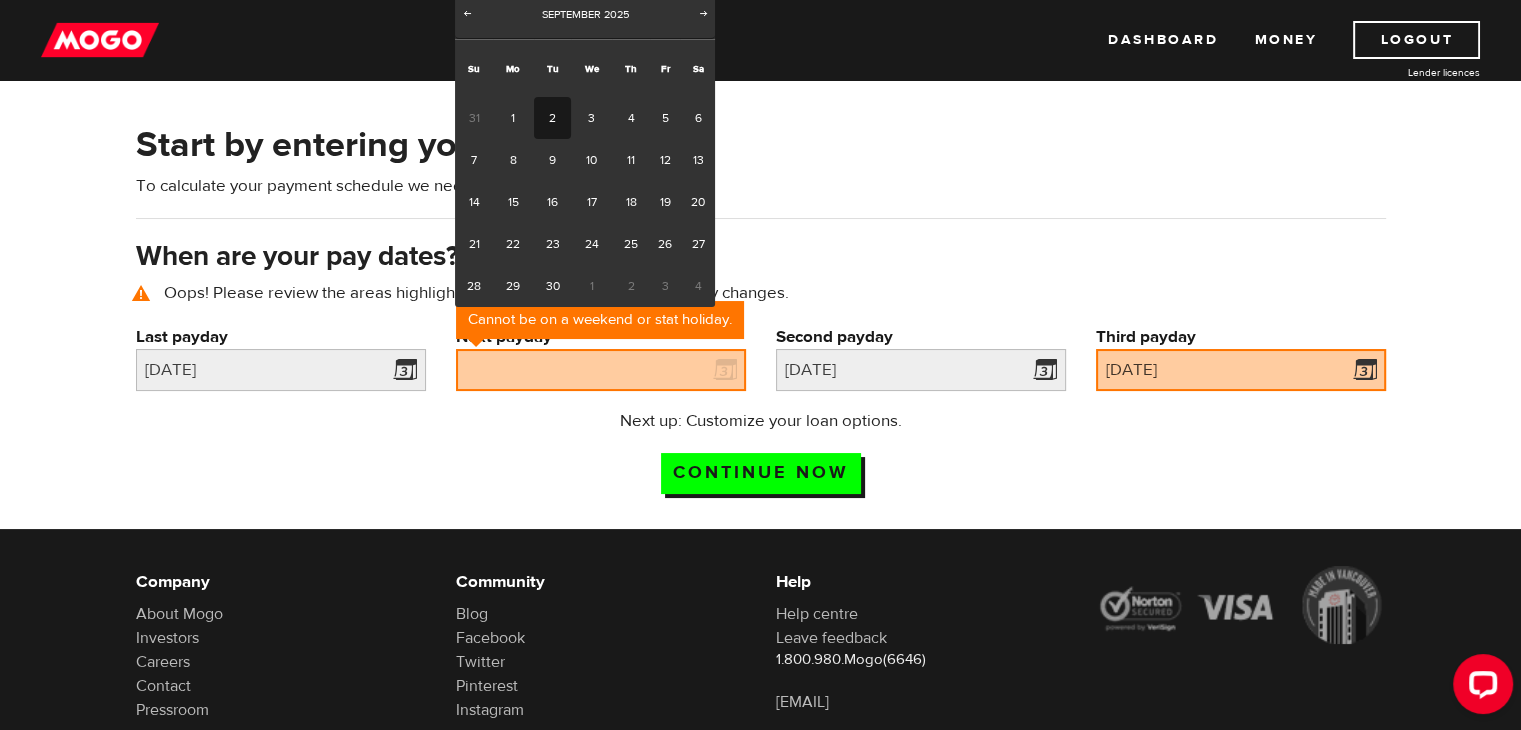 click on "2" at bounding box center [552, 118] 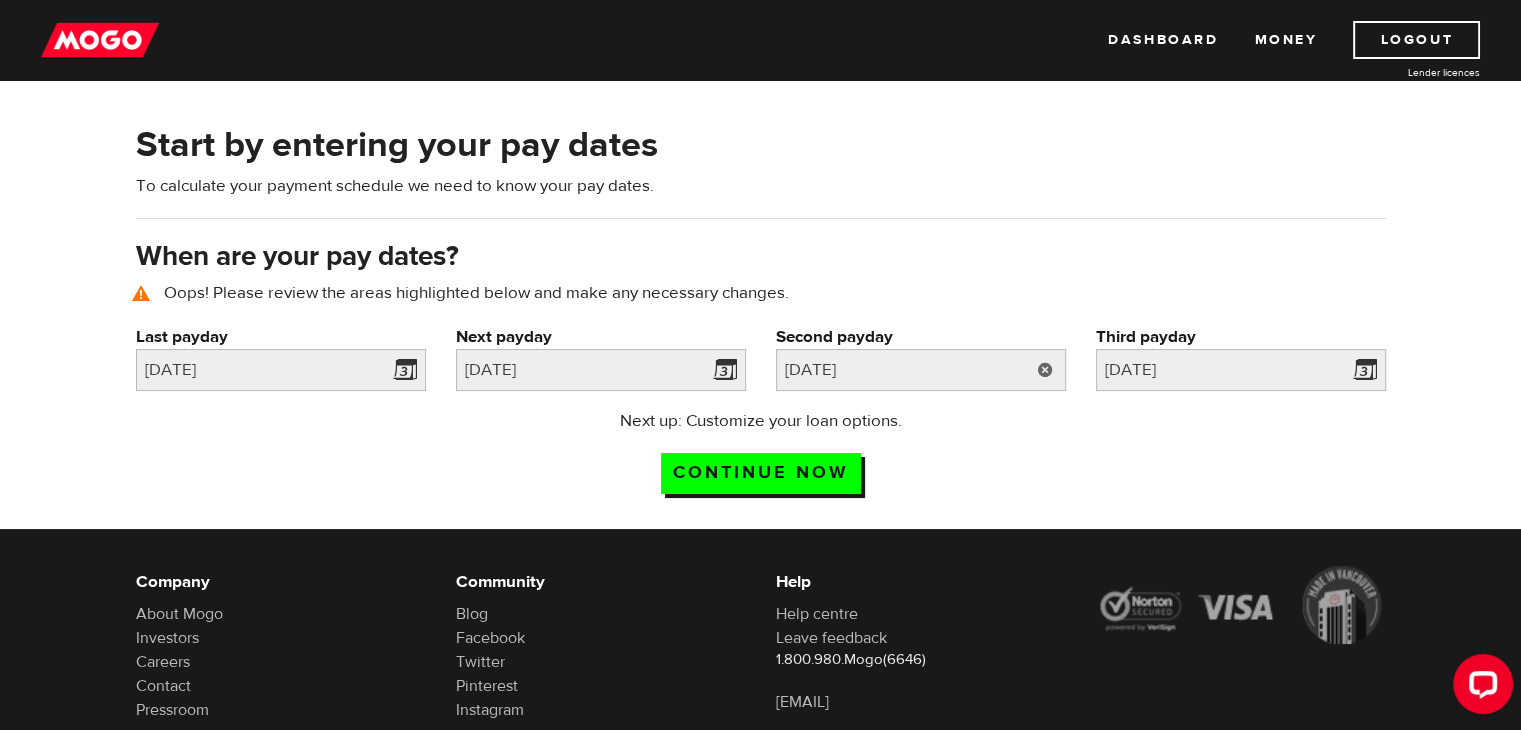 click at bounding box center [1045, 370] 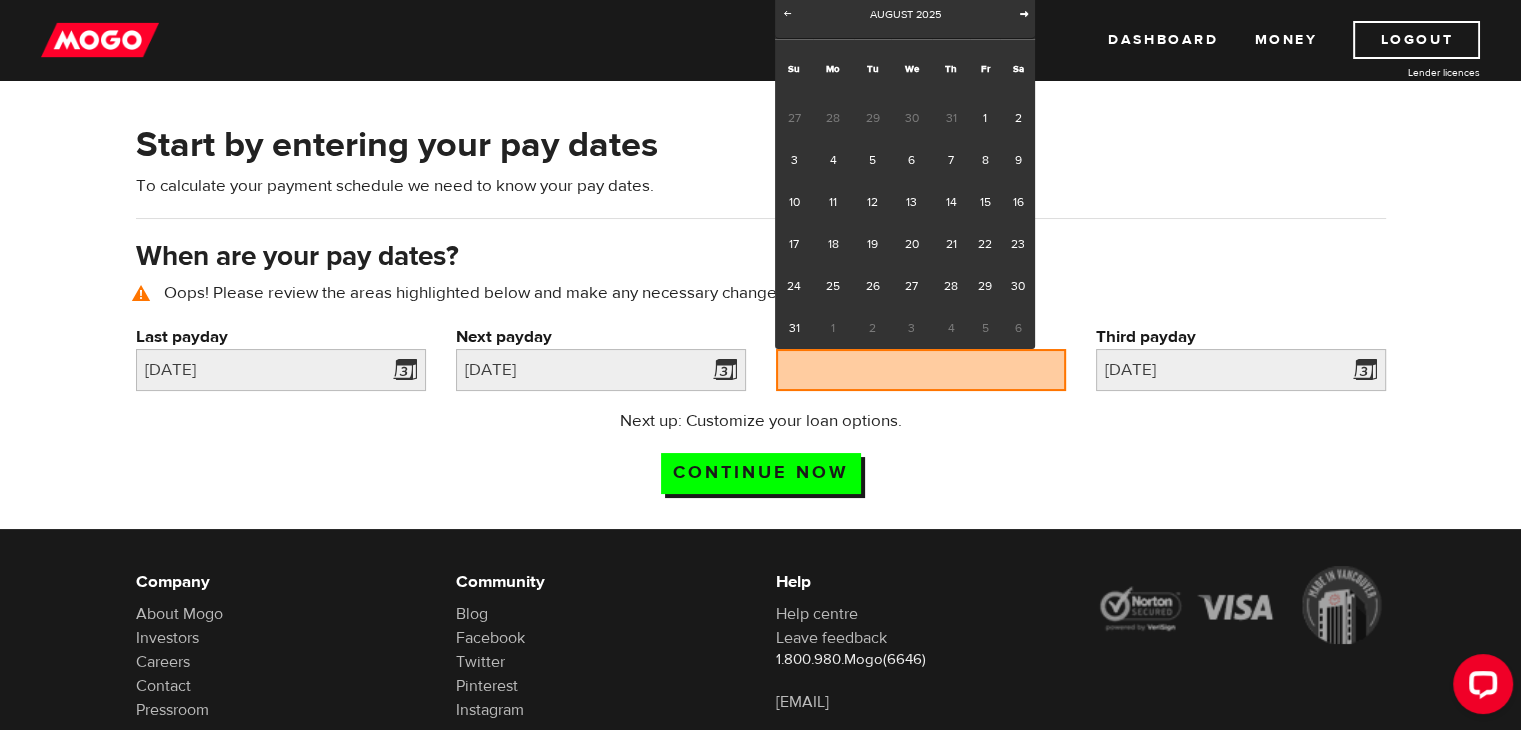 click on "Next" at bounding box center (1024, 13) 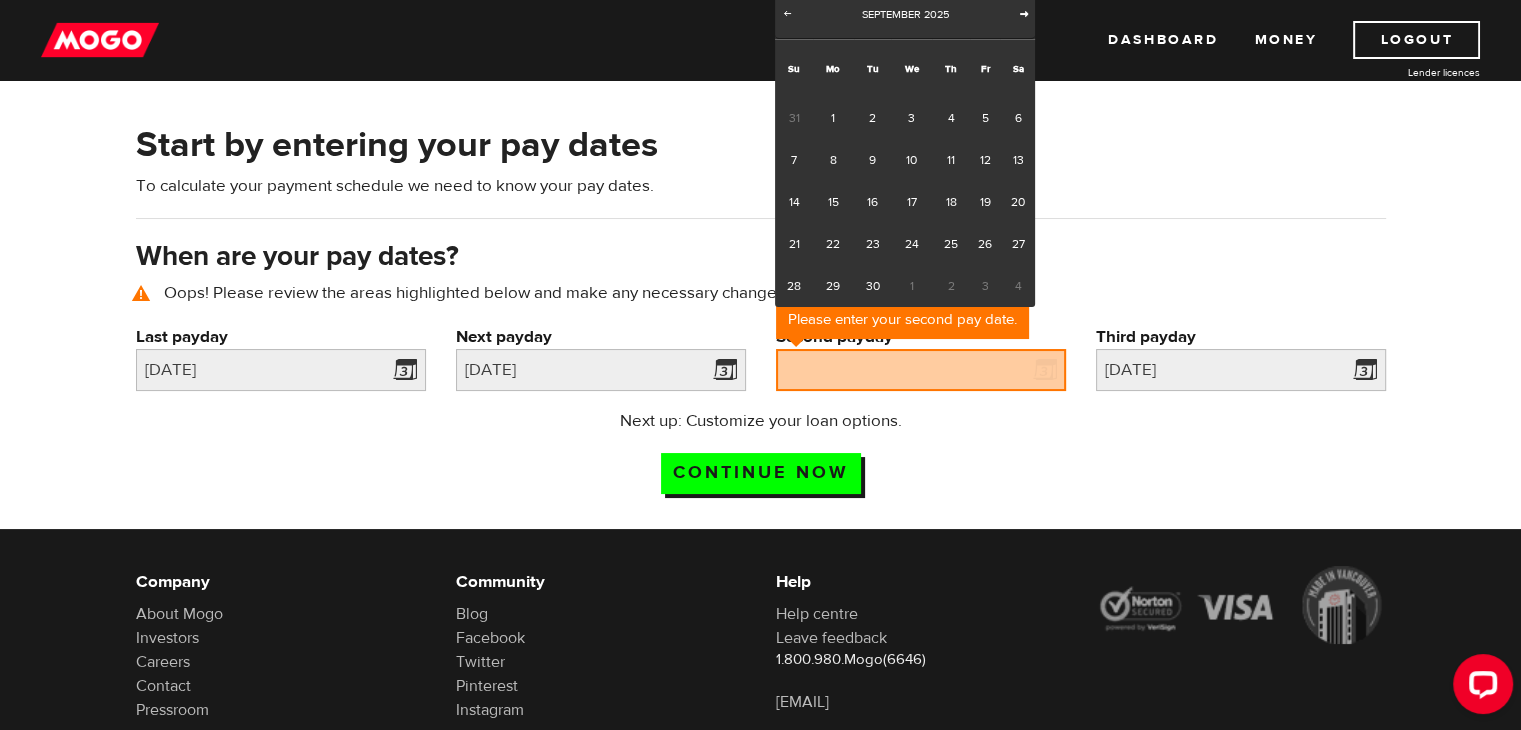 click on "Next" at bounding box center (1024, 13) 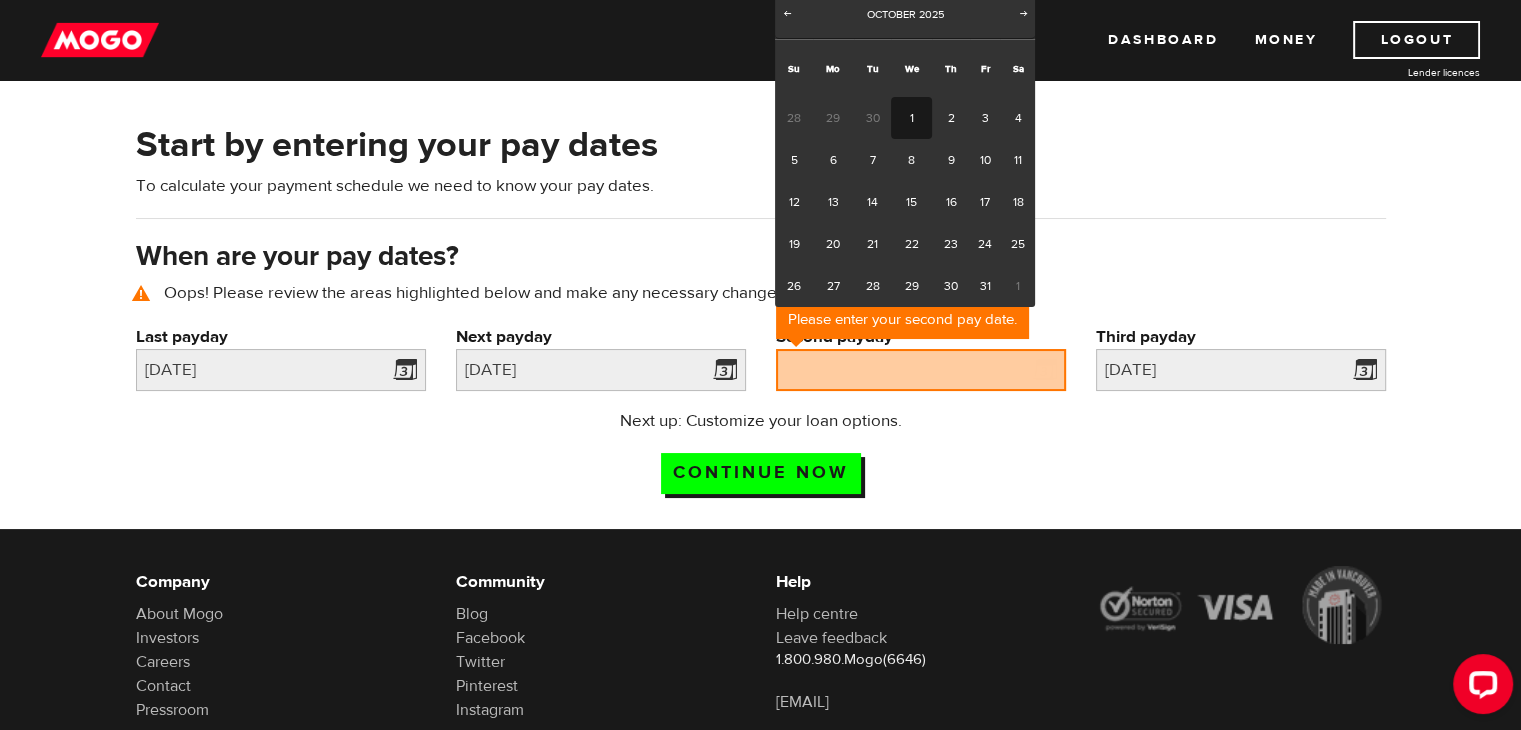 click on "1" at bounding box center [911, 118] 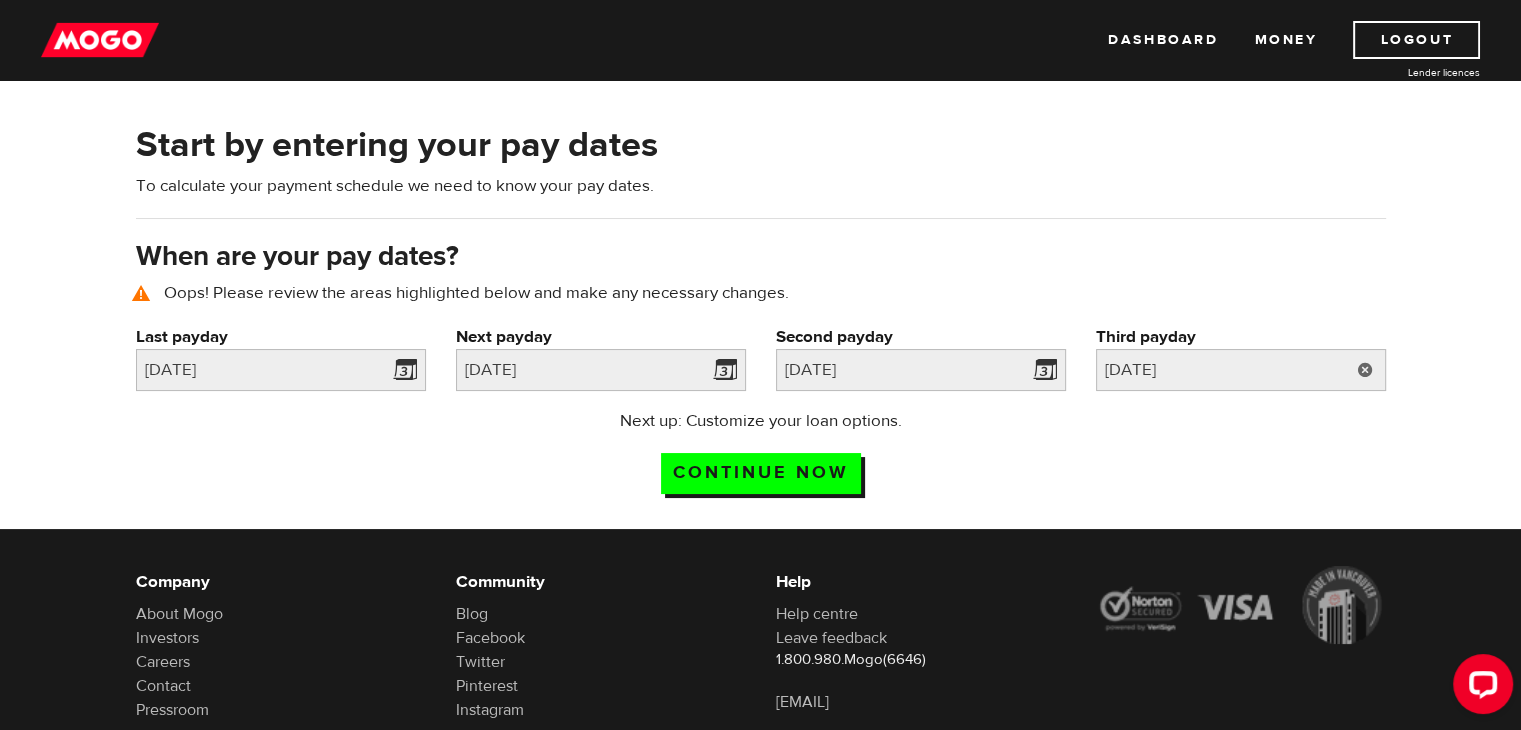 click at bounding box center [1365, 370] 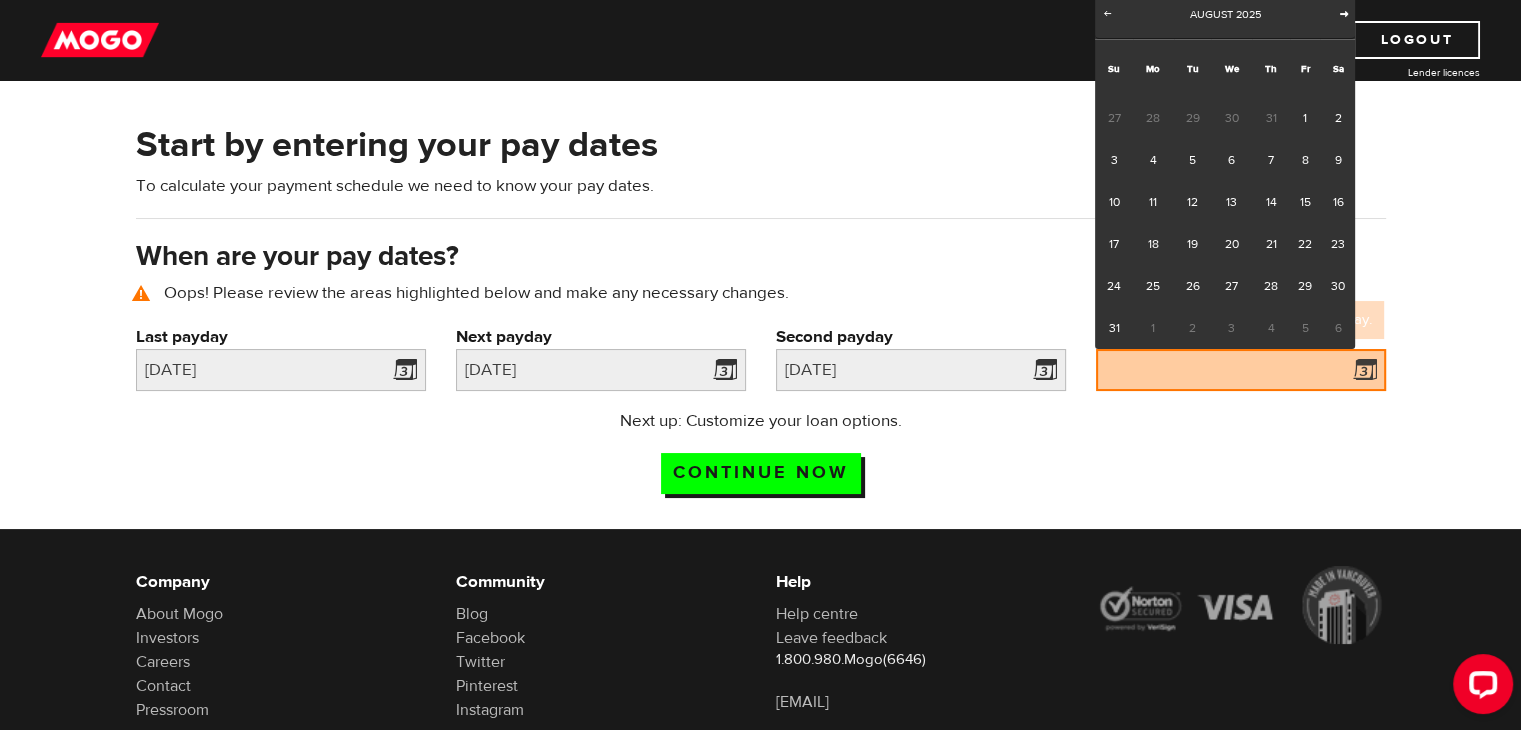 click on "Next" at bounding box center [1344, 13] 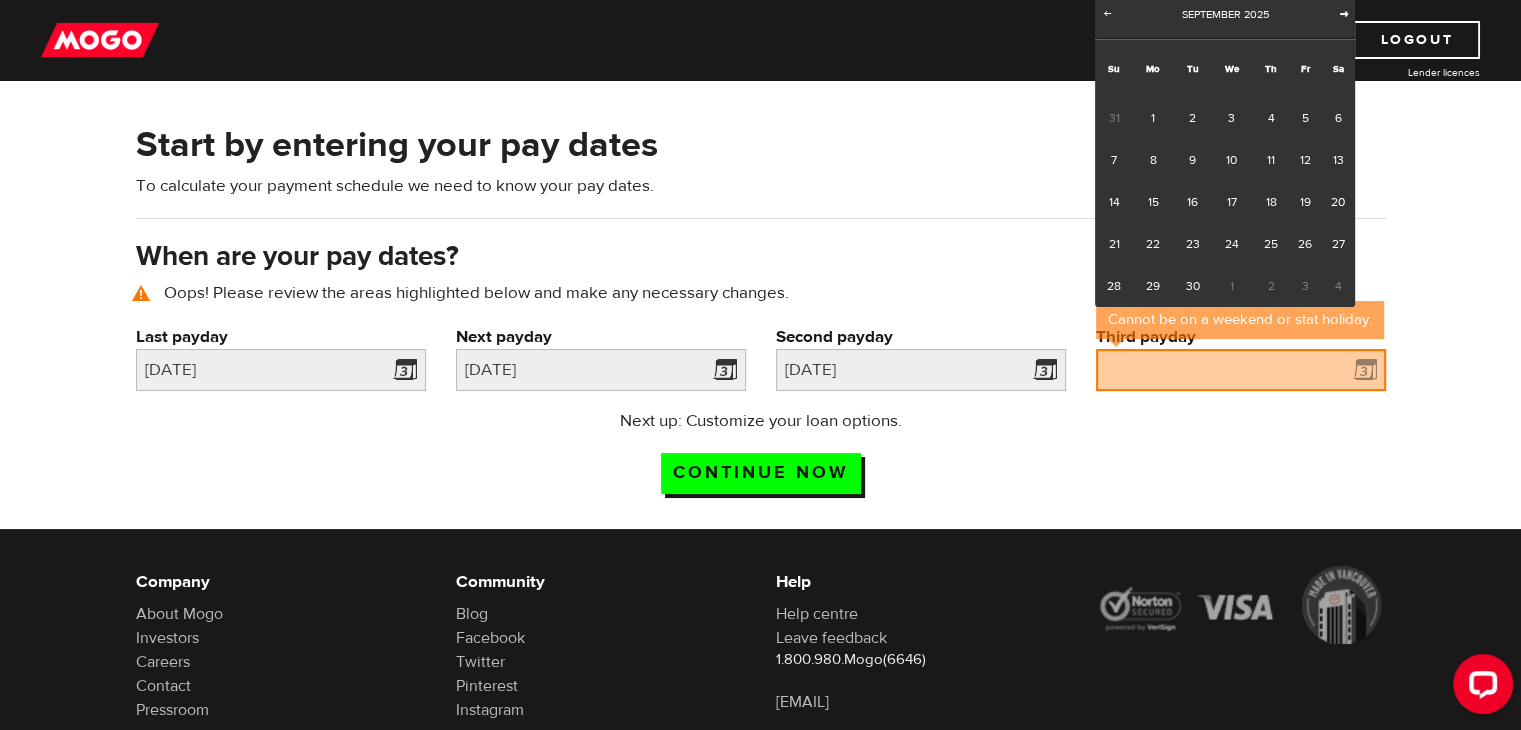 click on "Next" at bounding box center (1344, 13) 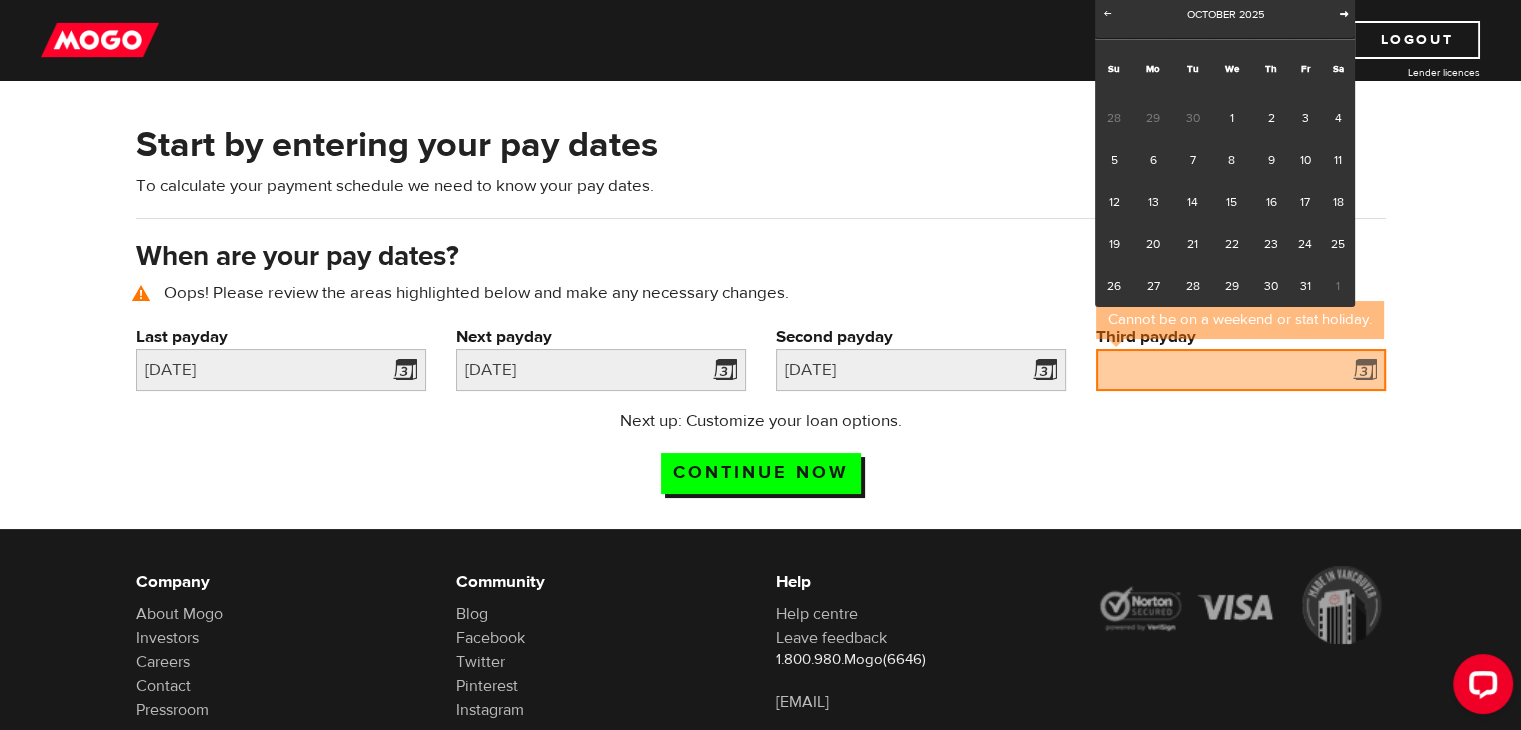 click on "Next" at bounding box center [1344, 13] 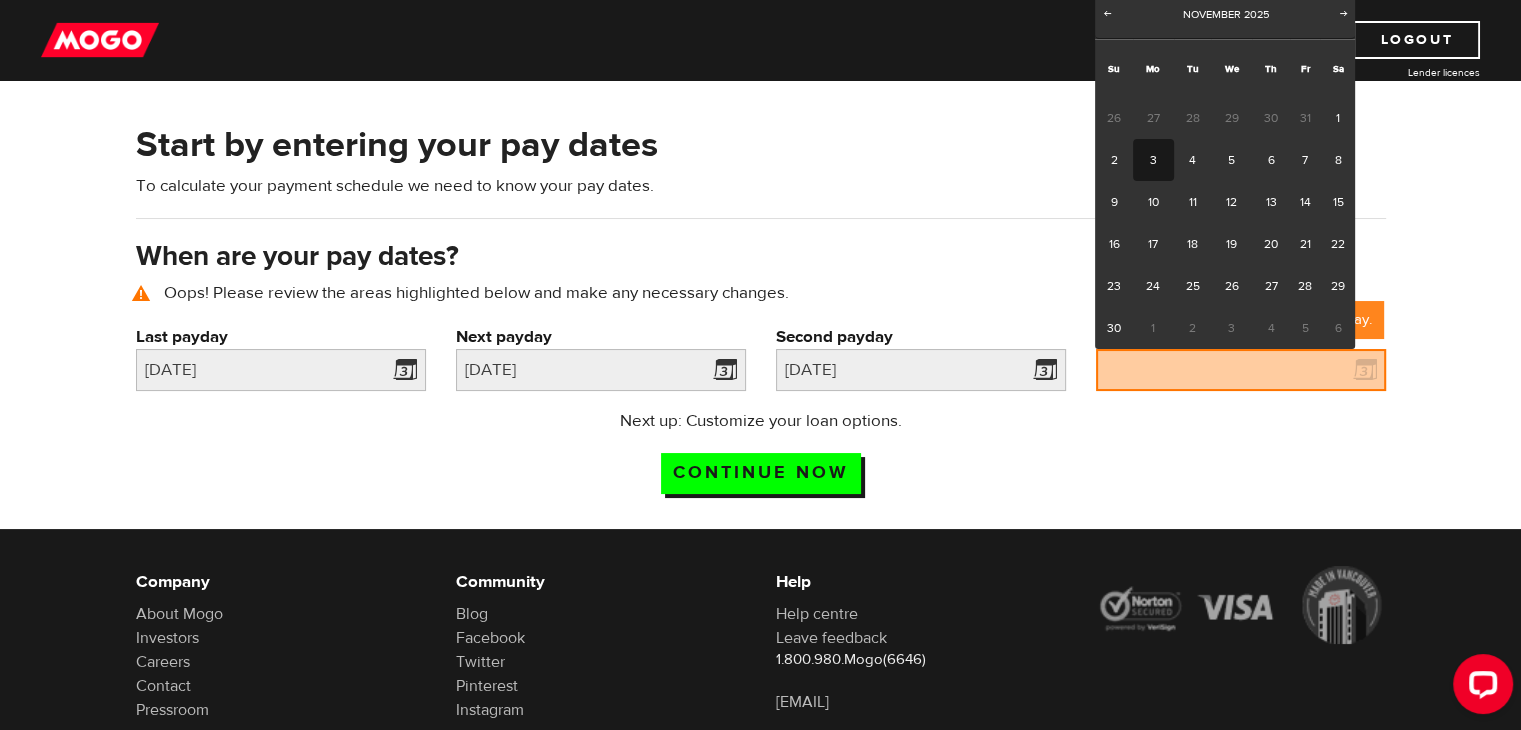 click on "3" at bounding box center (1153, 160) 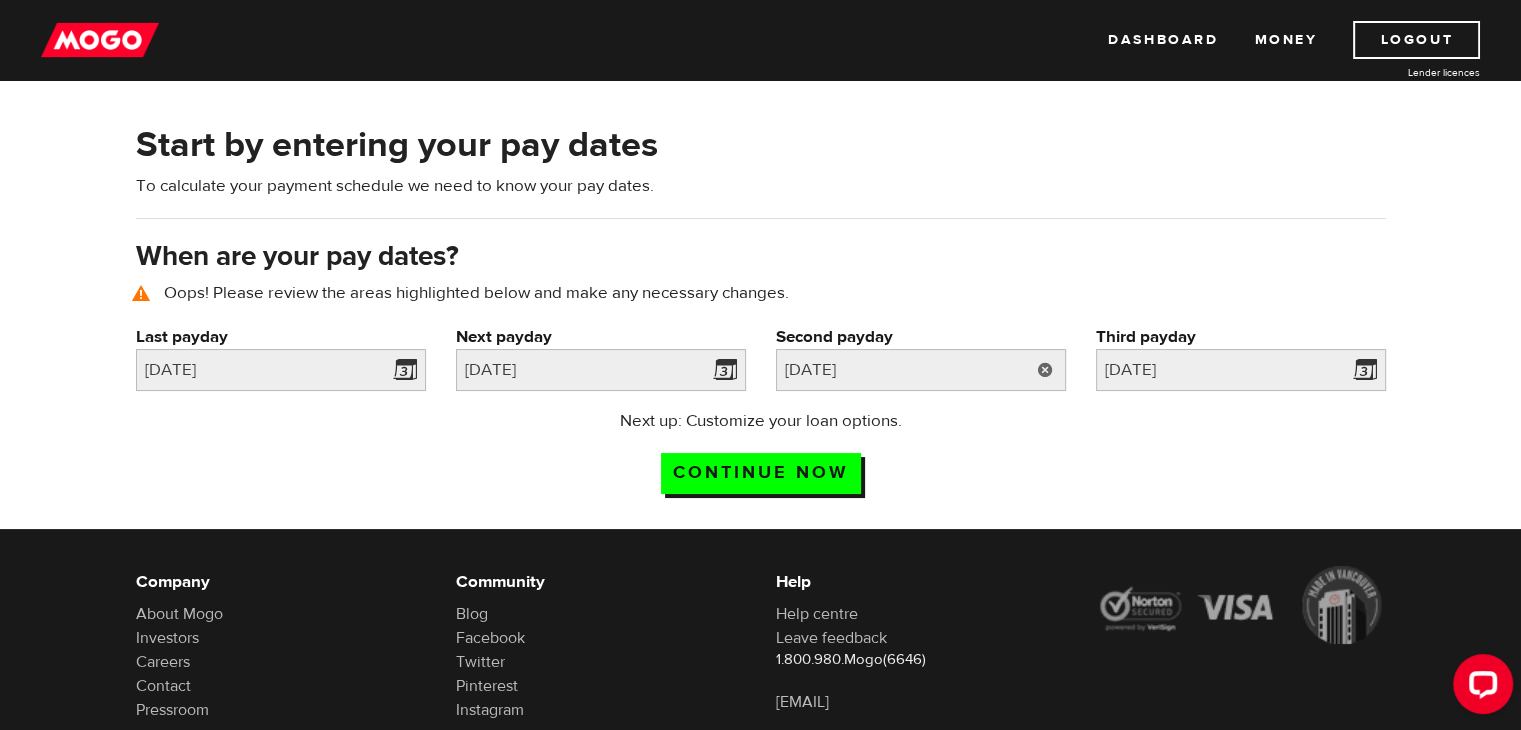 click at bounding box center (1045, 370) 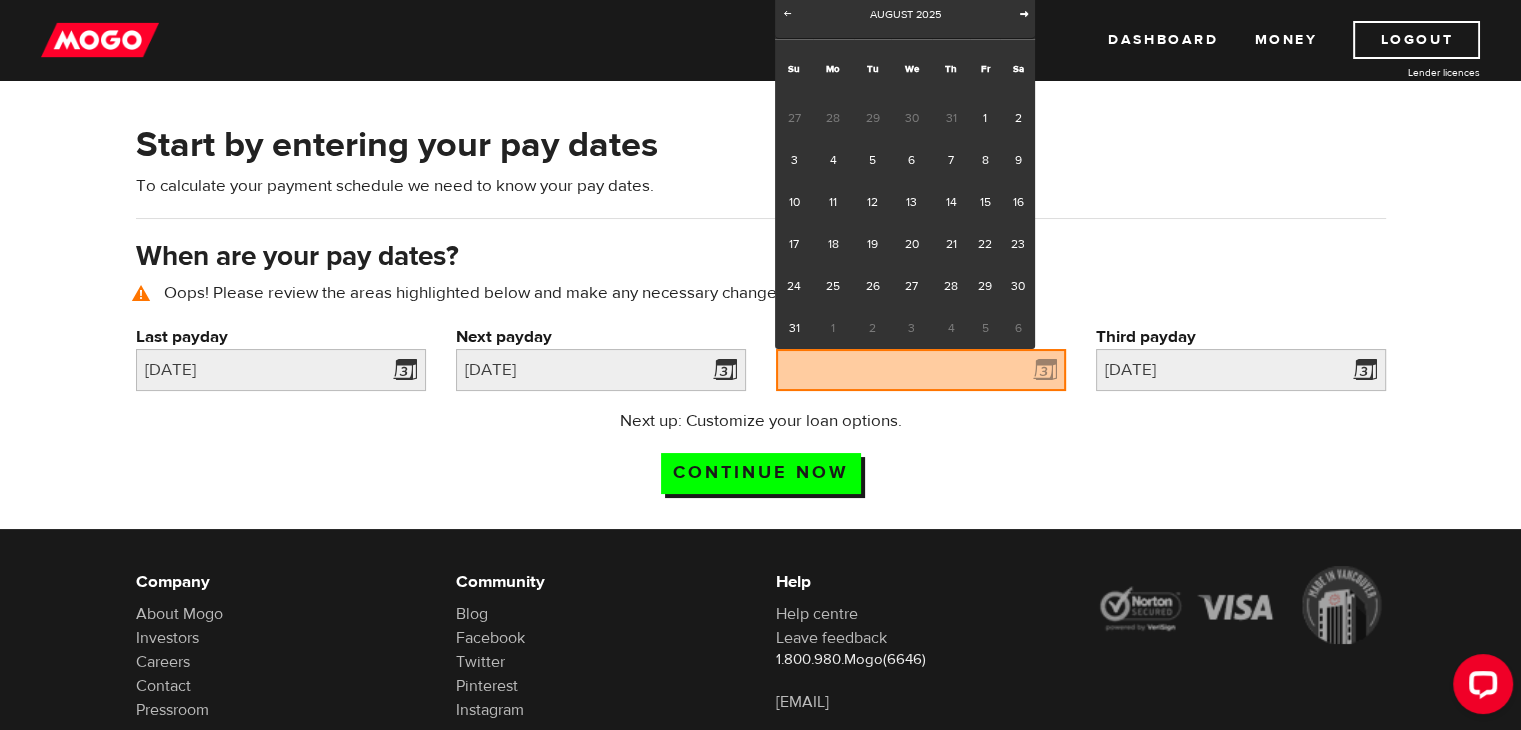 click on "Next" at bounding box center (1024, 13) 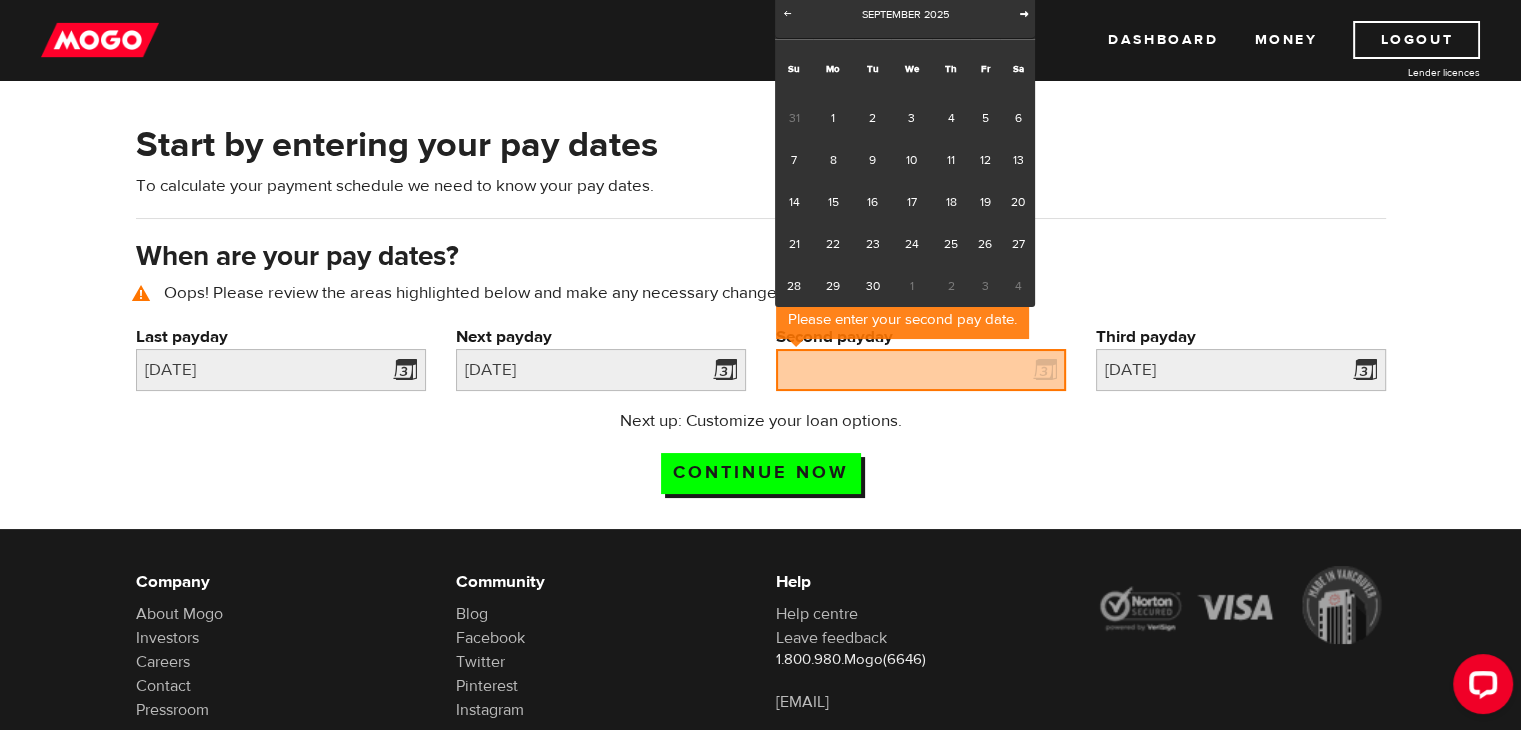 click on "Next" at bounding box center (1024, 13) 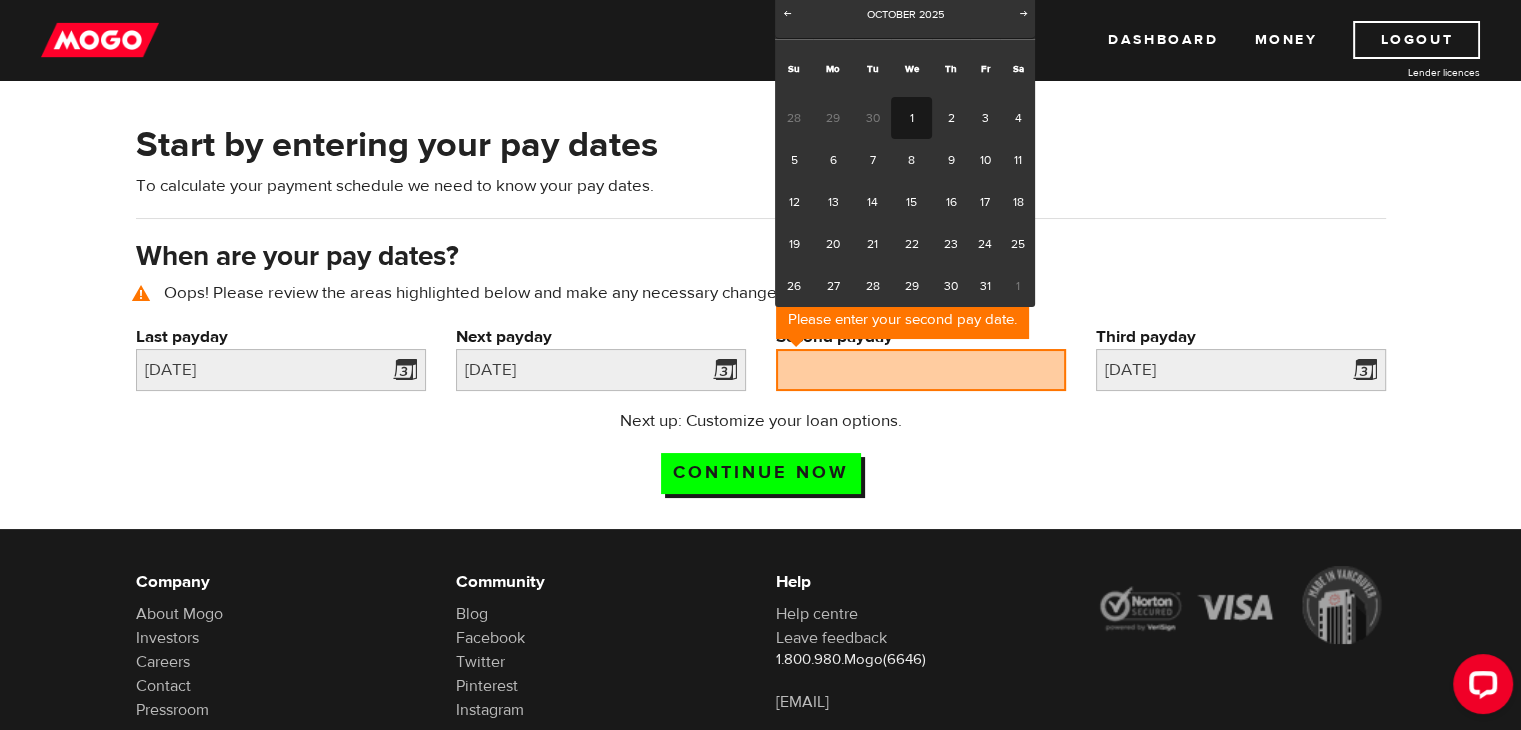 click on "1" at bounding box center (911, 118) 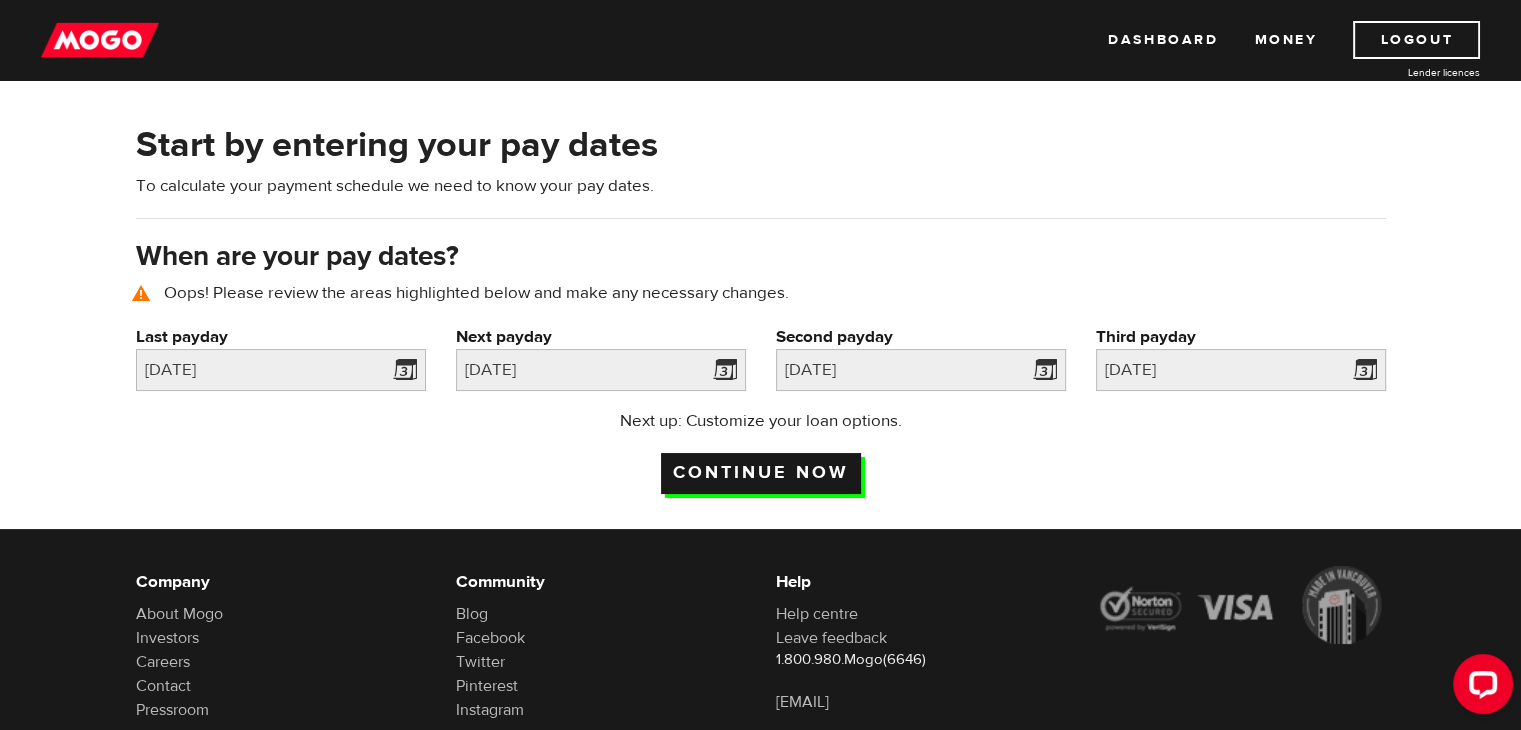 click on "Continue now" at bounding box center [761, 473] 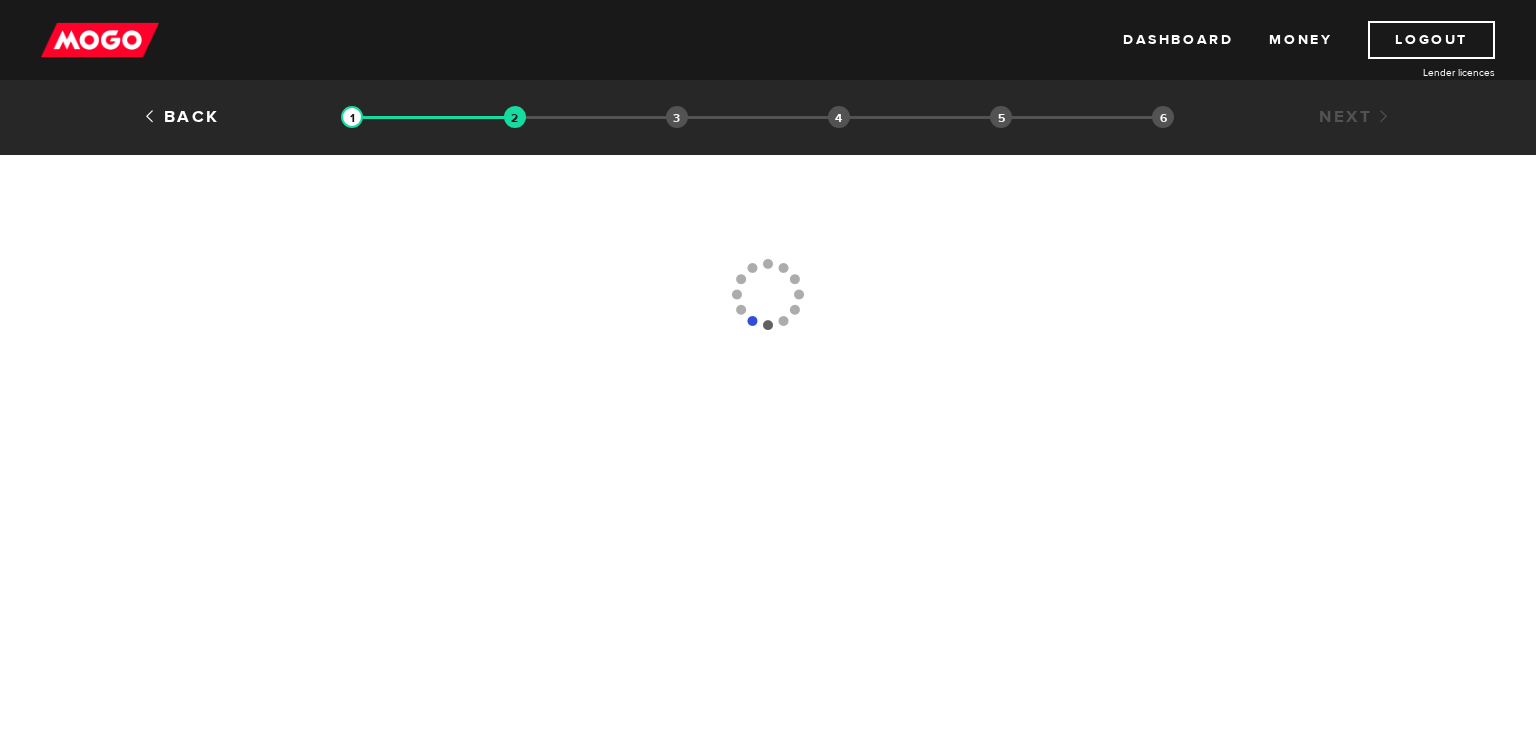 scroll, scrollTop: 0, scrollLeft: 0, axis: both 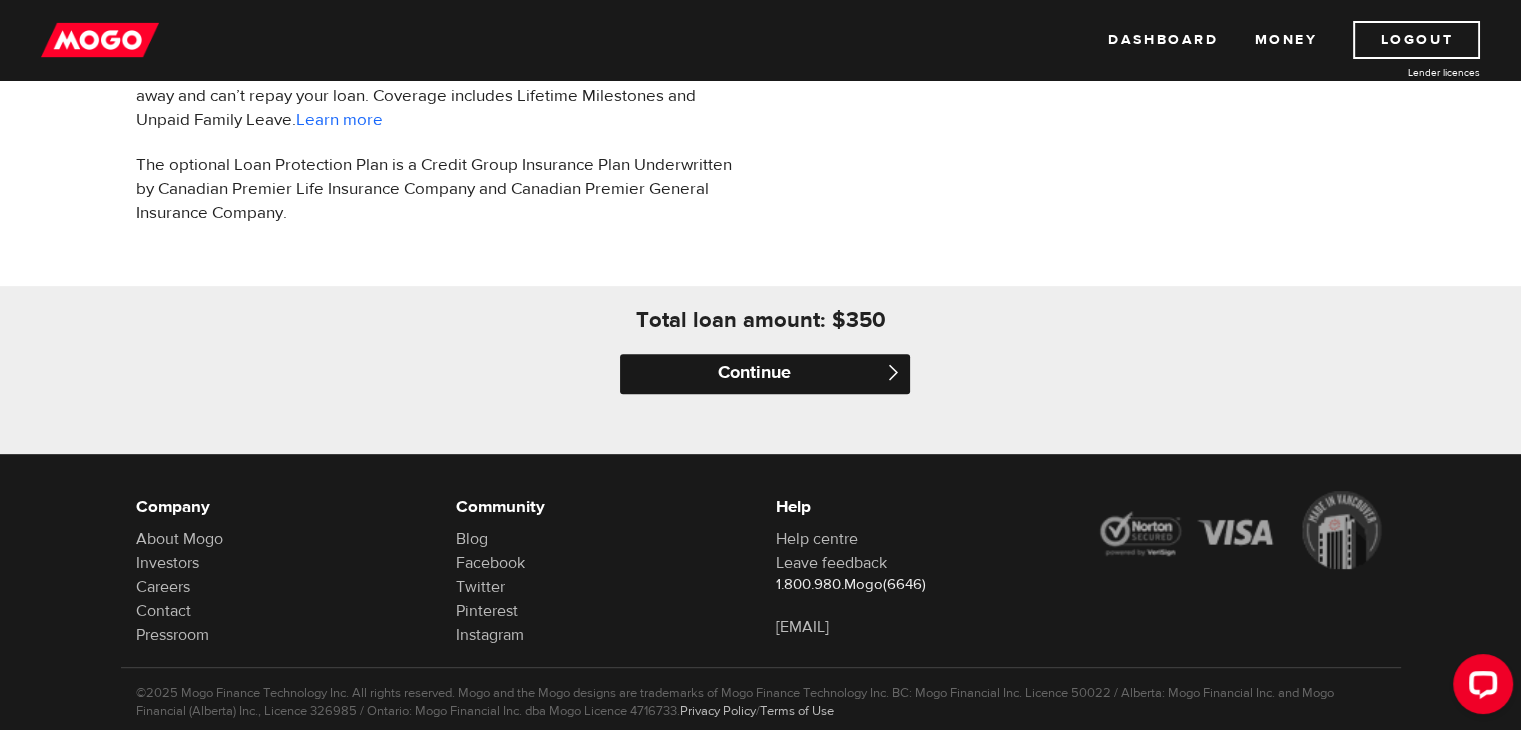 click on "Continue" at bounding box center (765, 374) 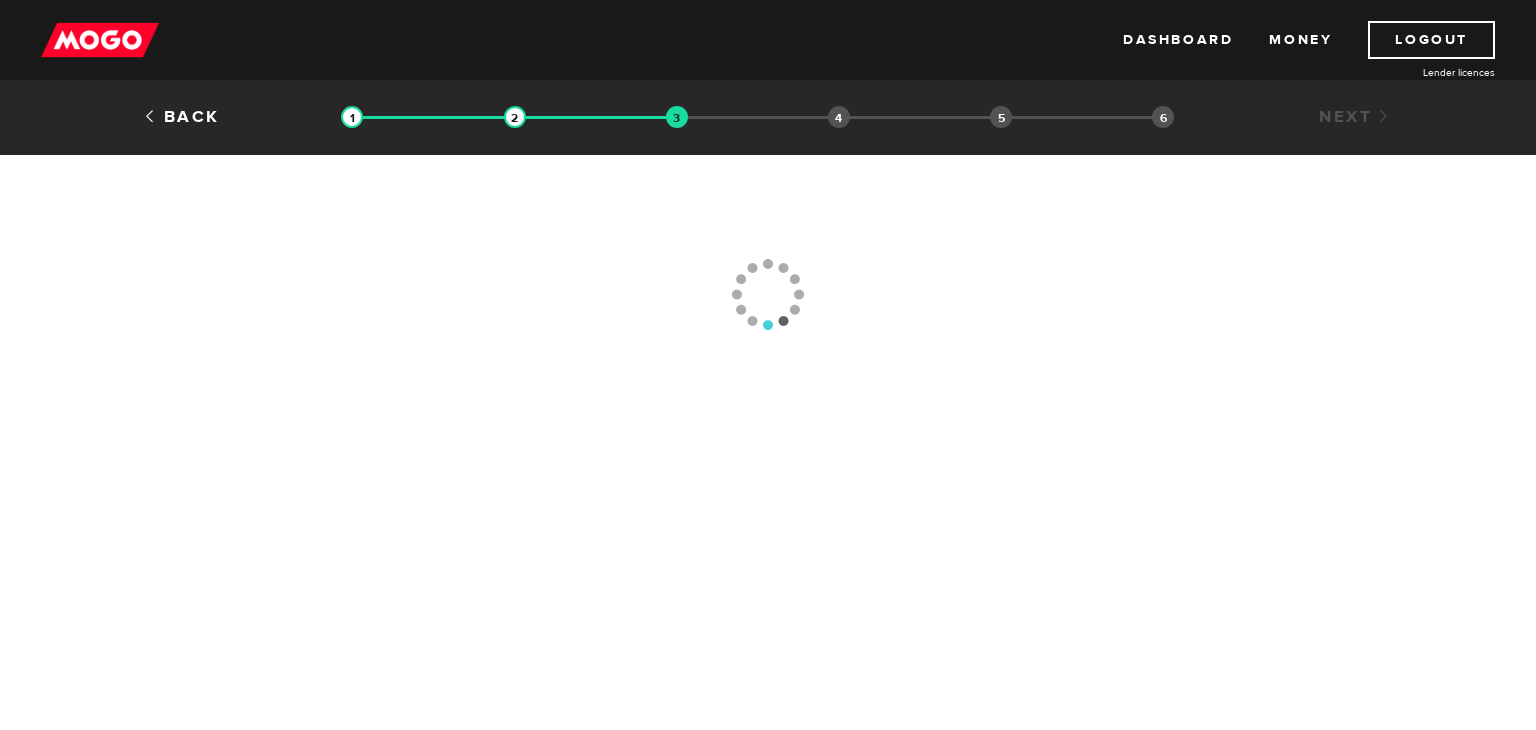 scroll, scrollTop: 0, scrollLeft: 0, axis: both 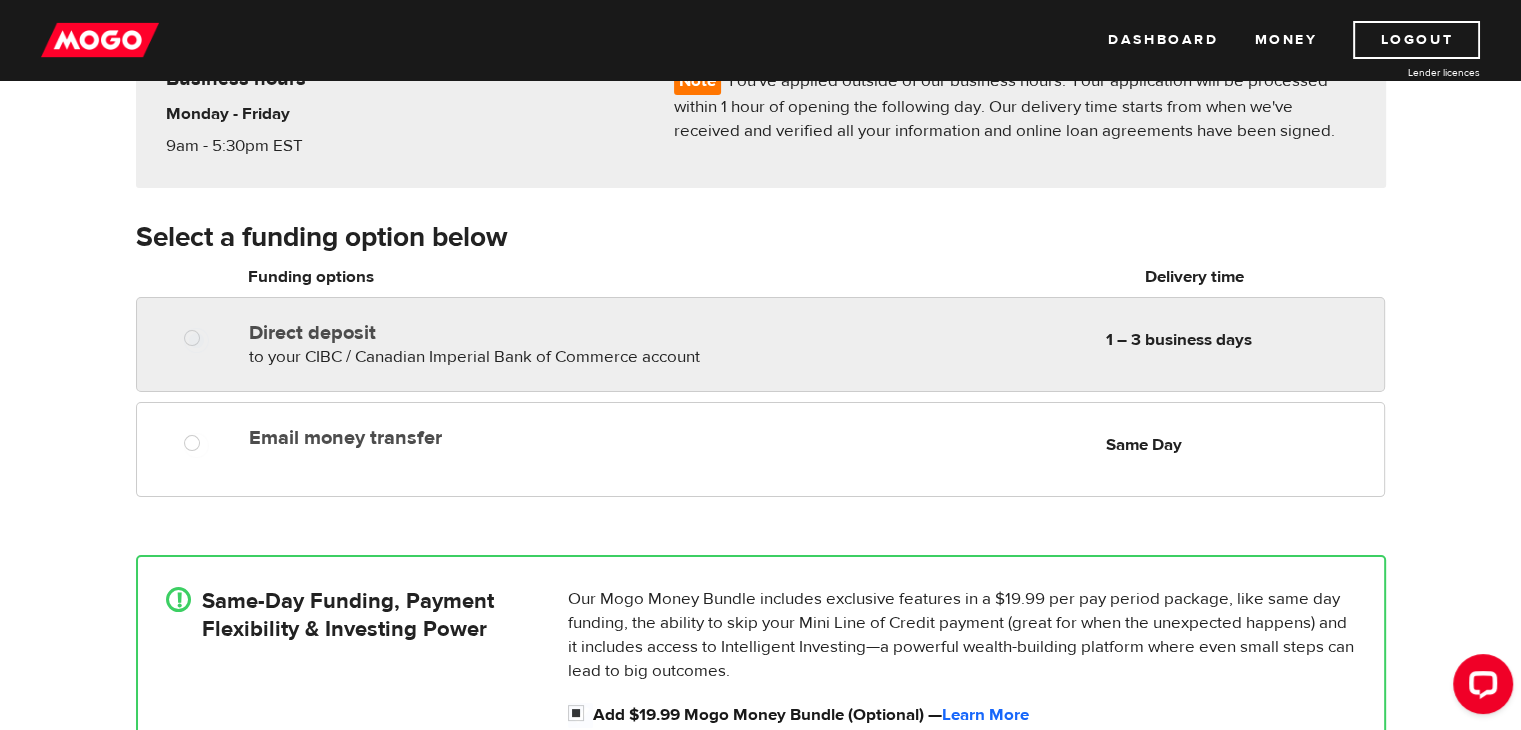 radio on "true" 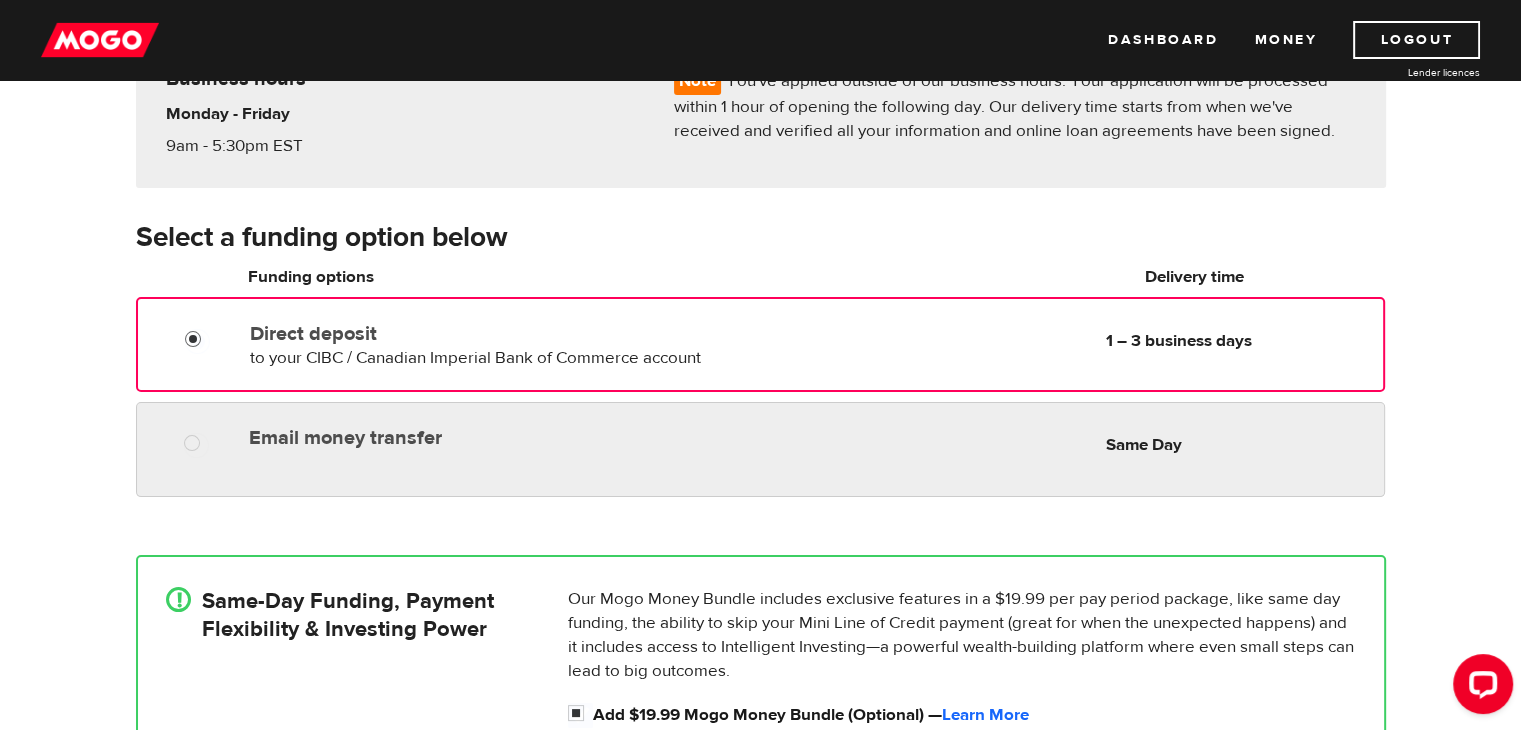 radio on "true" 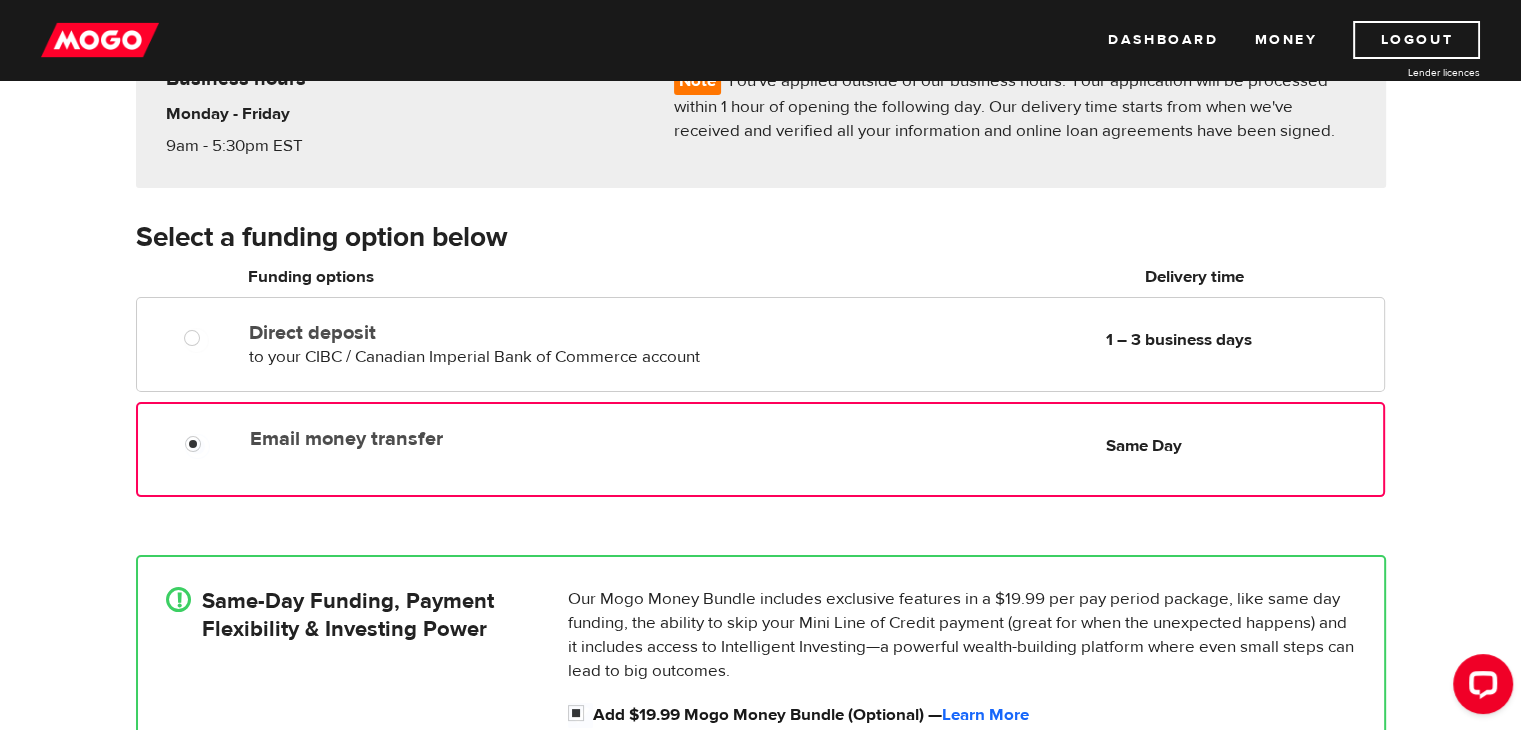 click on "Email money transfer" at bounding box center [479, 439] 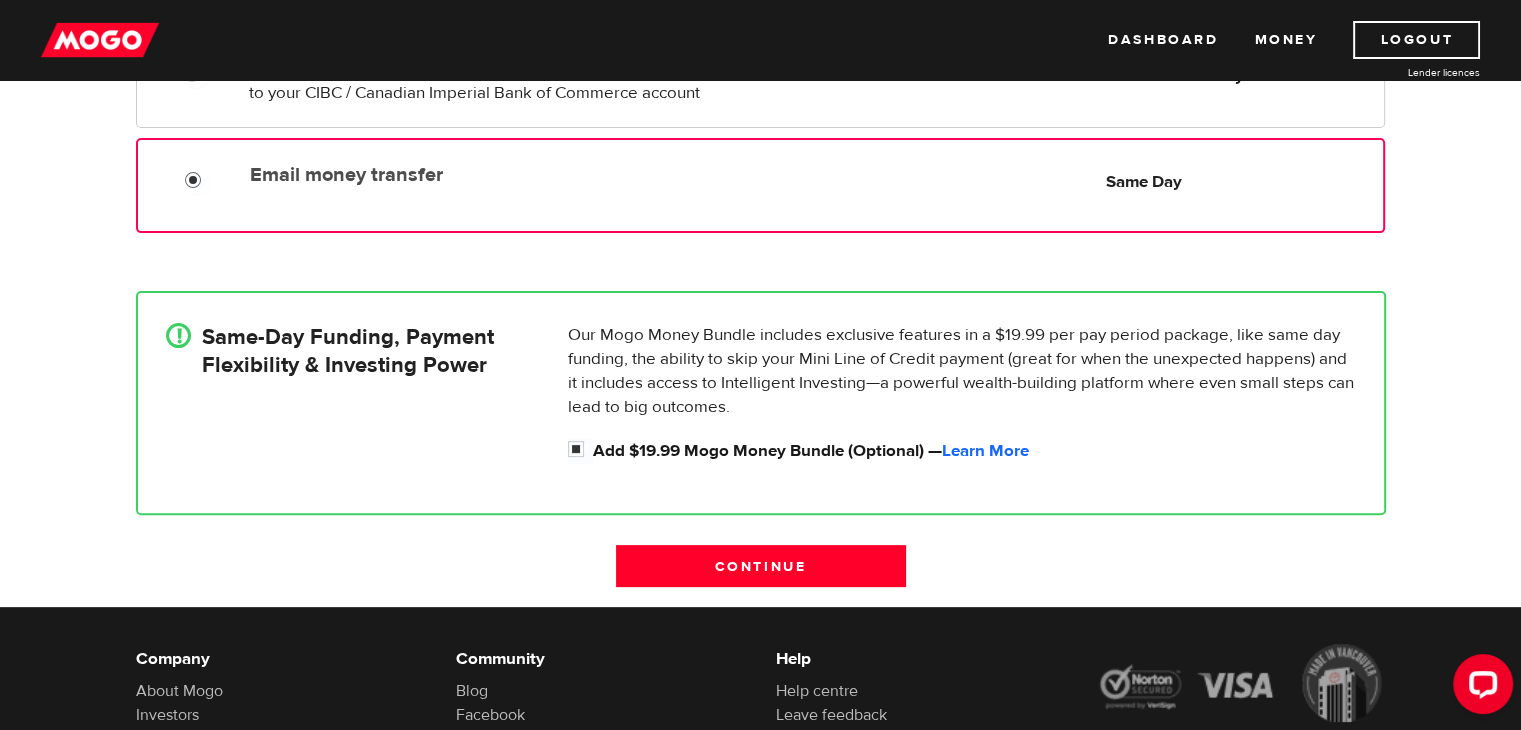 scroll, scrollTop: 472, scrollLeft: 0, axis: vertical 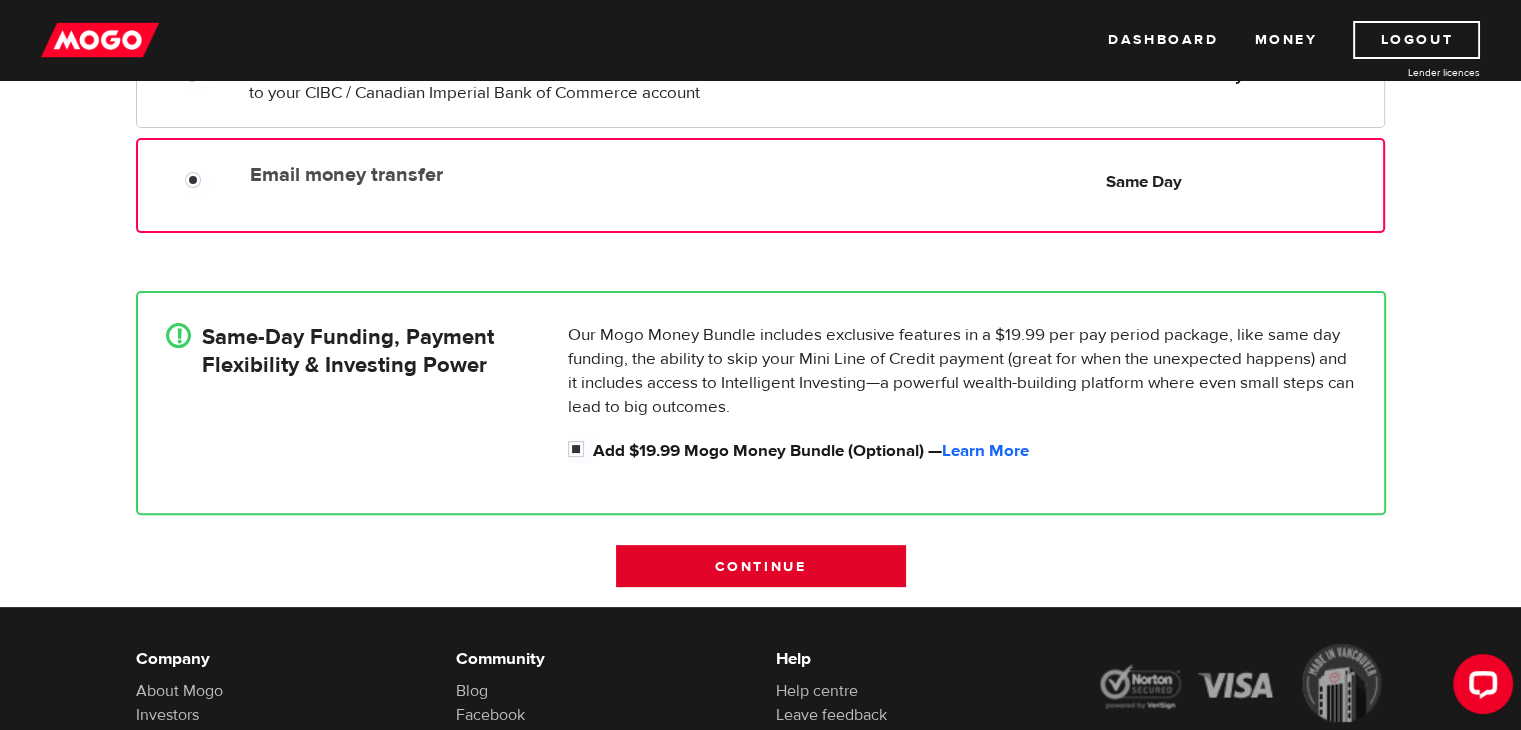 click on "Continue" at bounding box center [761, 566] 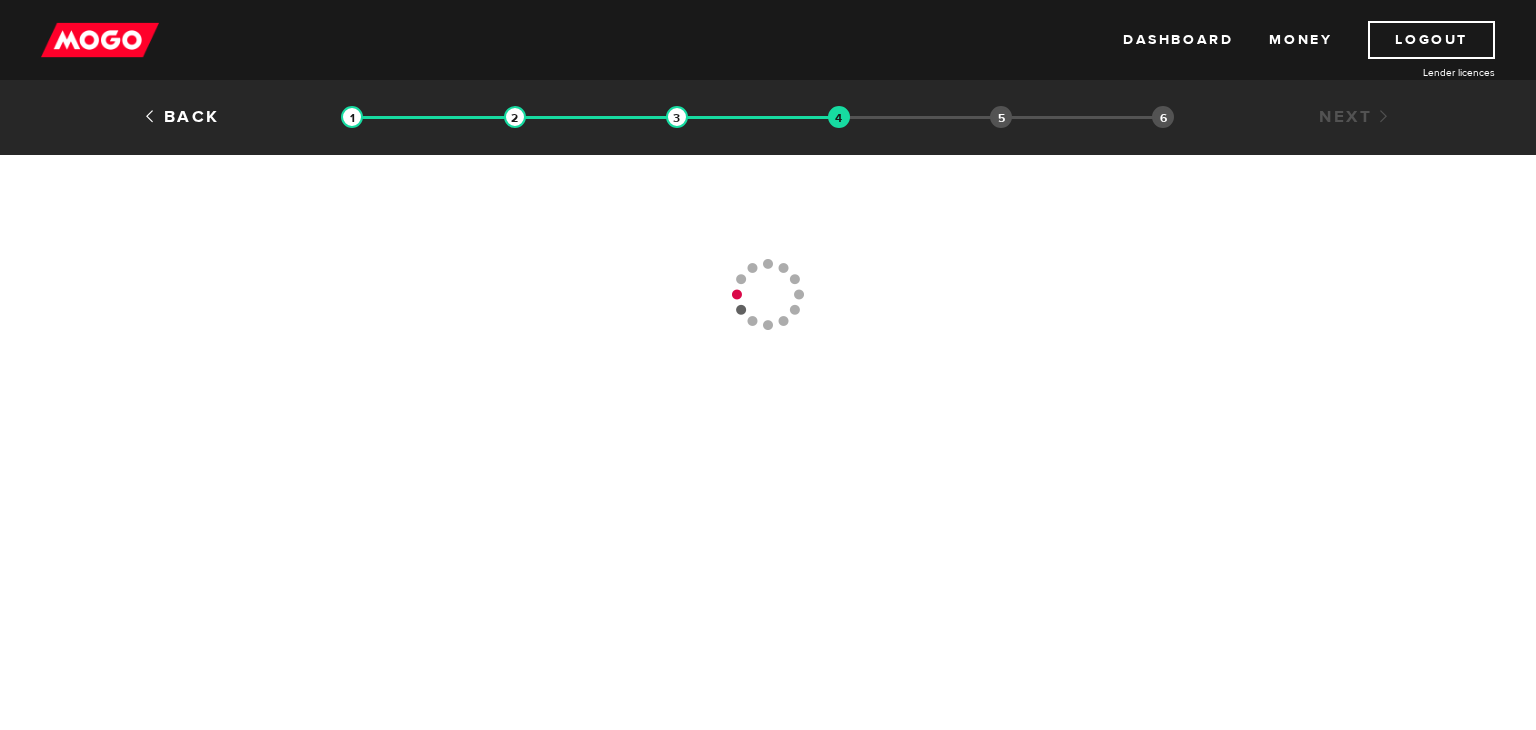 scroll, scrollTop: 0, scrollLeft: 0, axis: both 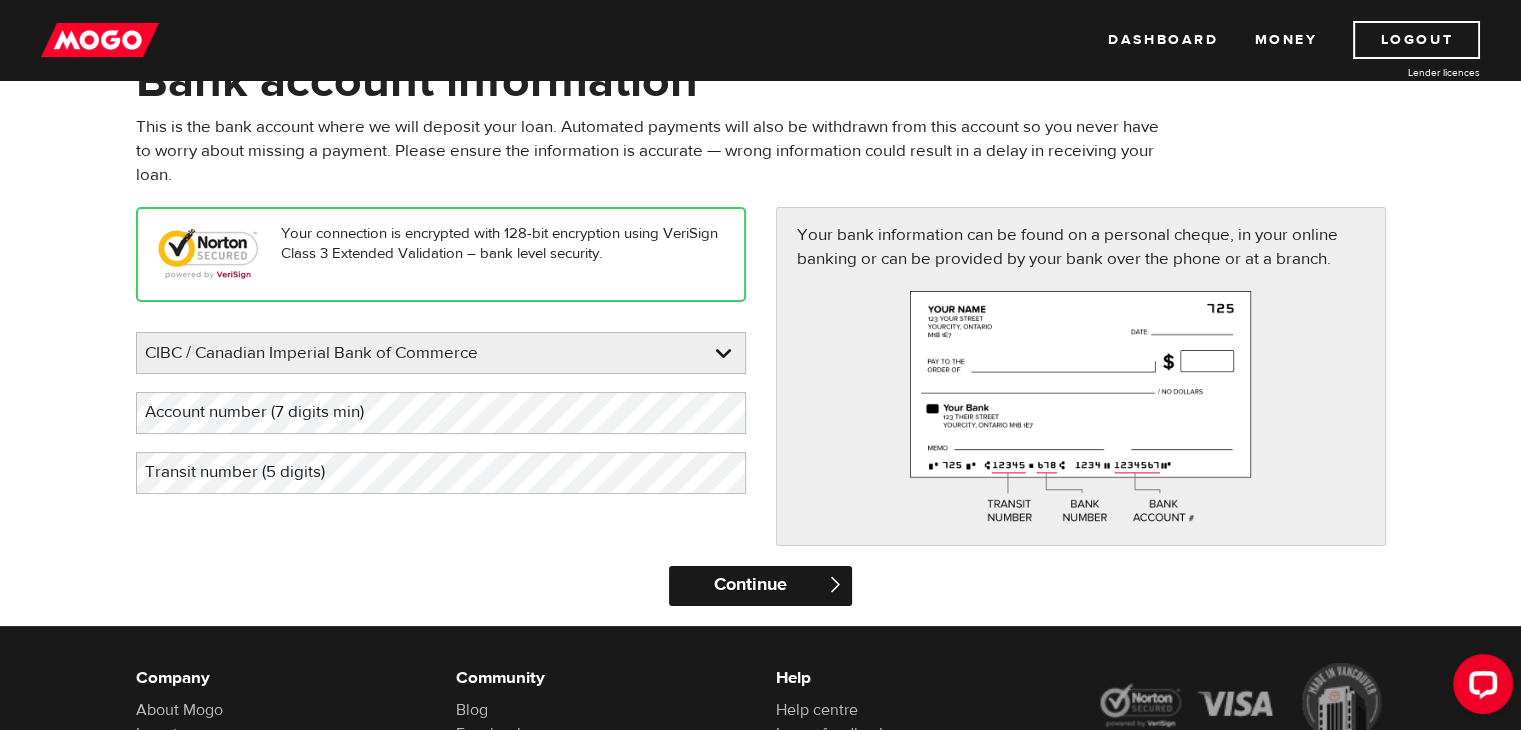 click on "Continue" at bounding box center [760, 586] 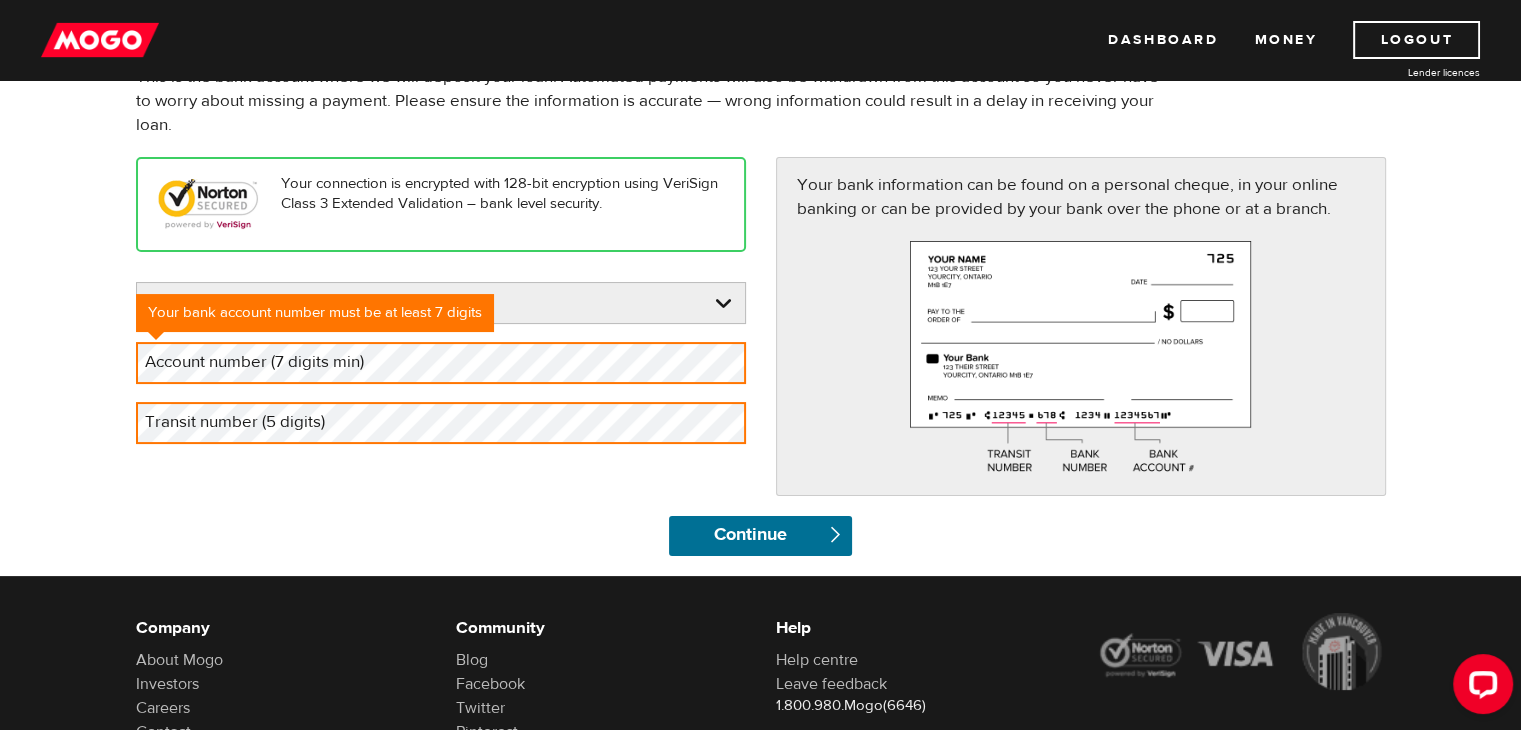 scroll, scrollTop: 226, scrollLeft: 0, axis: vertical 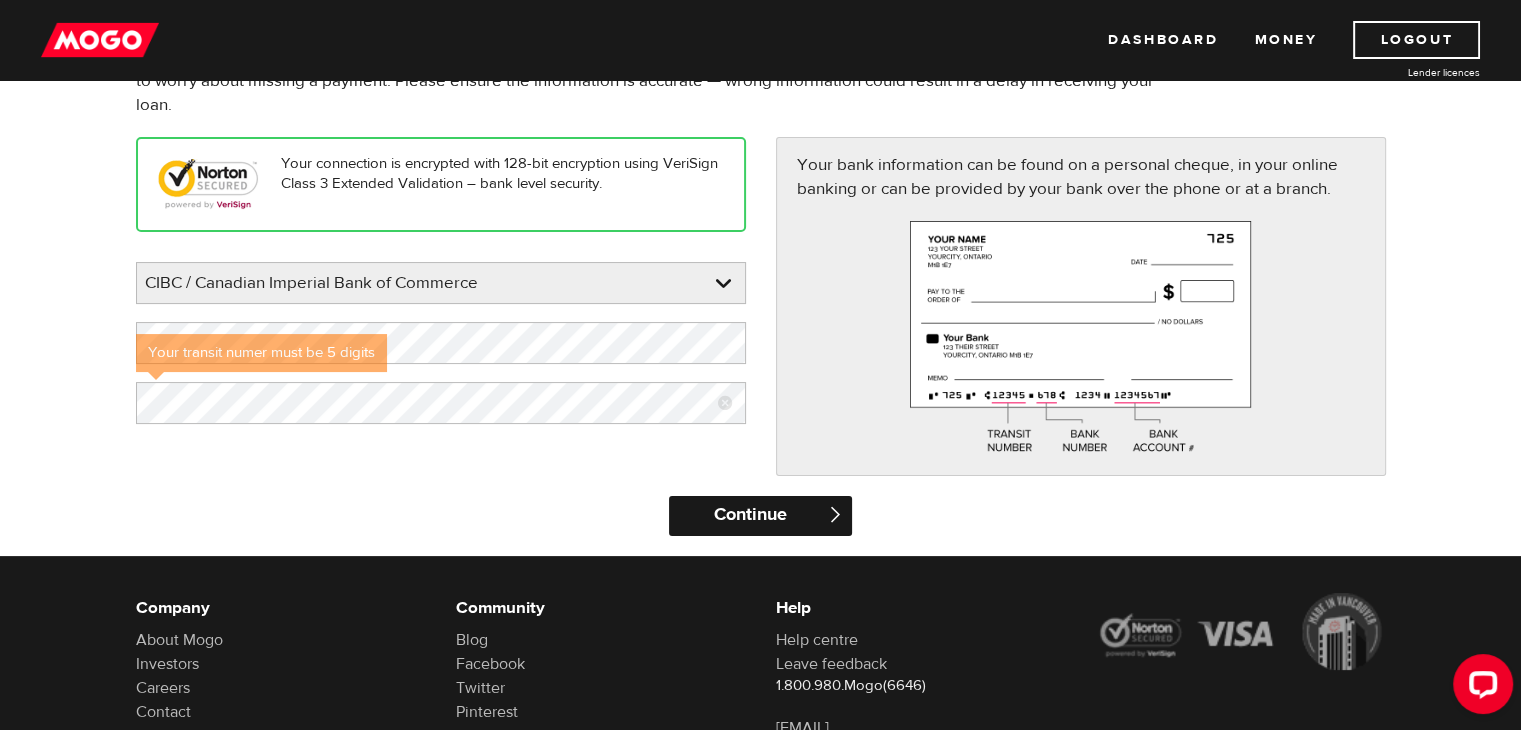click on "Continue" at bounding box center (760, 516) 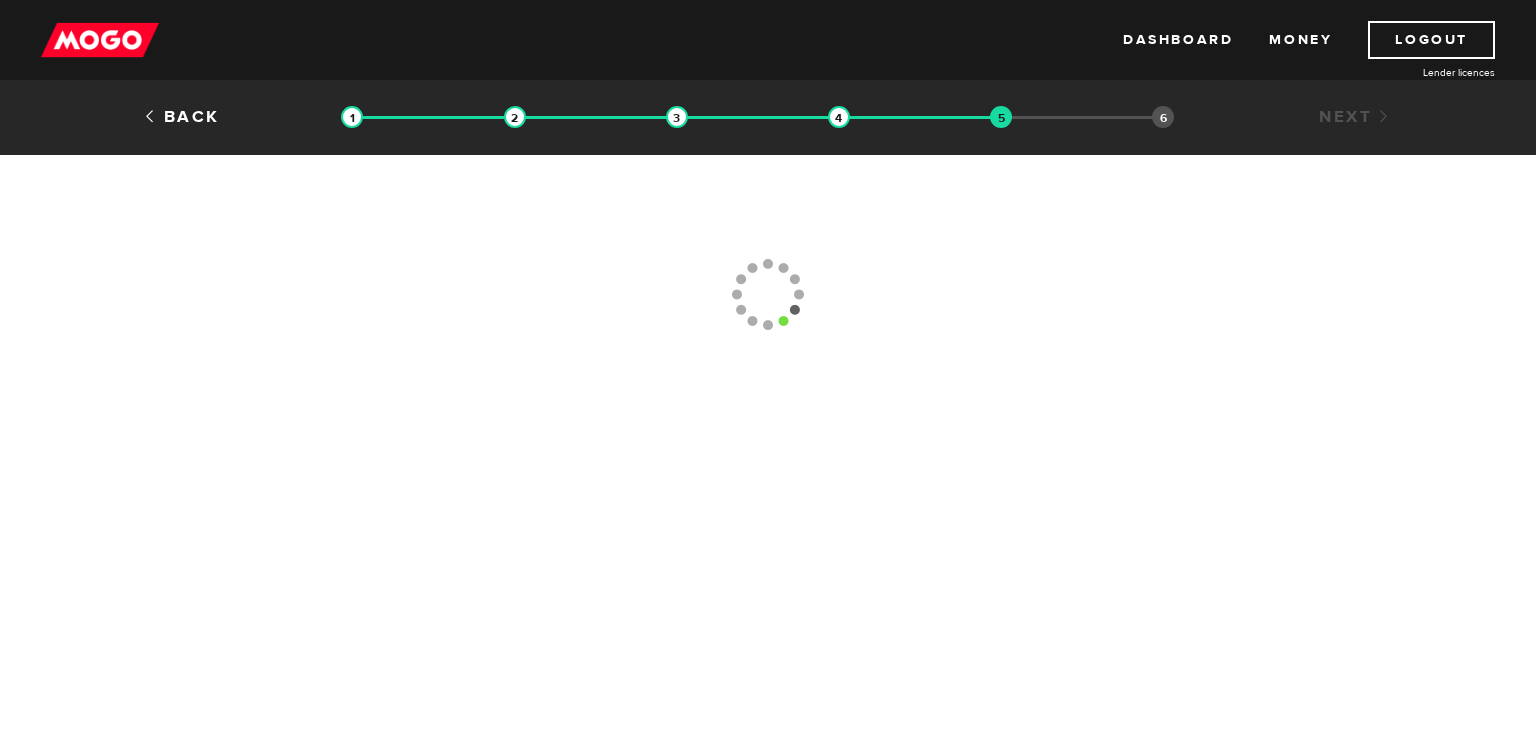 scroll, scrollTop: 0, scrollLeft: 0, axis: both 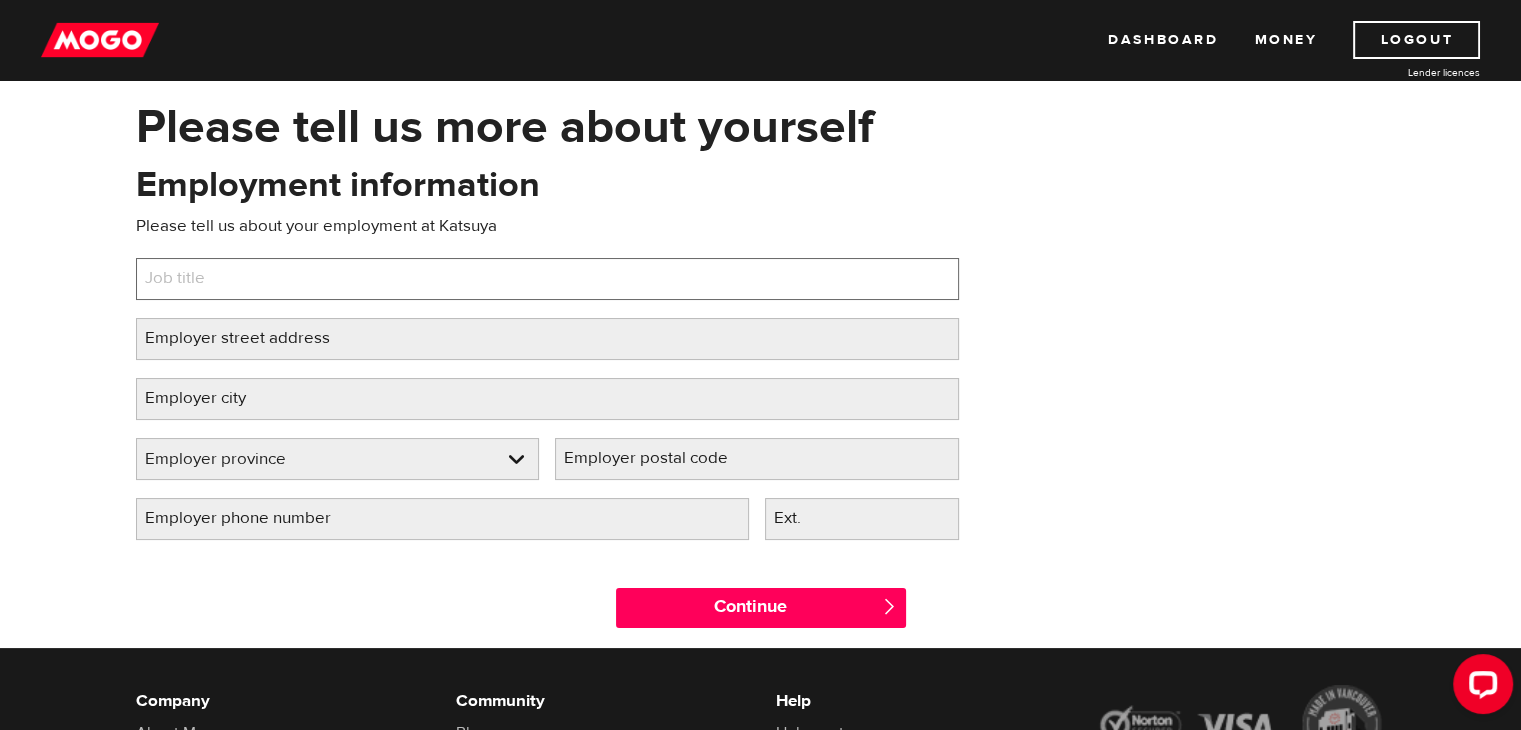 click on "Job title" at bounding box center (547, 279) 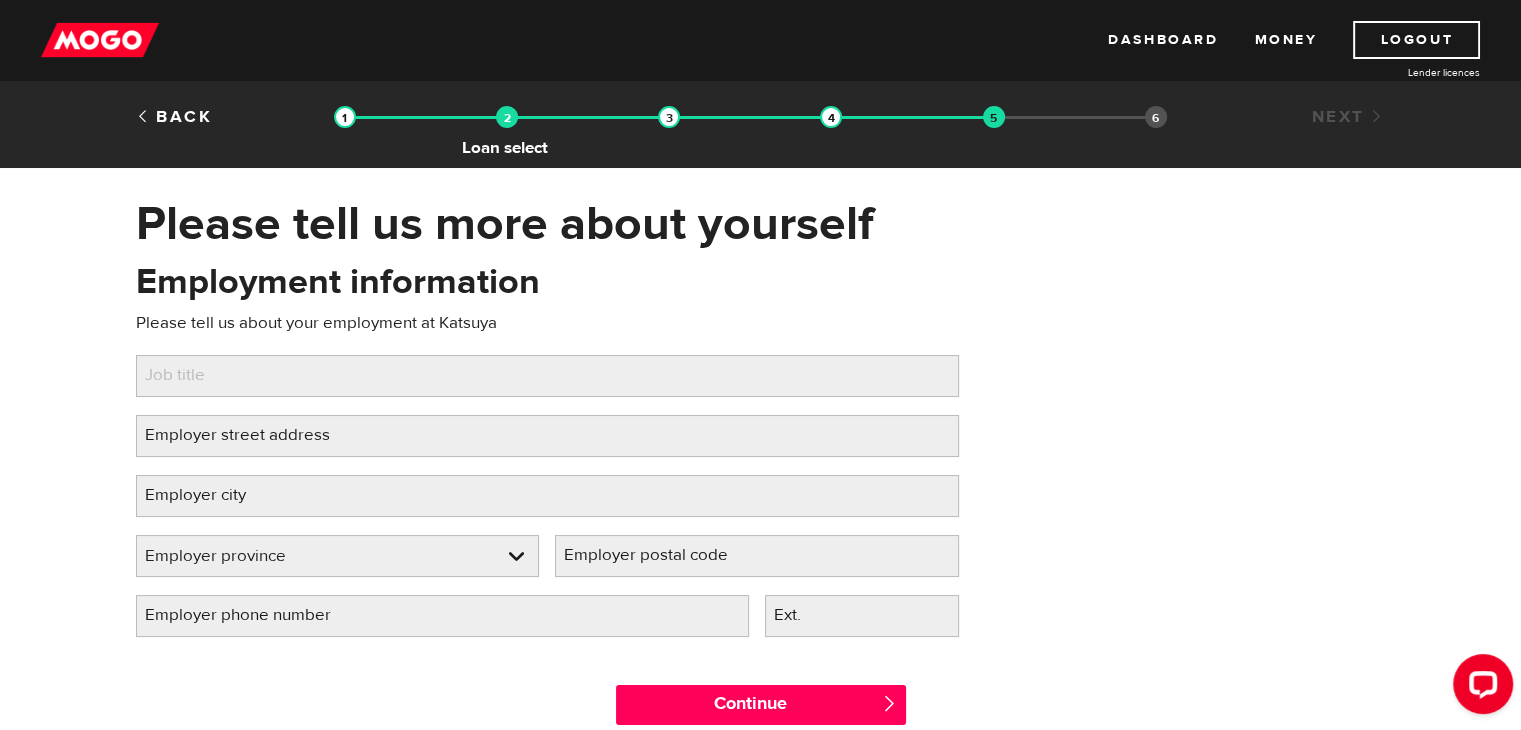 click at bounding box center [507, 117] 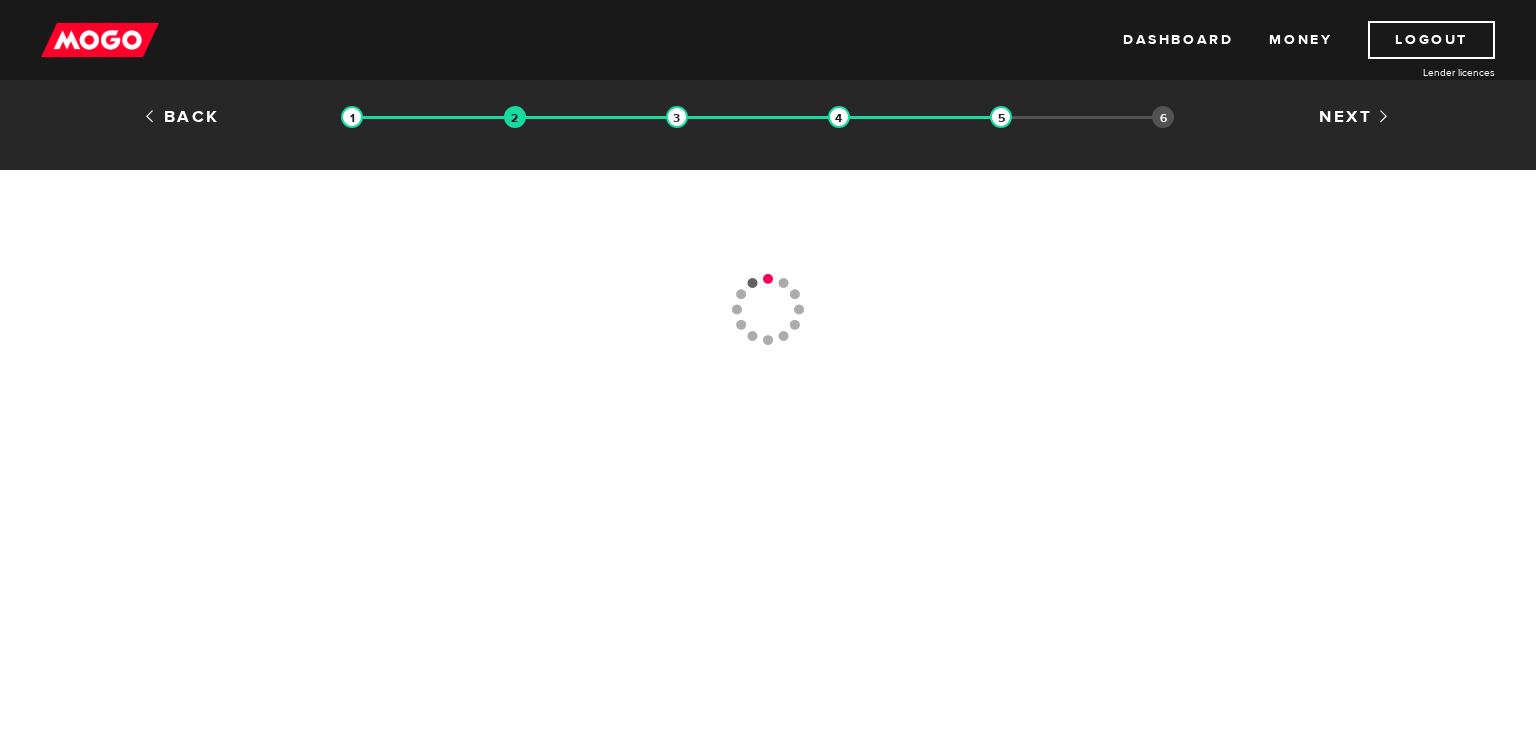 scroll, scrollTop: 0, scrollLeft: 0, axis: both 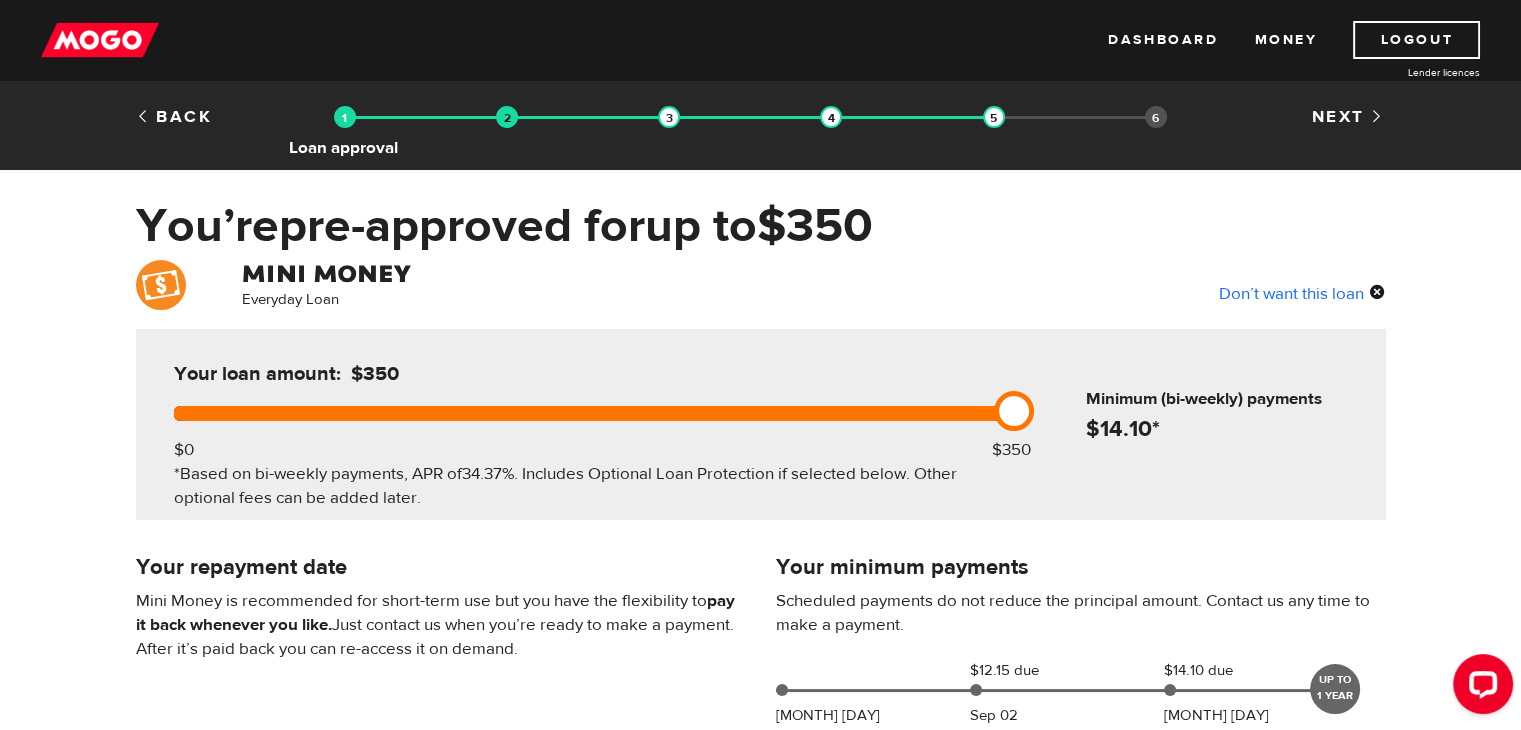 click at bounding box center (345, 117) 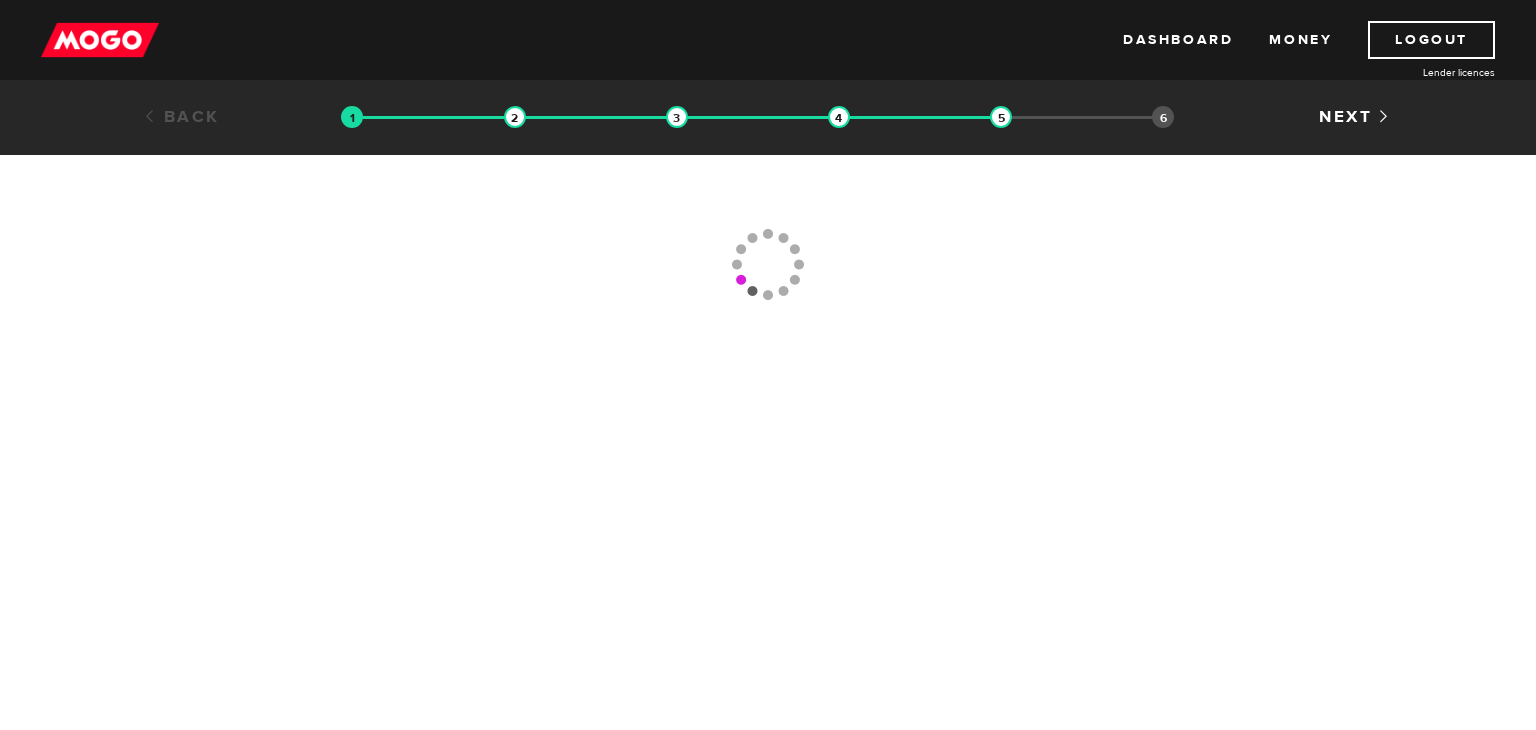 scroll, scrollTop: 0, scrollLeft: 0, axis: both 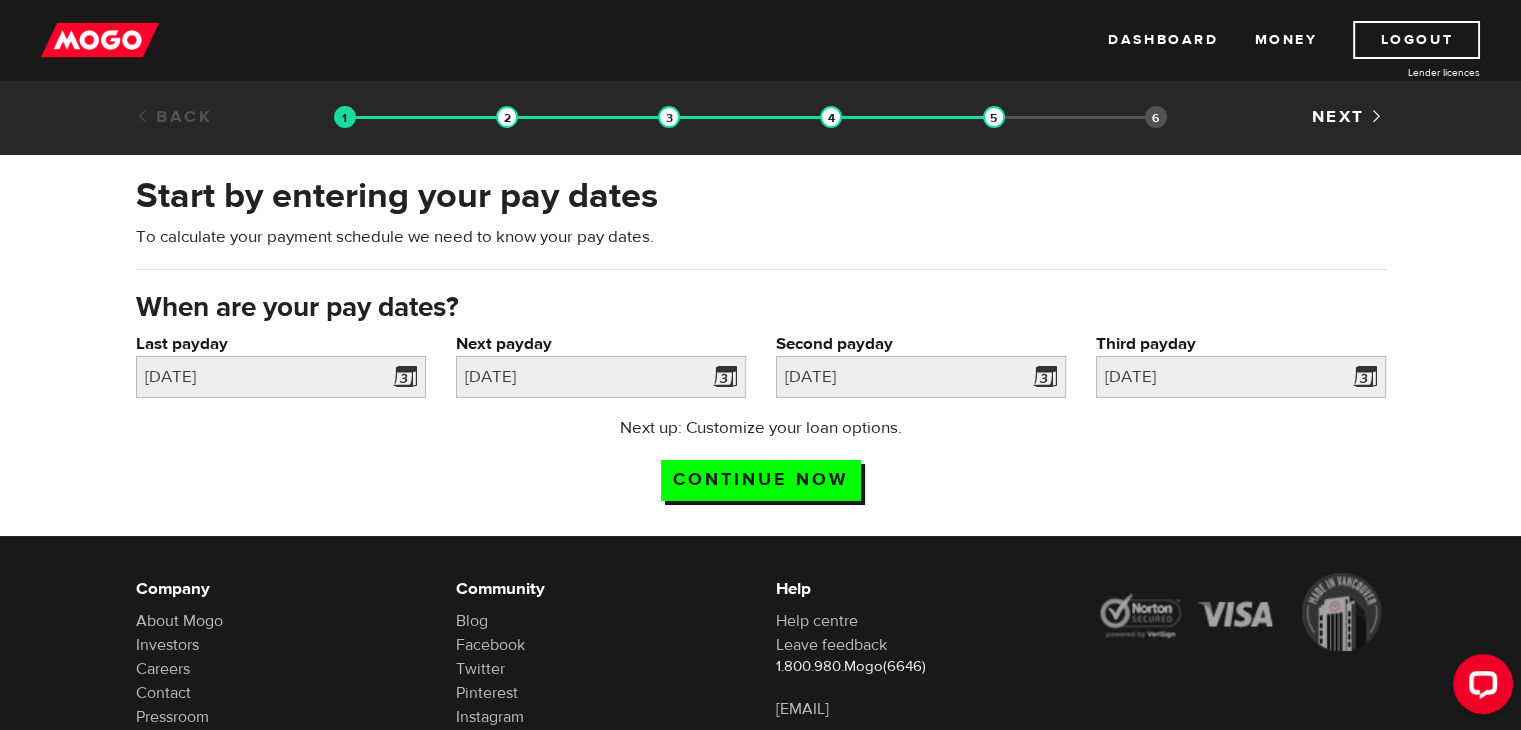 click on "Summary" at bounding box center [1156, 117] 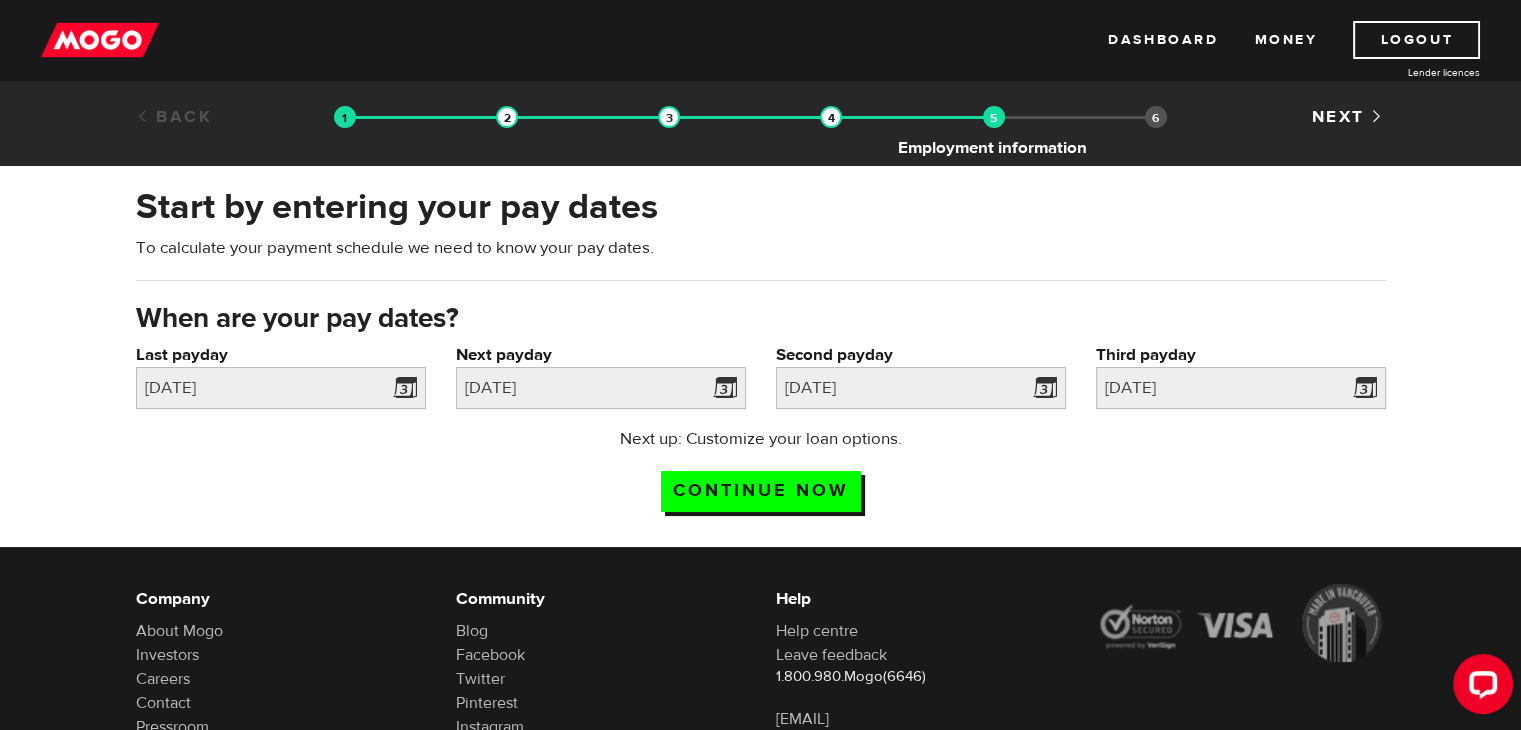 click at bounding box center [994, 117] 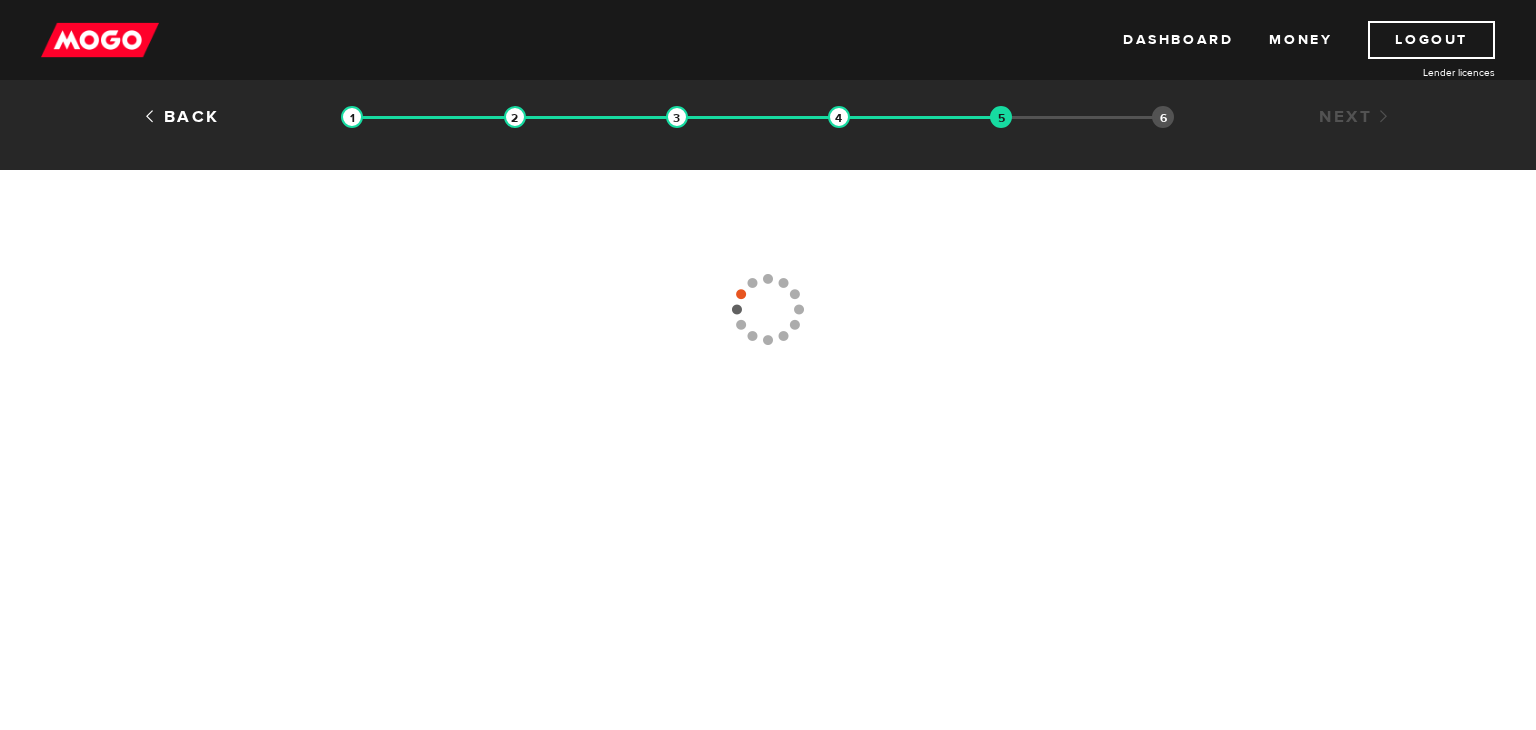 scroll, scrollTop: 0, scrollLeft: 0, axis: both 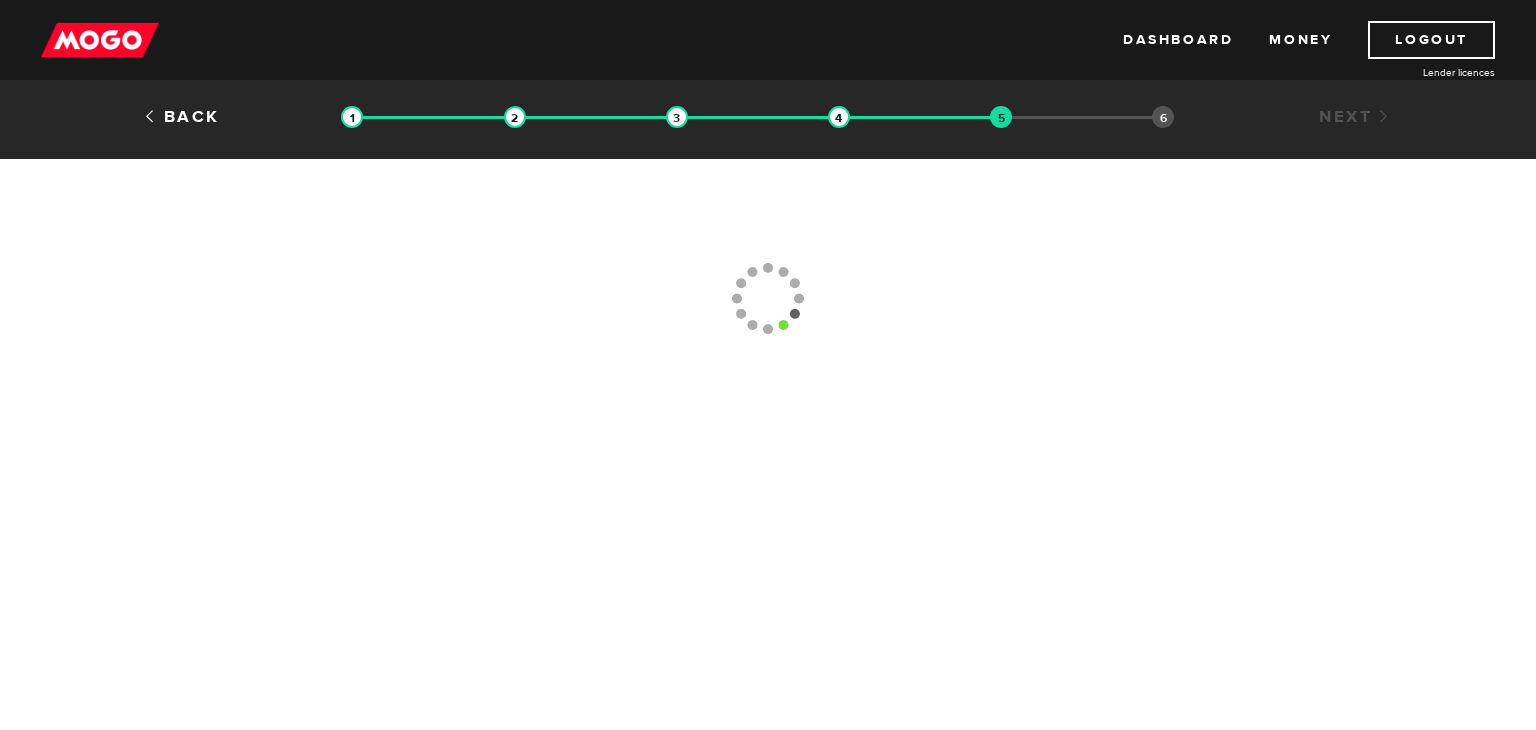 type 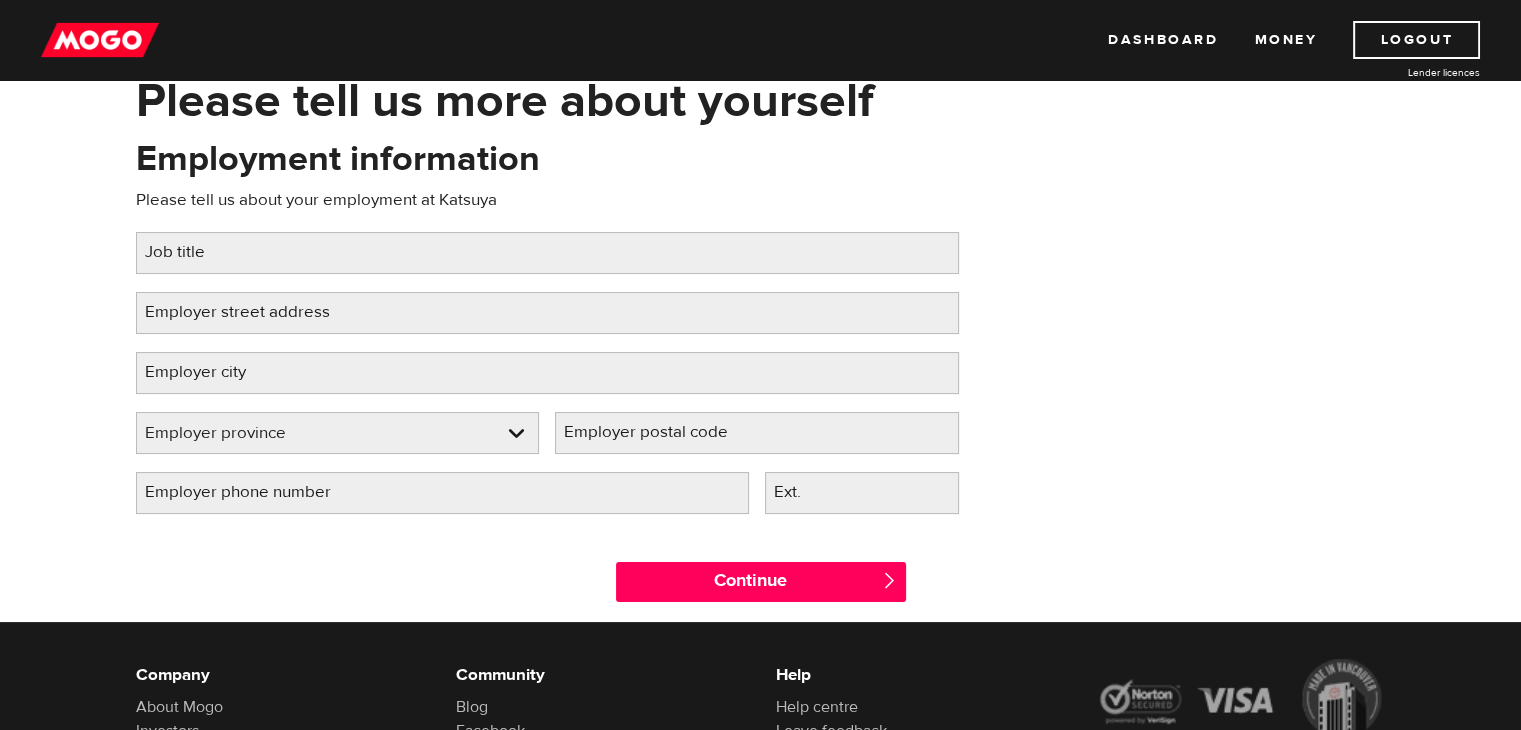 scroll, scrollTop: 112, scrollLeft: 0, axis: vertical 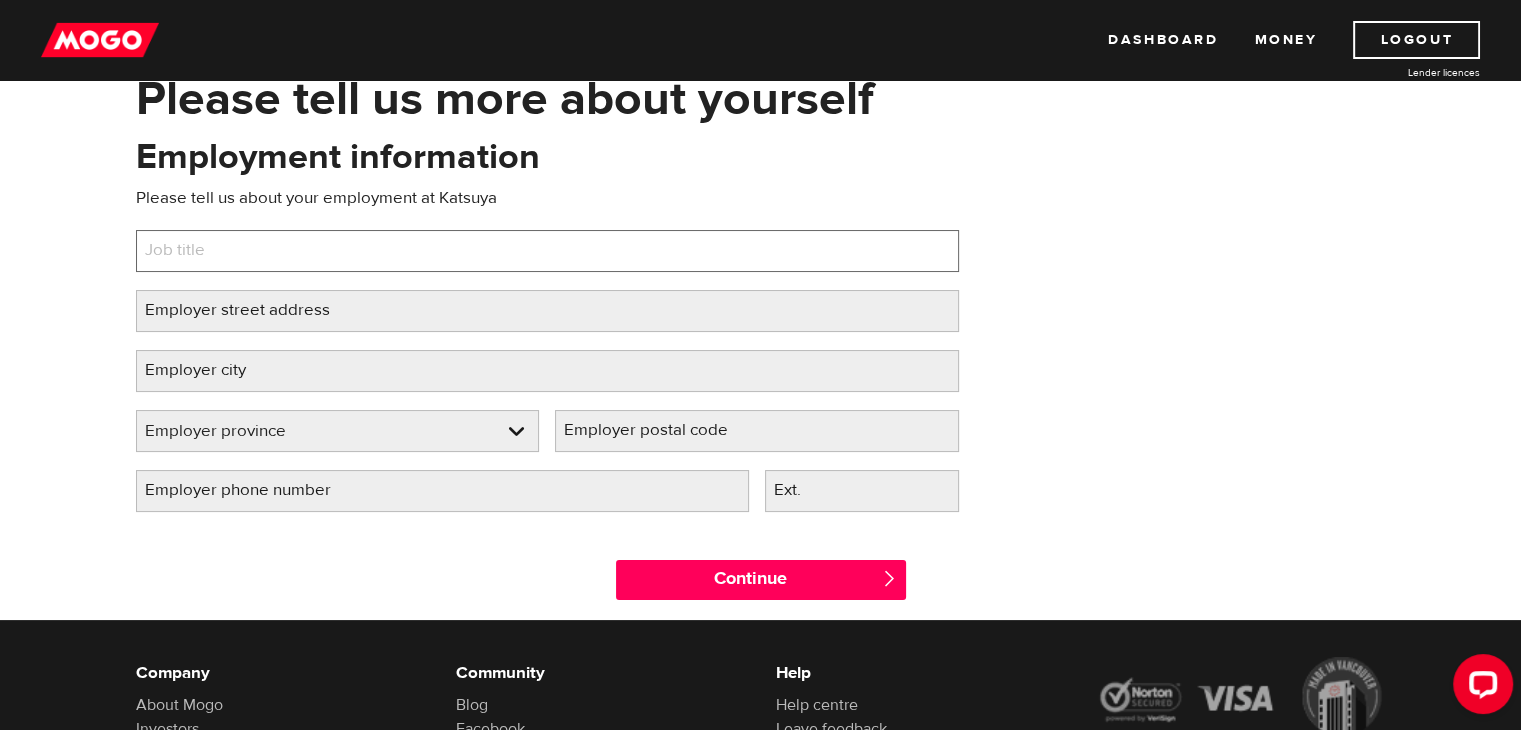 click on "Job title" at bounding box center (547, 251) 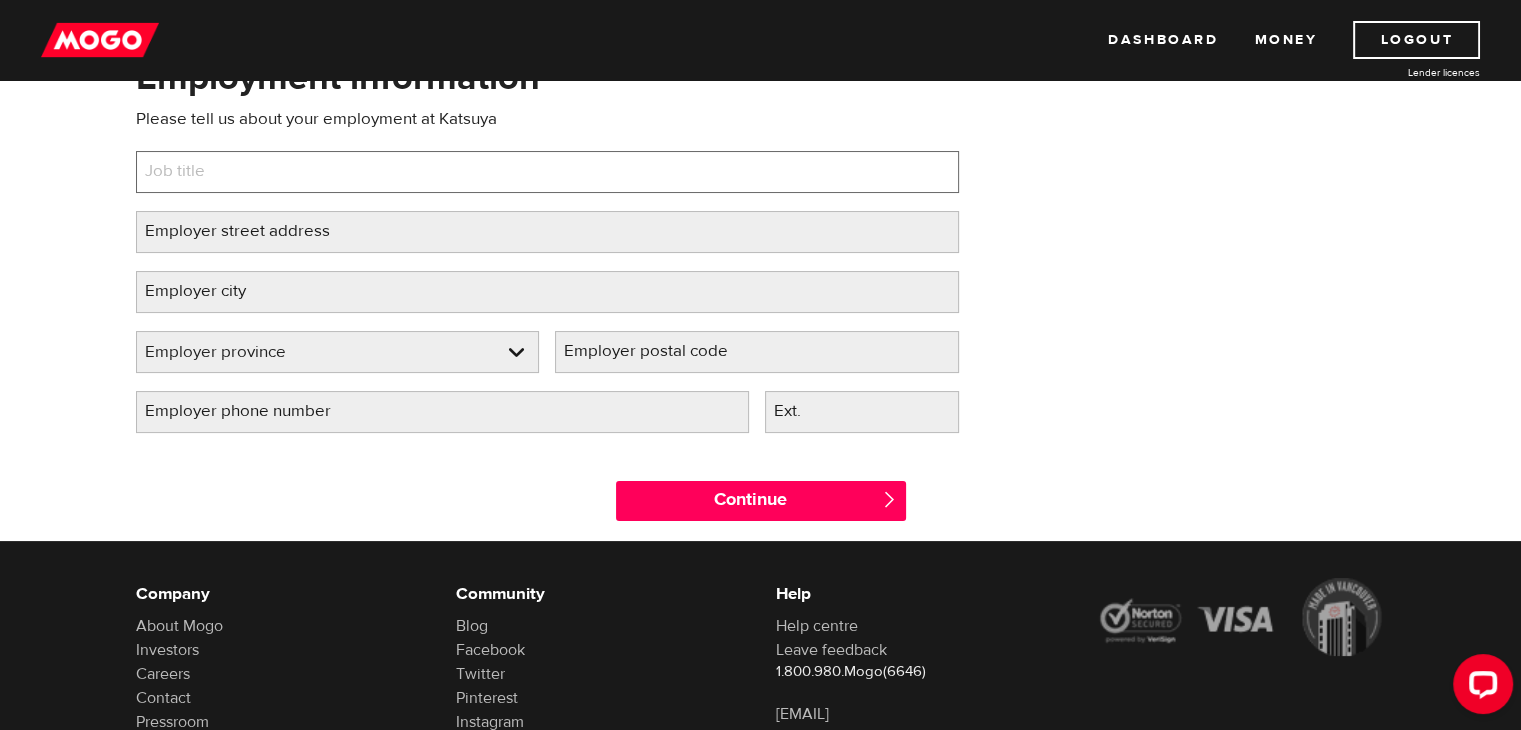 scroll, scrollTop: 192, scrollLeft: 0, axis: vertical 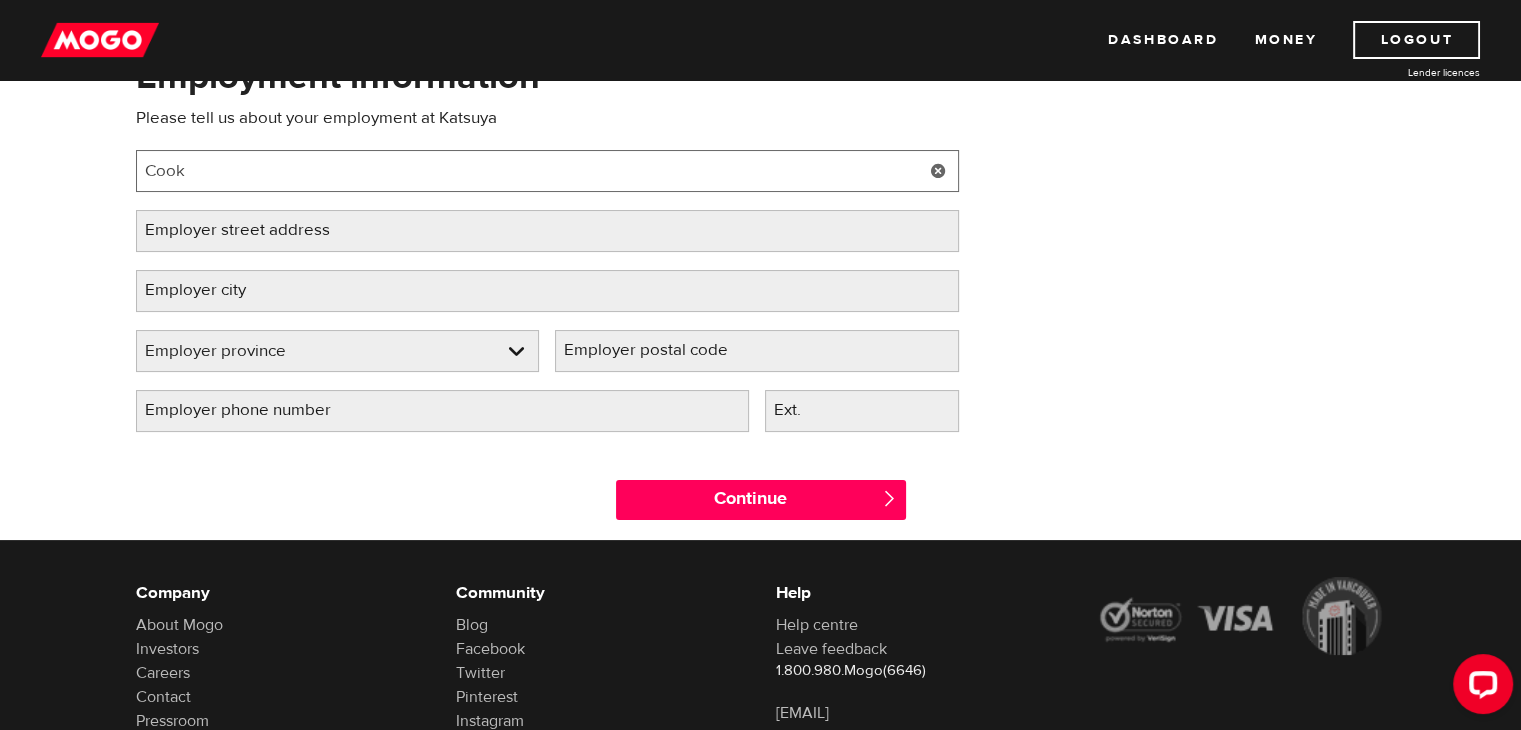 type on "Cook" 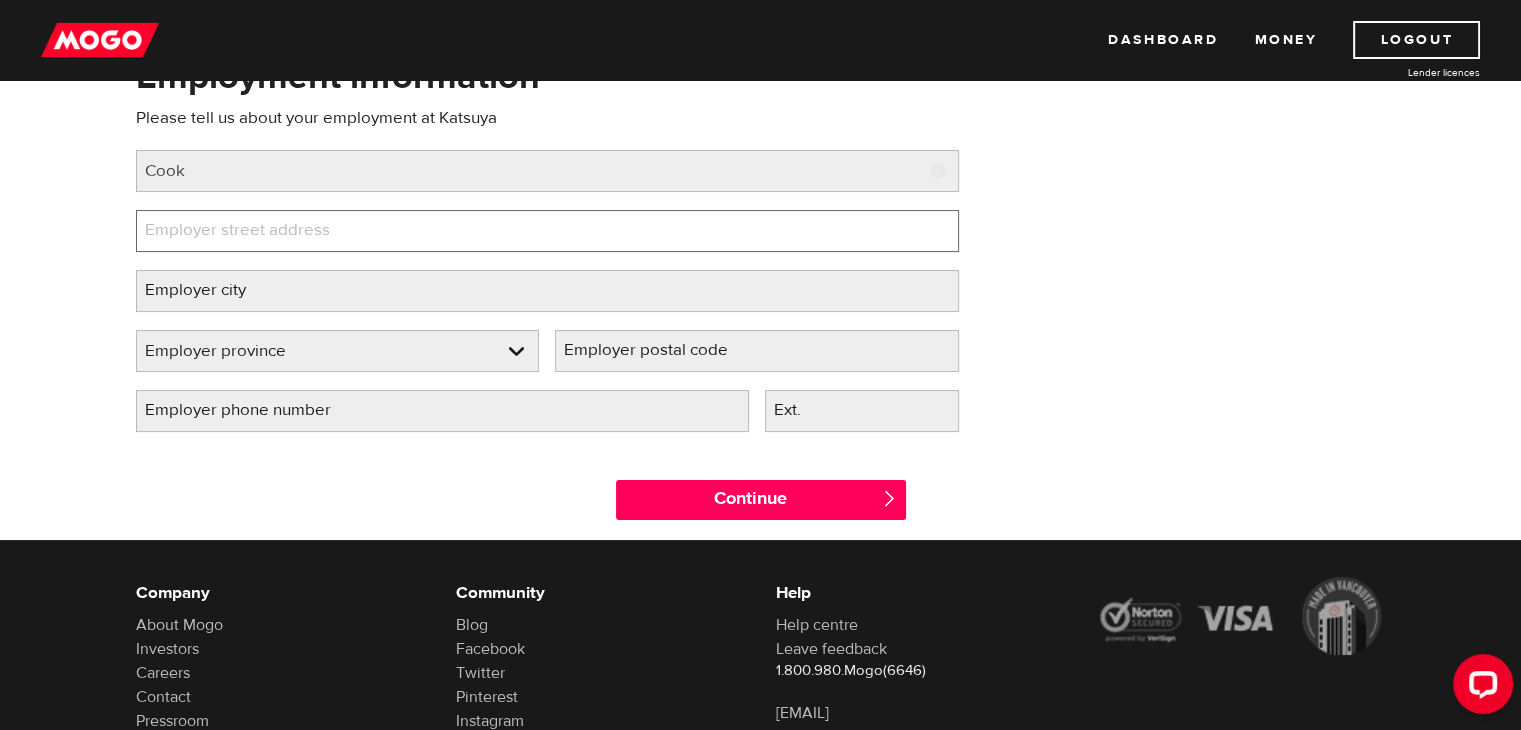 click on "Employer street address" at bounding box center [547, 231] 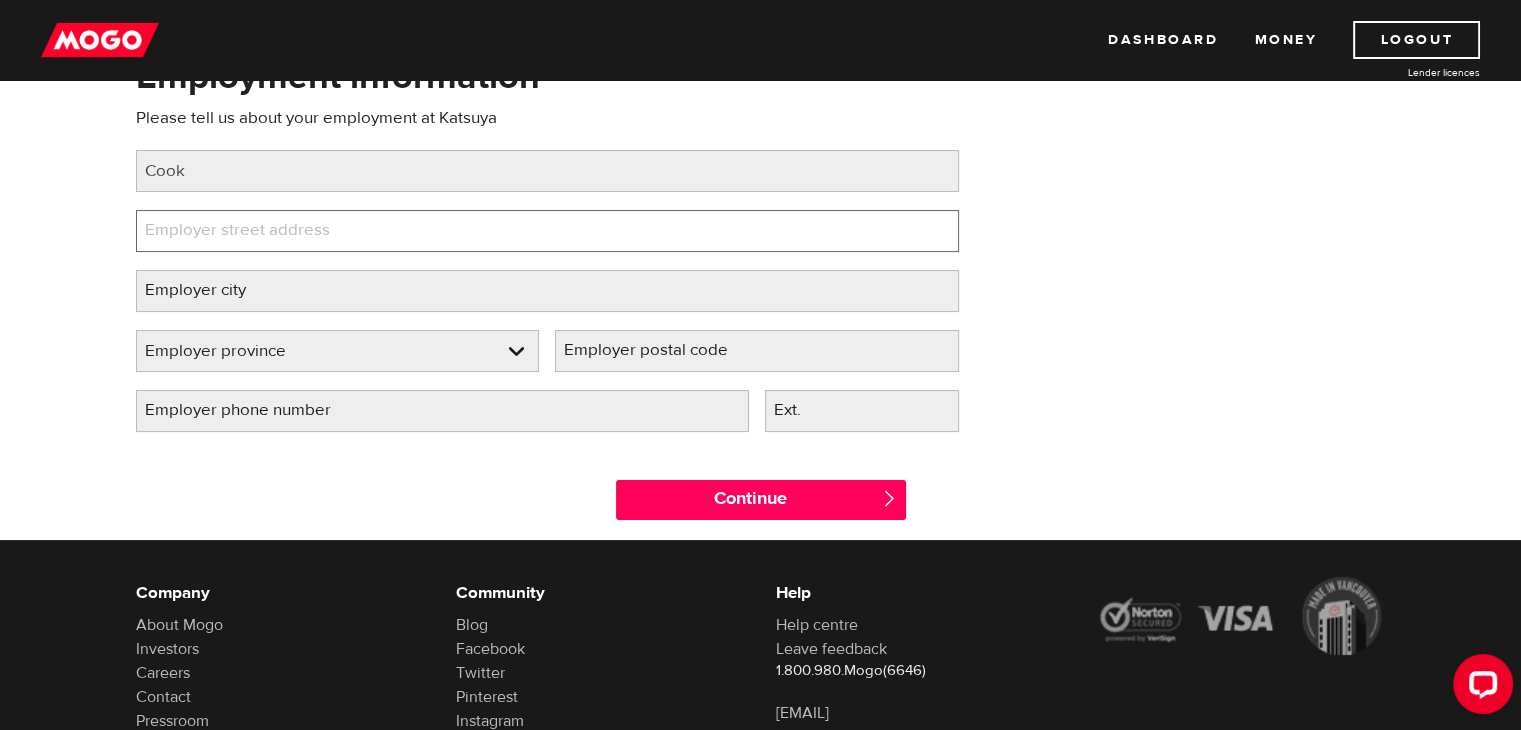 paste on "66 Gerrard St E" 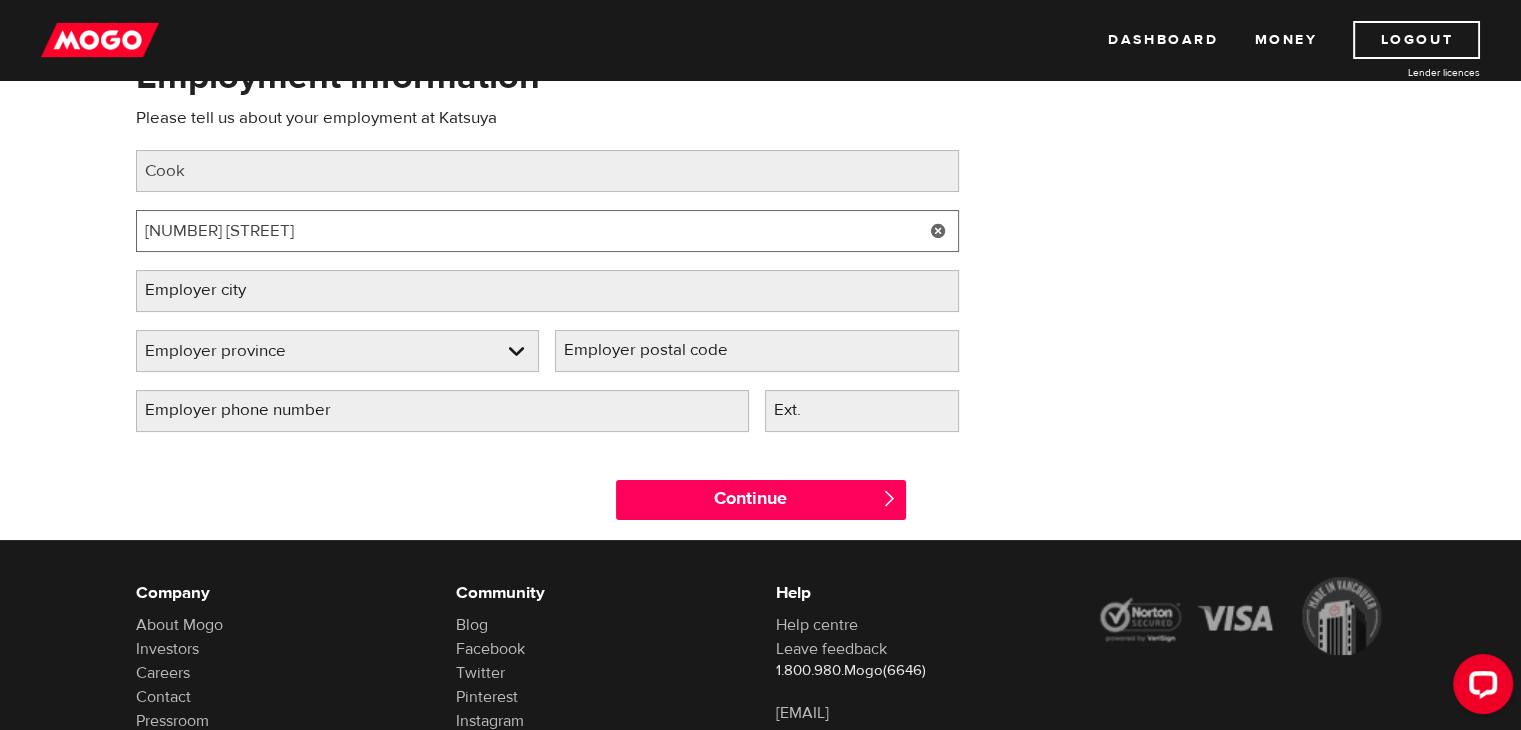 type on "66 Gerrard St E" 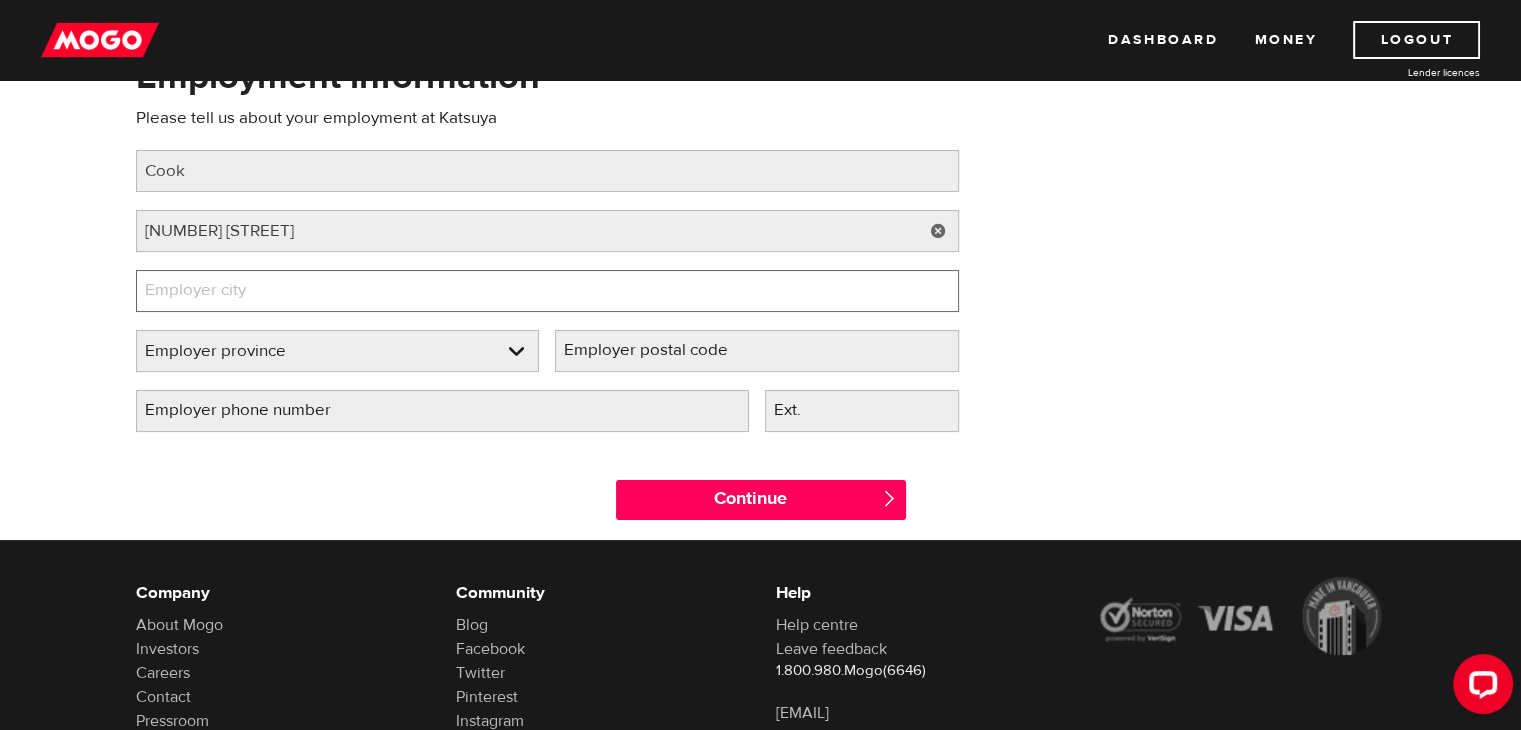 click on "Employer city" at bounding box center [547, 291] 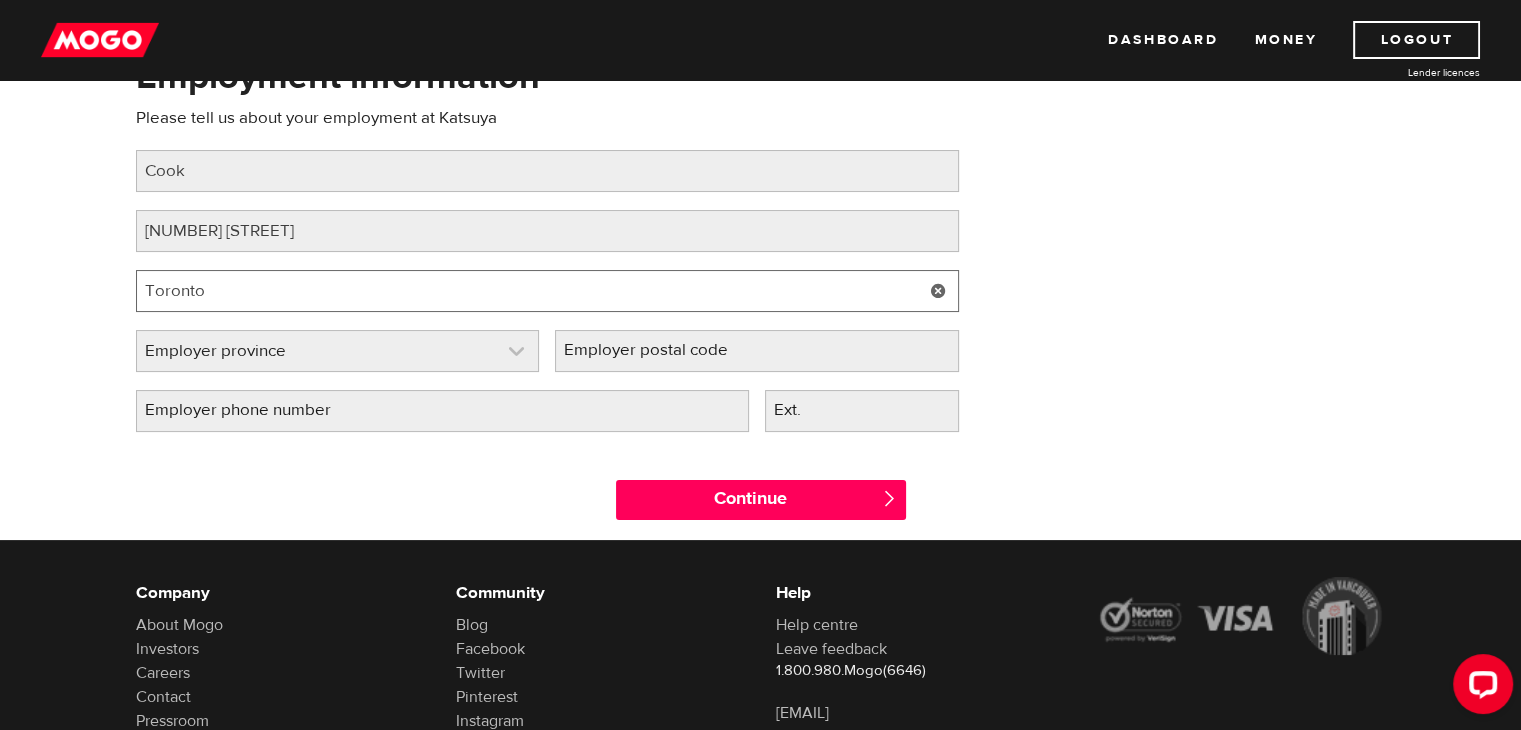 type on "Toronto" 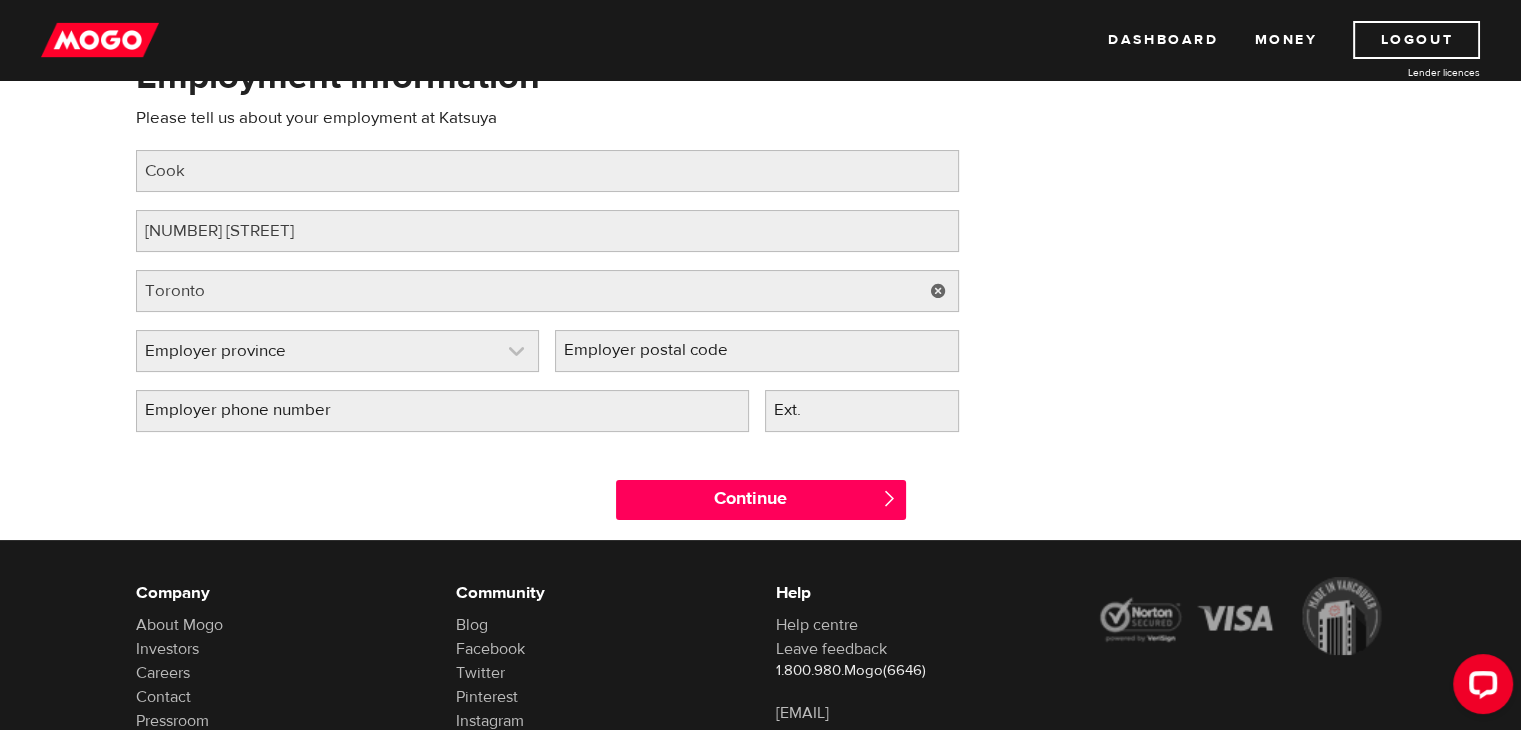 click at bounding box center (338, 351) 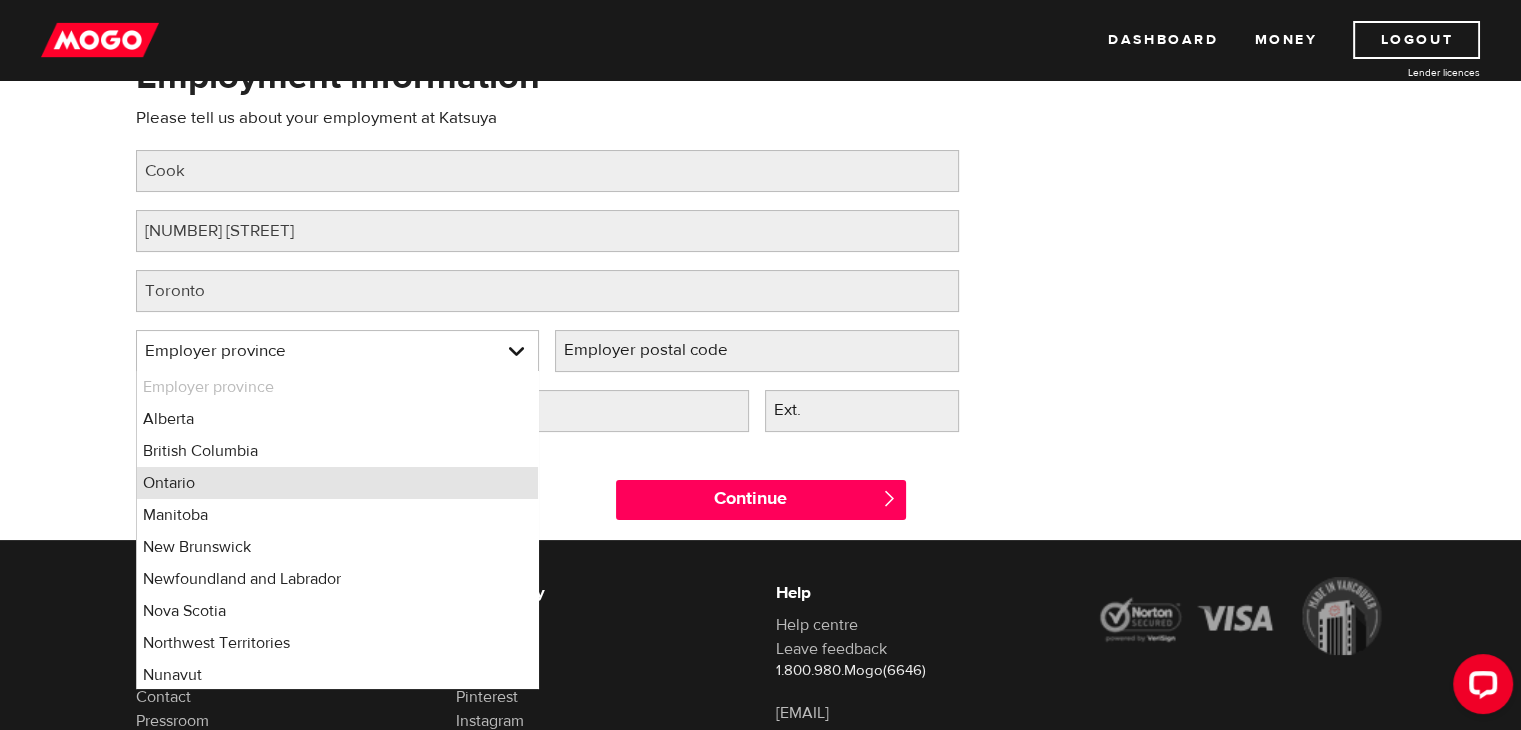 click on "Ontario" at bounding box center (338, 483) 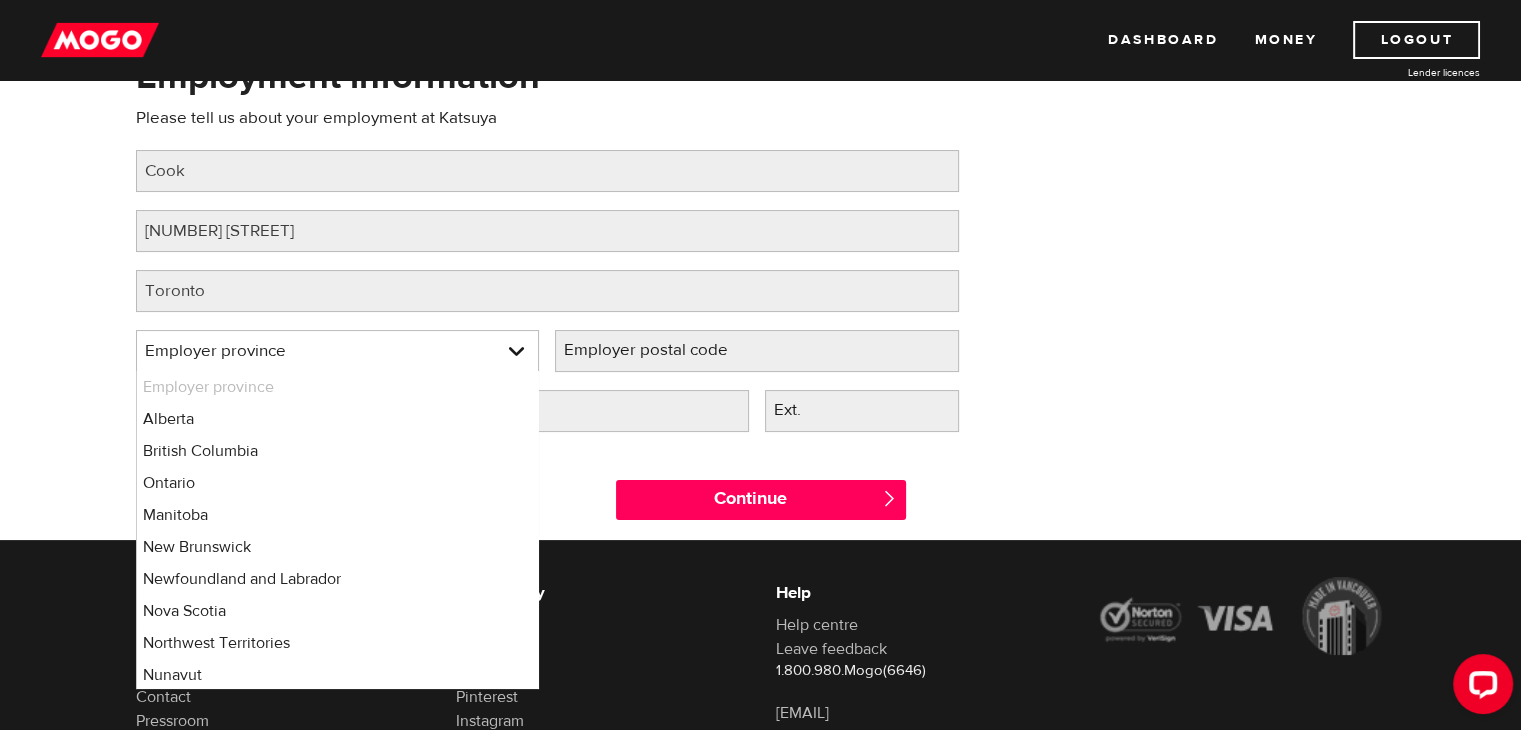 select on "ON" 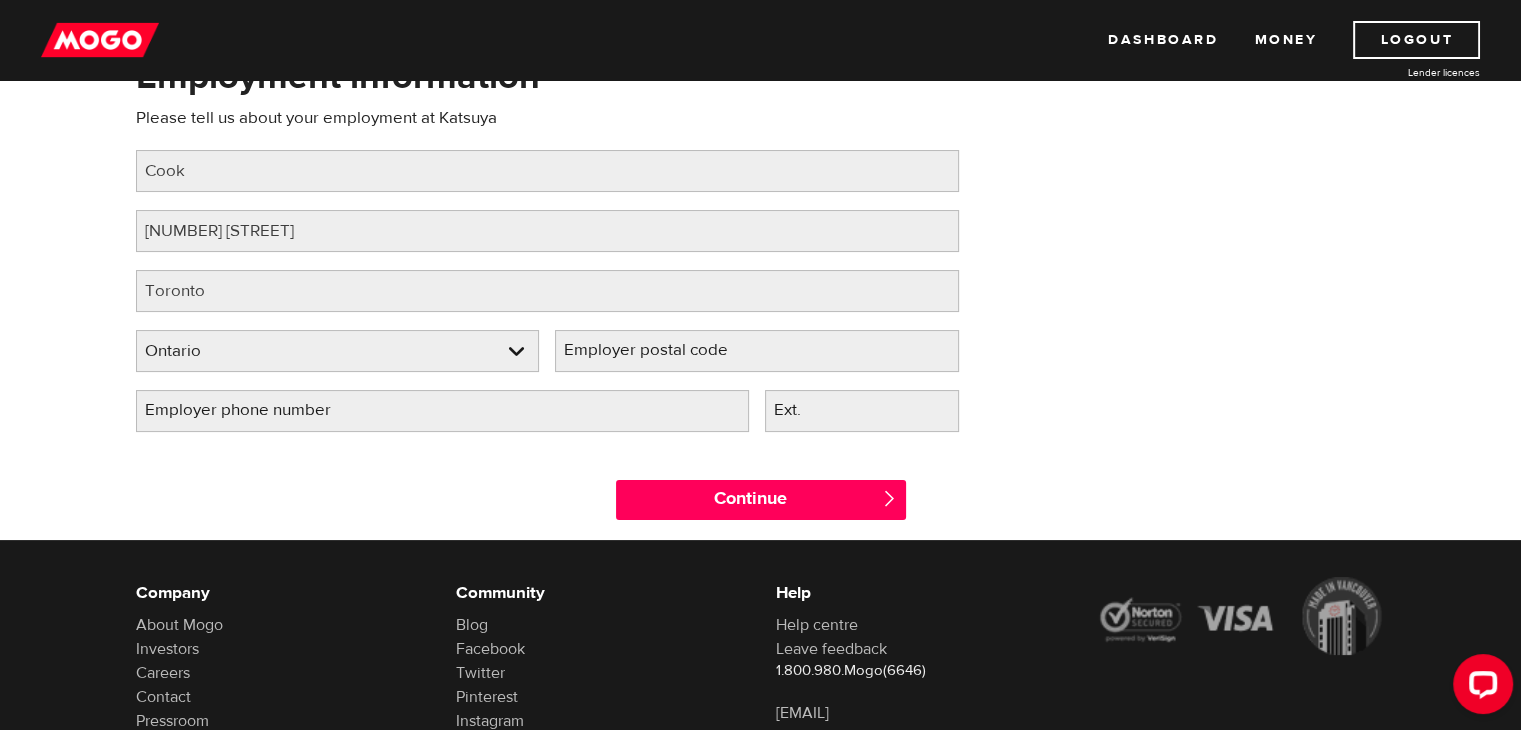 click on "Employer postal code" at bounding box center [662, 350] 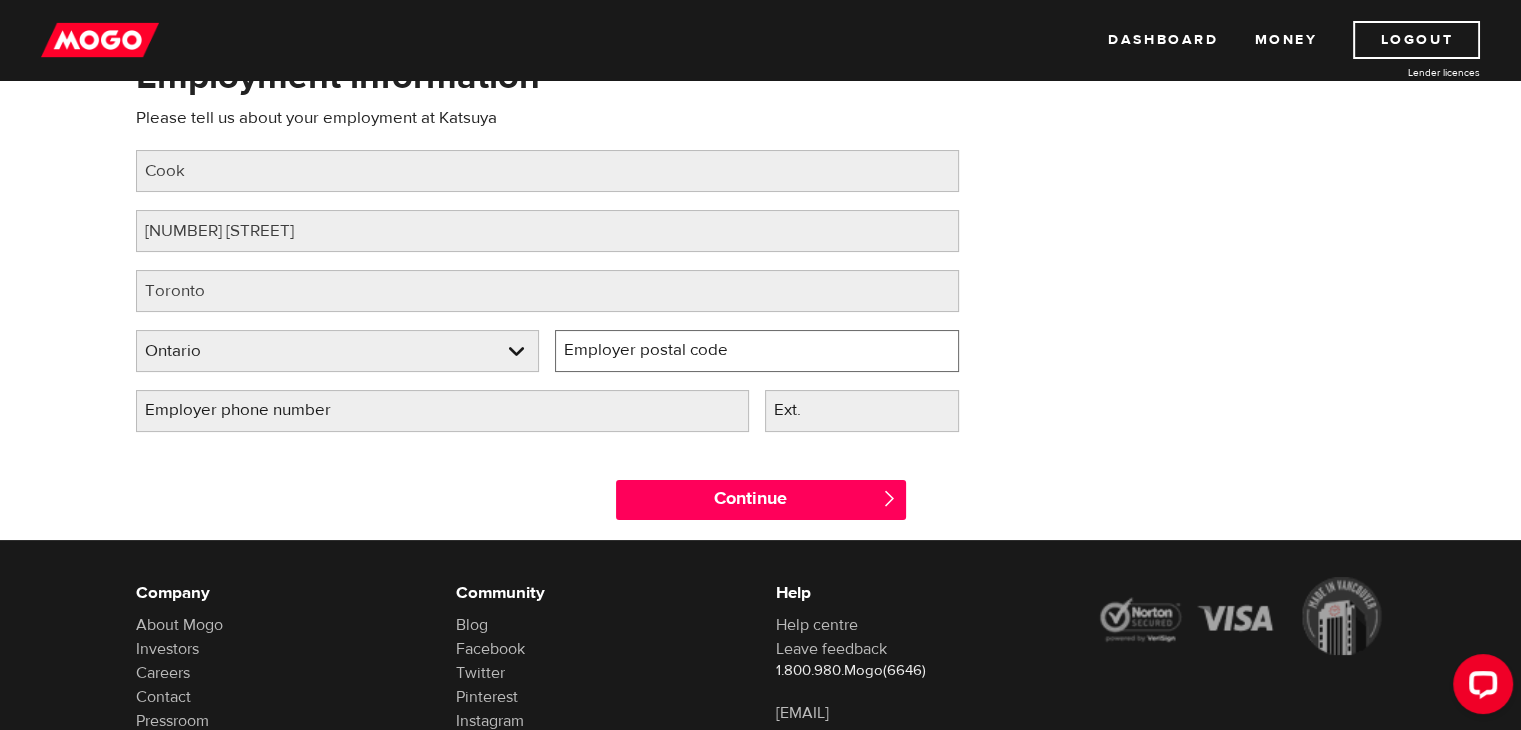 click on "Employer postal code" at bounding box center (757, 351) 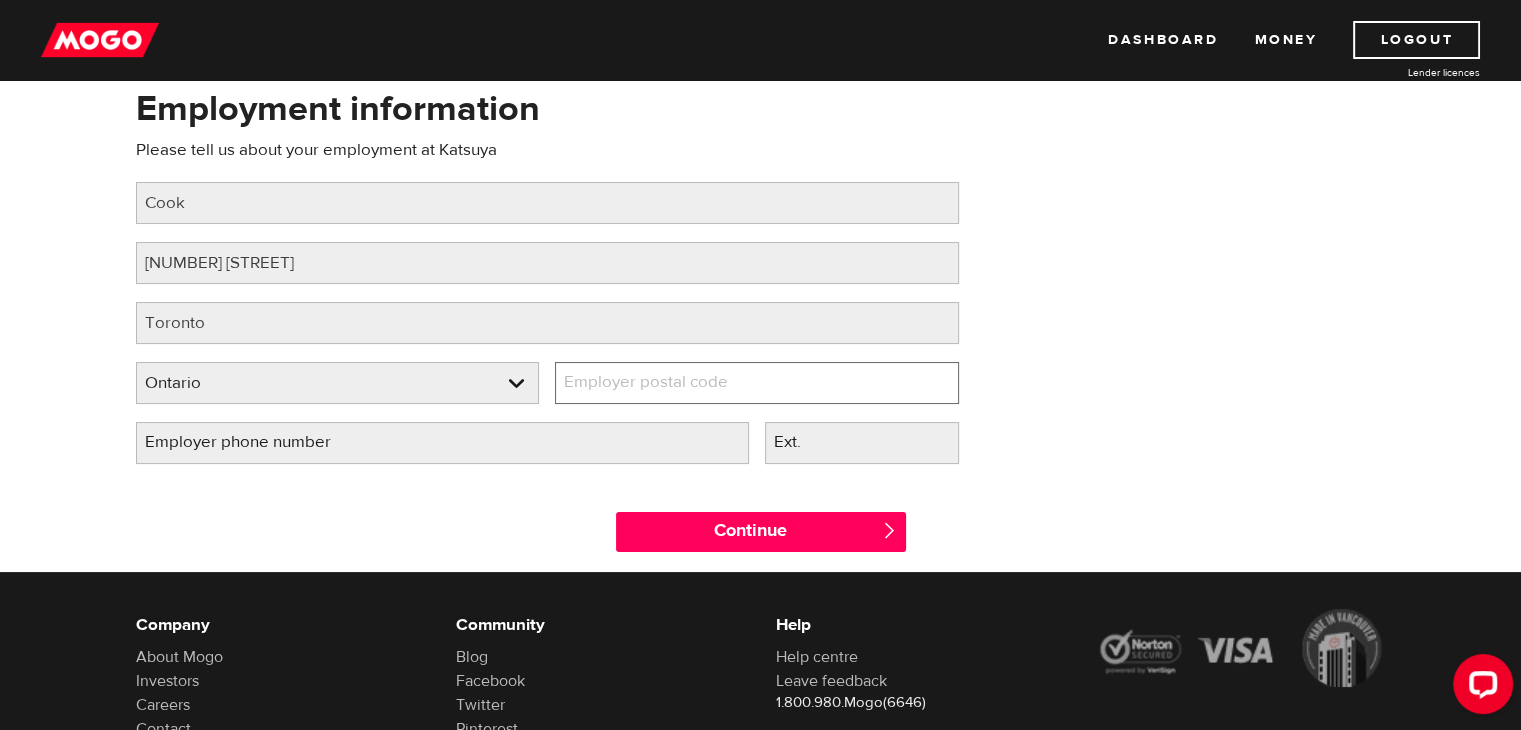 scroll, scrollTop: 162, scrollLeft: 0, axis: vertical 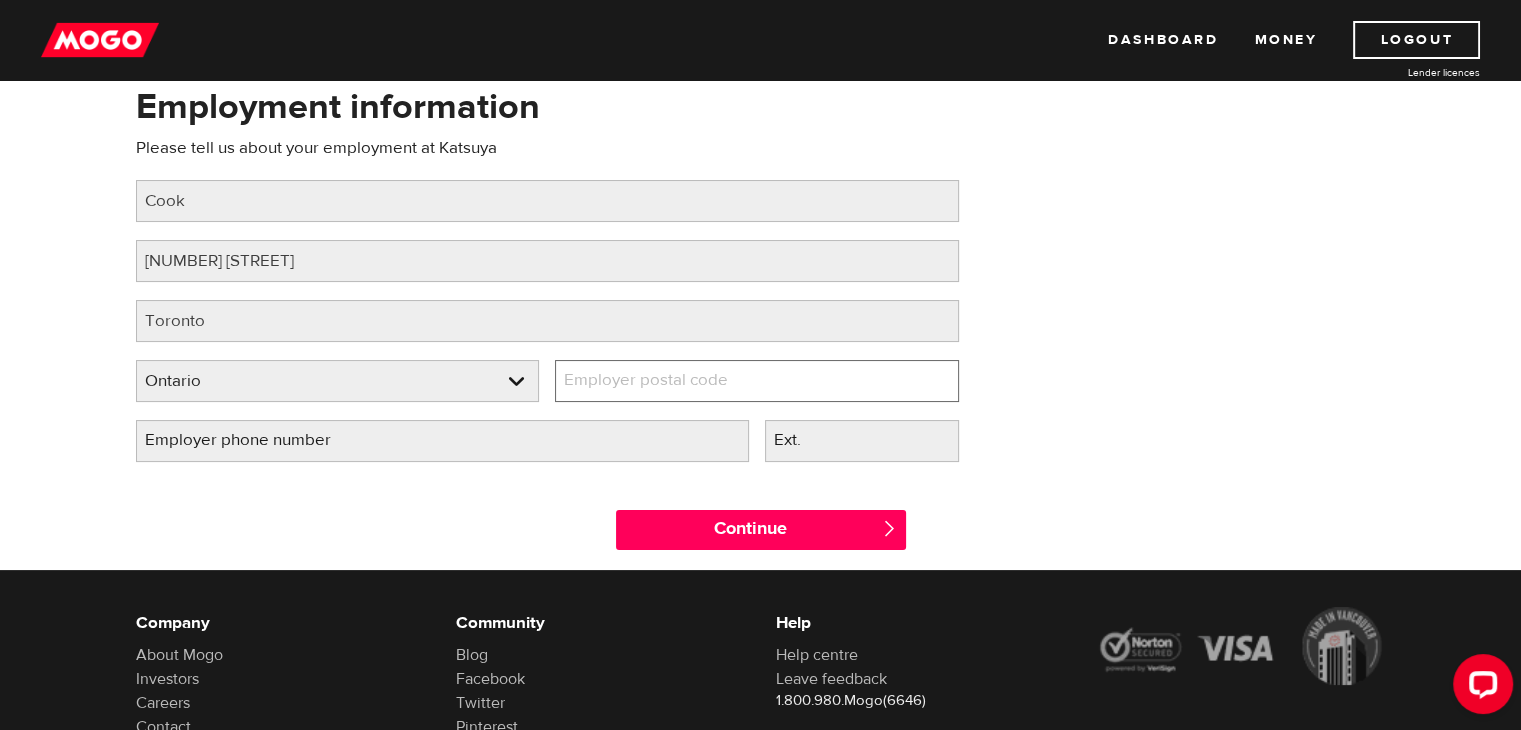 paste on "M5B 2M2" 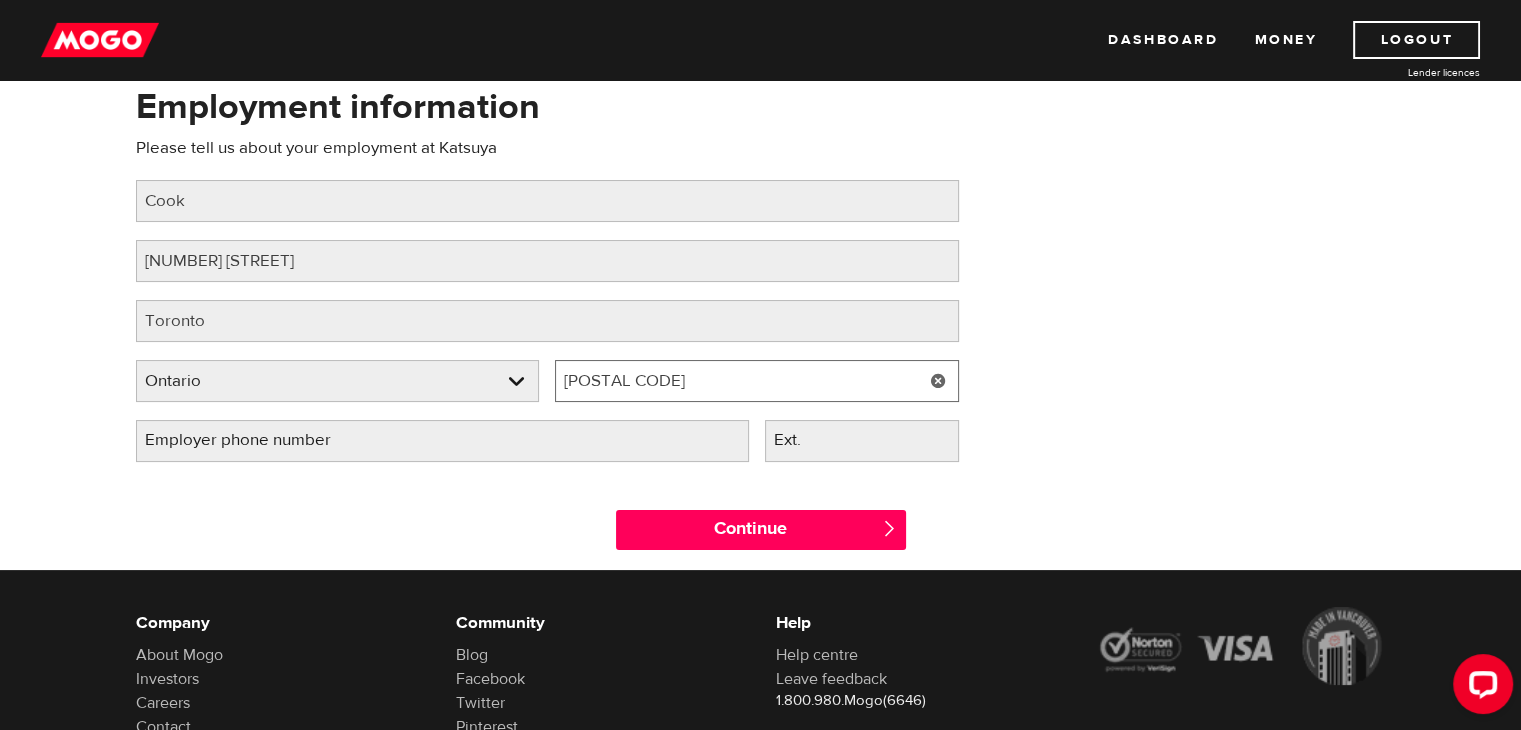 type on "M5B 2M2" 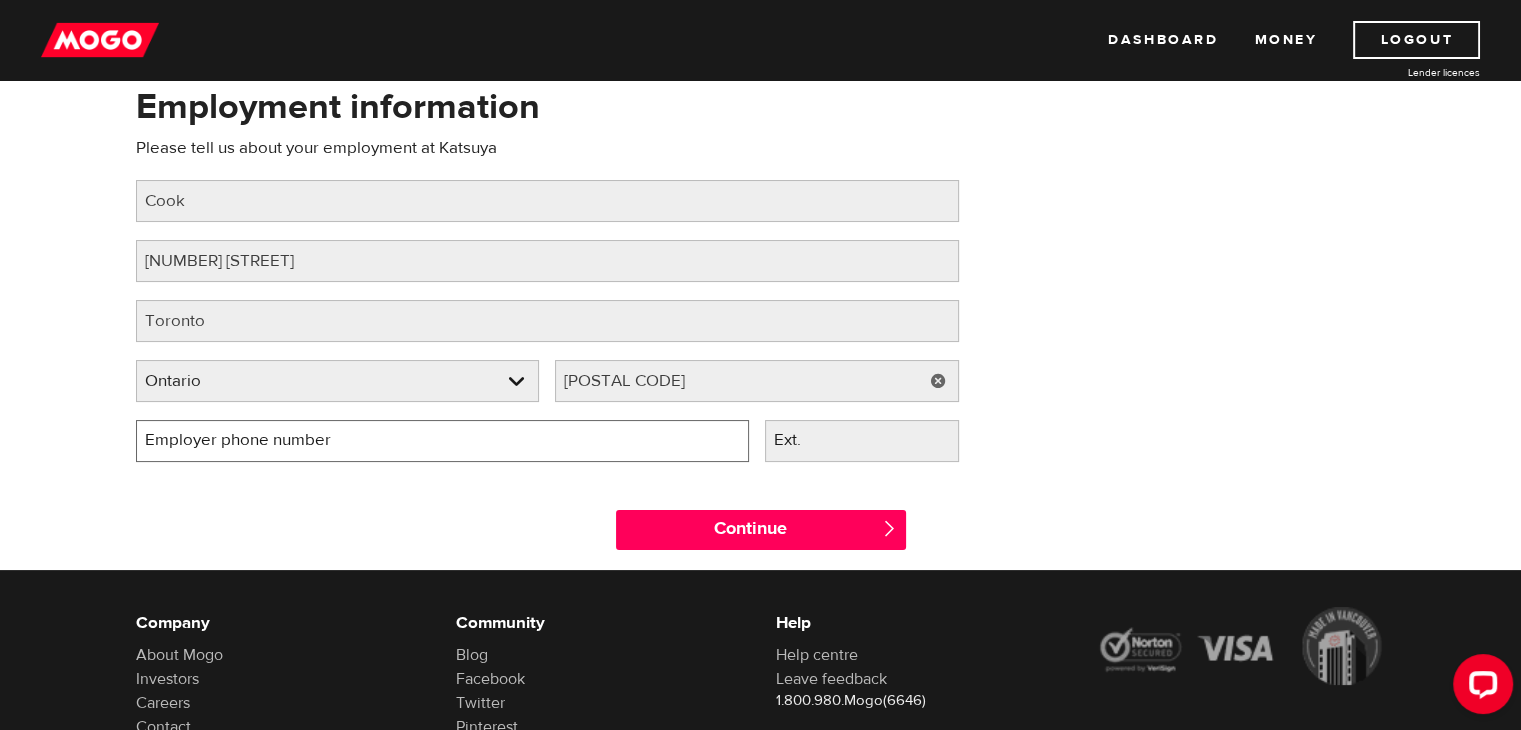 type 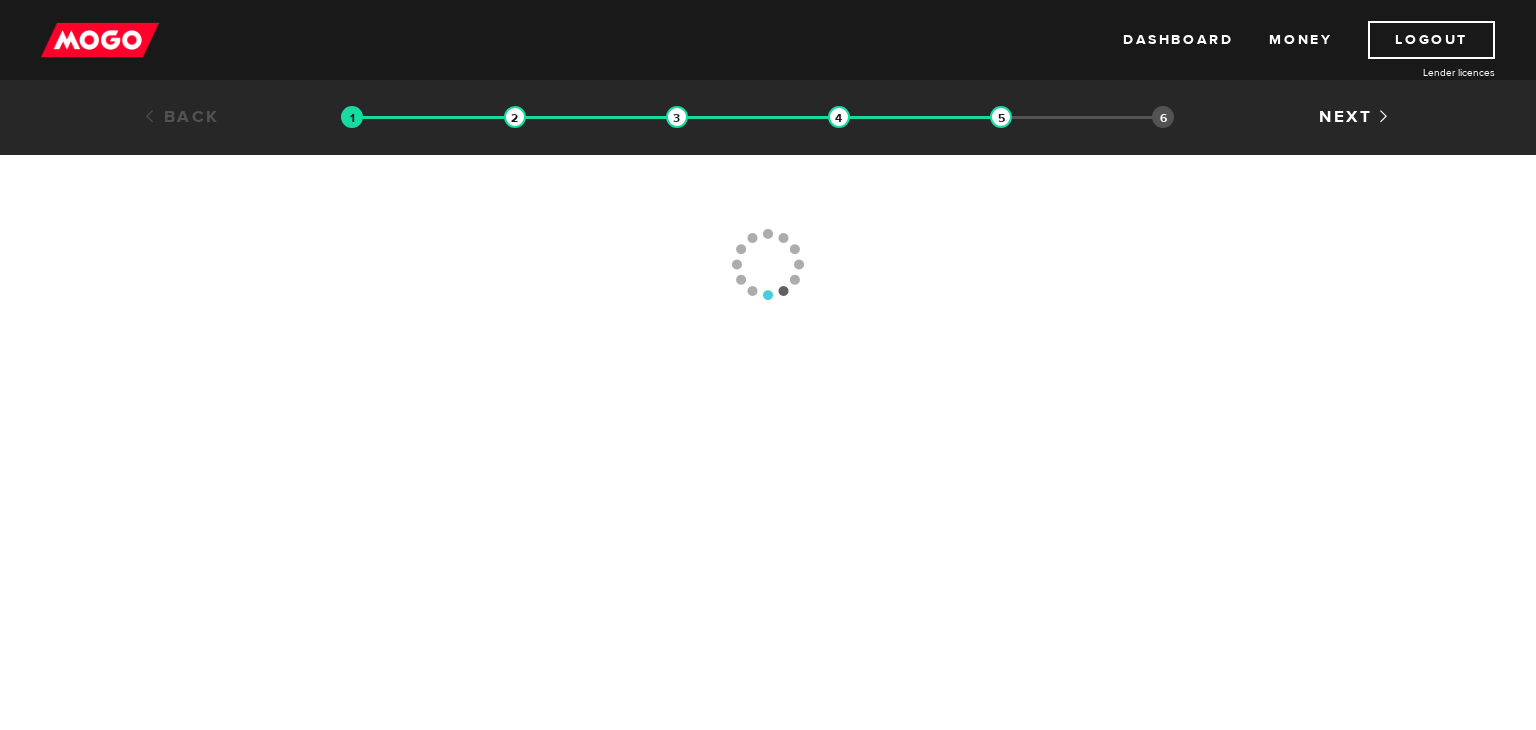 scroll, scrollTop: 0, scrollLeft: 0, axis: both 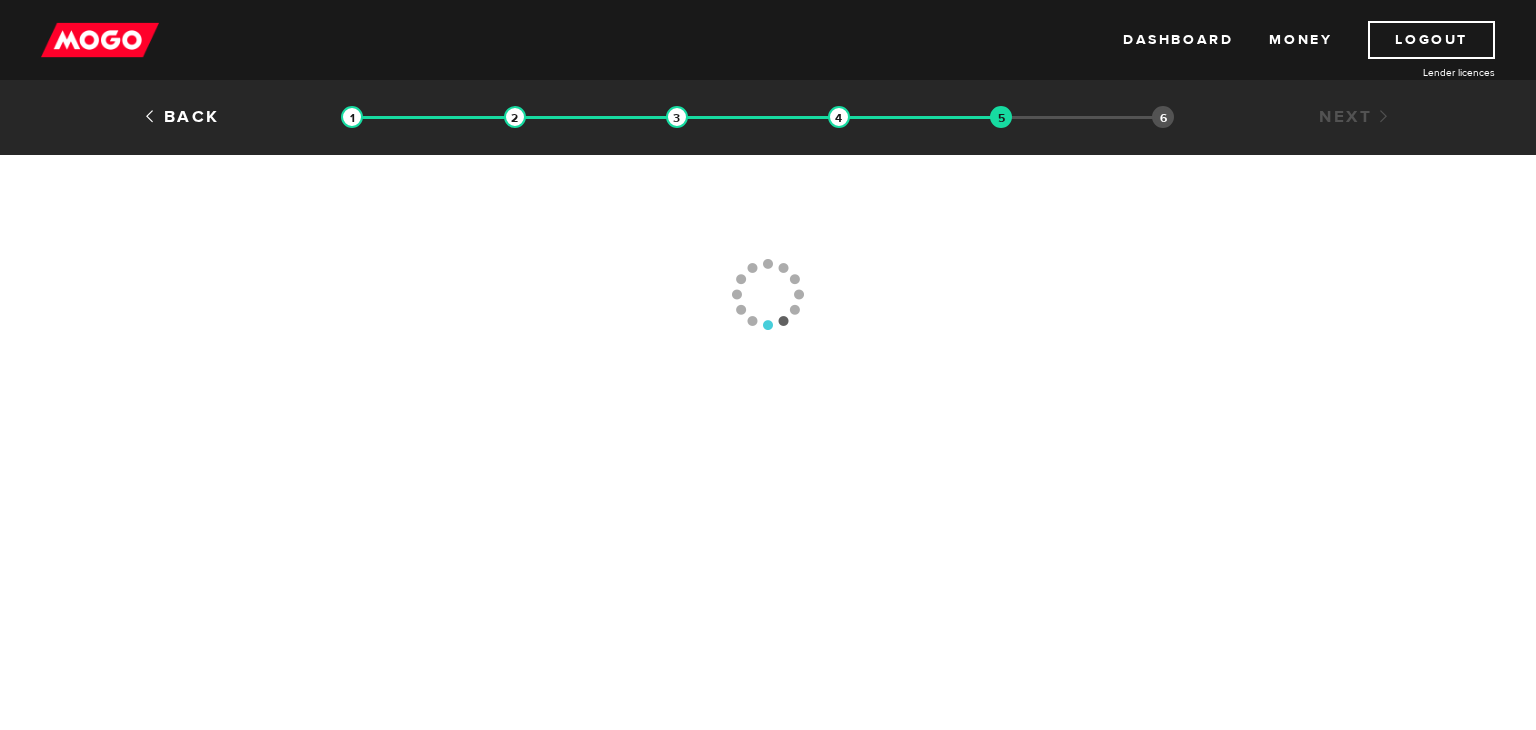 type 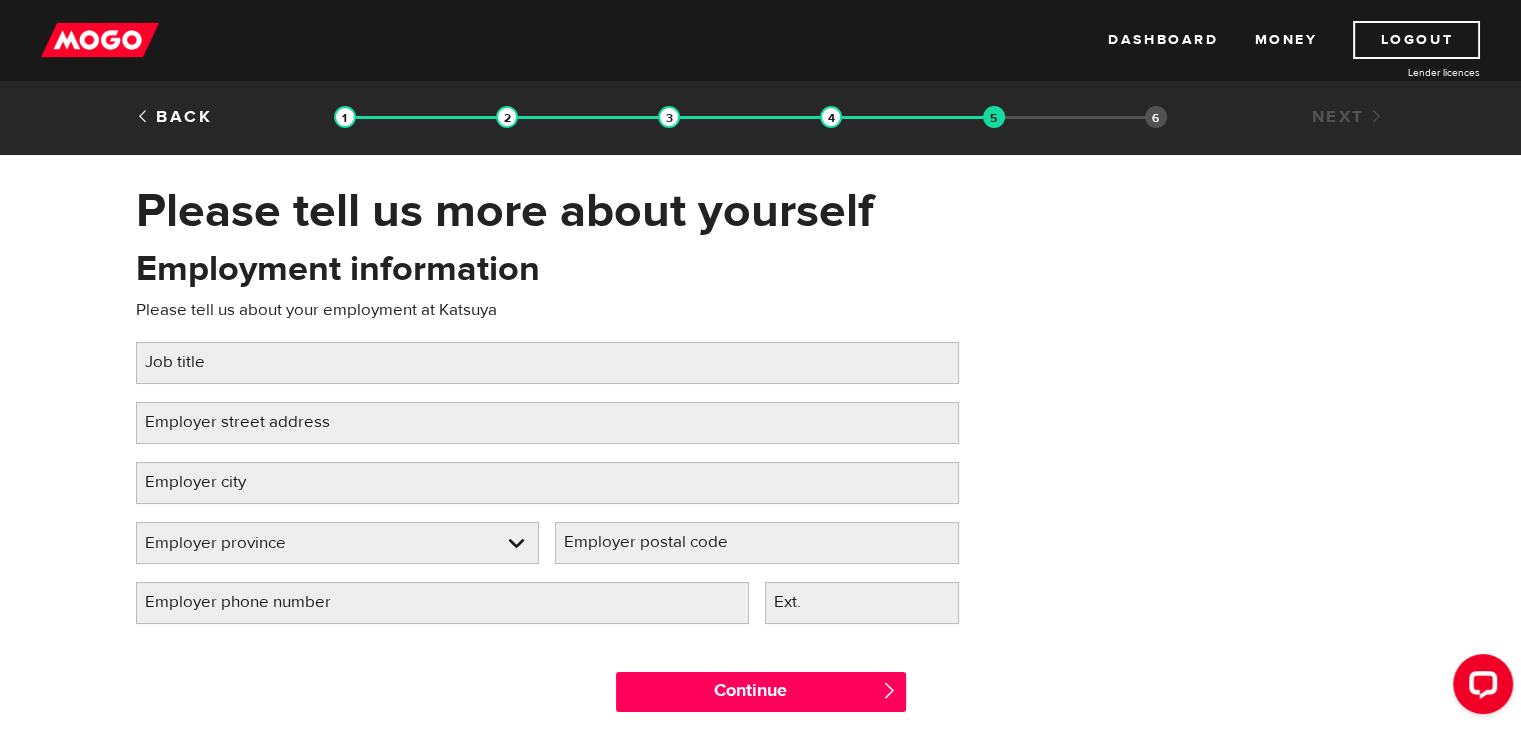 scroll, scrollTop: 0, scrollLeft: 0, axis: both 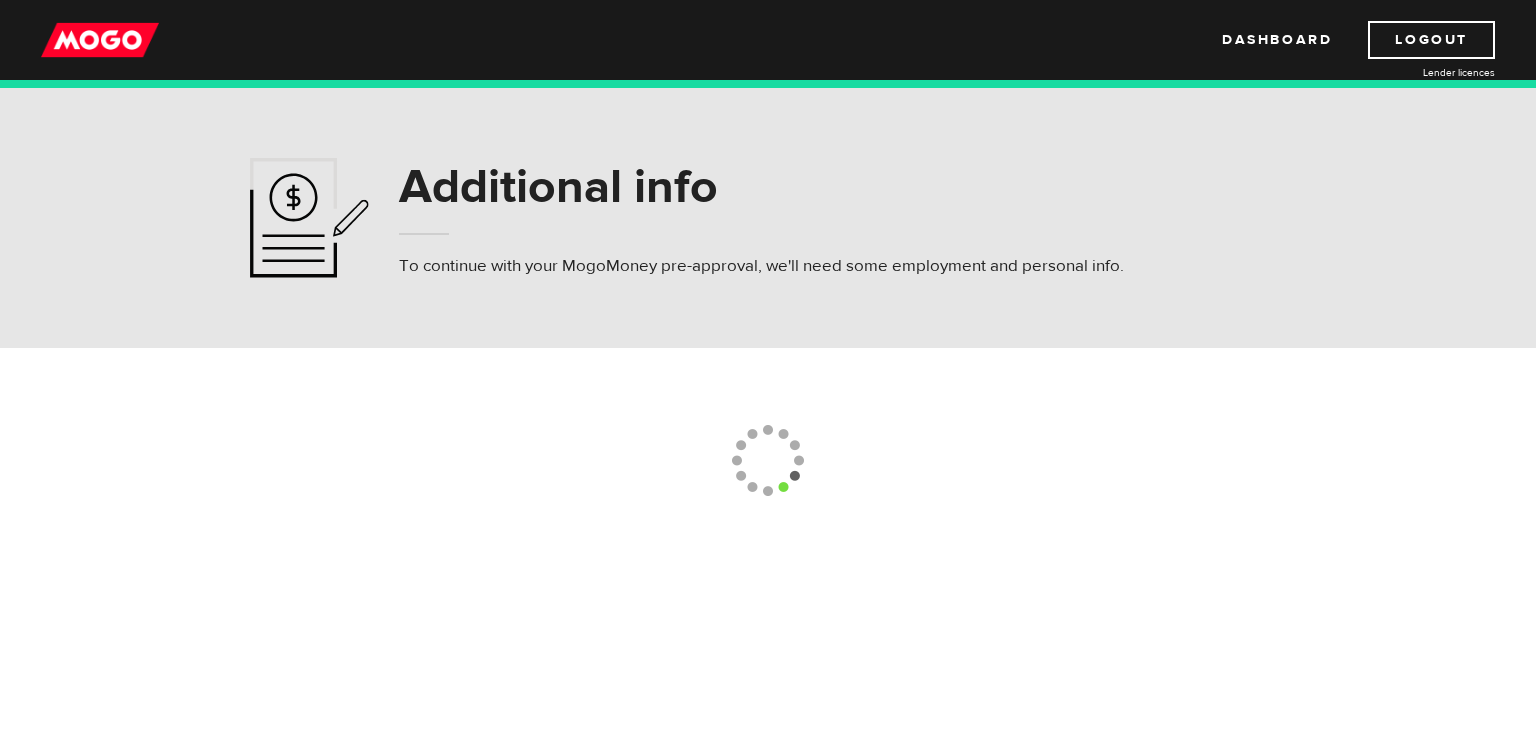 select on "2" 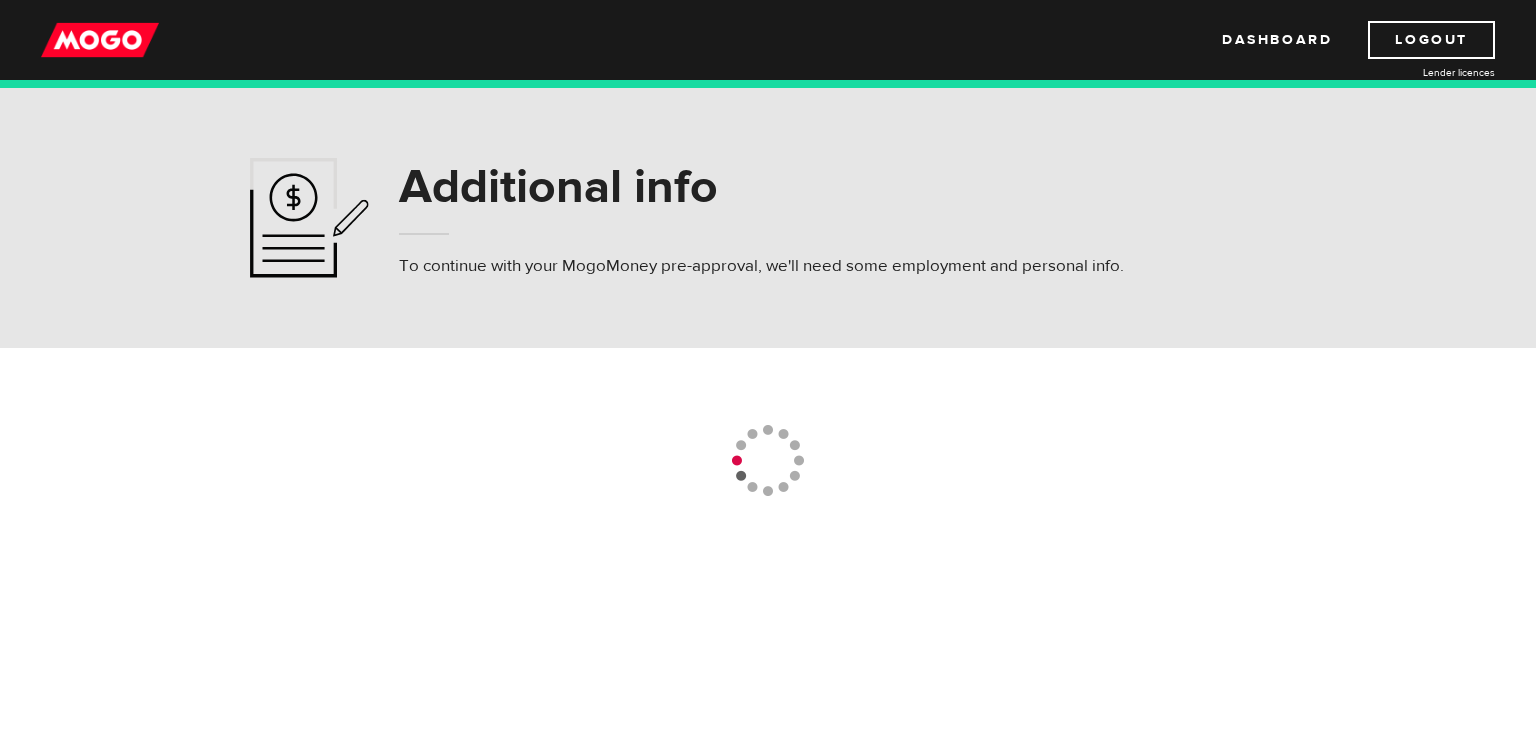 select on "4" 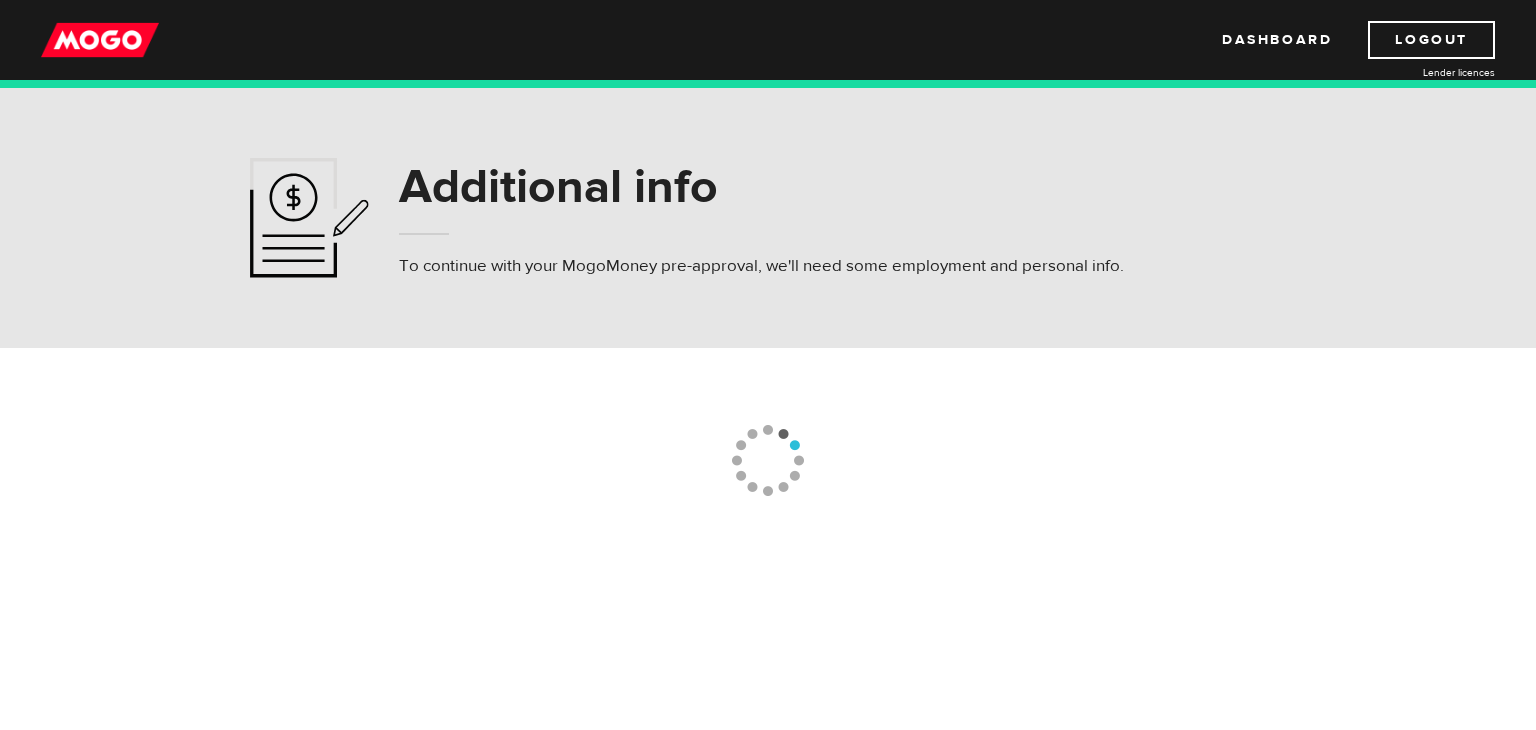 scroll, scrollTop: 0, scrollLeft: 0, axis: both 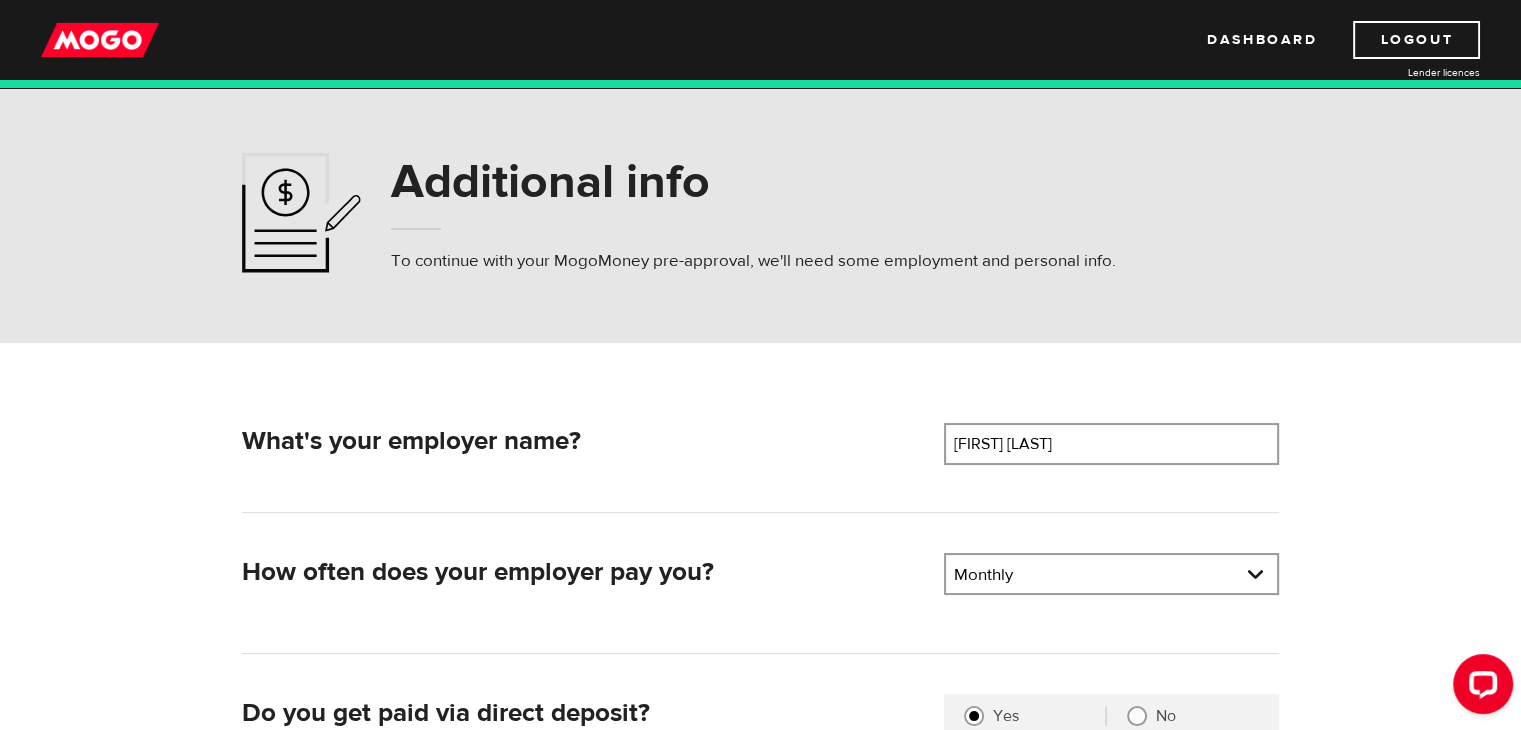 click on "What's your employer name? Employer name Please enter your employer's name [FIRST] [LAST] How often does your employer pay you? Pay frequency Please select the frequency of payment Monthly Pay frequency Weekly
Bi-Weekly
Semi-Monthly
Monthly Pay frequency Weekly Bi-Weekly Semi-Monthly Monthly Do you get paid via direct deposit? Are you paid by direct deposit? Selection required Yes No Where does your employment pay go? Bank Please select your bank Bank Bank BMO / Bank of Montreal
CIBC / Canadian Imperial Bank of Commerce
CWB / Canadian Western Bank
HSBC Bank Canada
LBC / Banque Laurentienne Du Canada
NBC / National Bank of Canada
RBC / Royal Bank of Canada
Scotiabank / Bank of Nova Scotia
TD / TD Canada Trust
1st Choice Savings & Credit Union
Other
Abn Amro Bank Nv
Acadian Credit Union
Accelerate Financial
Accent Credit Union
Access Credit Union
Achieva Financial
Adjala Credit Union
Advance Savings Credit Union
Advantage Credit Union
AGF Trust Company" at bounding box center (761, 685) 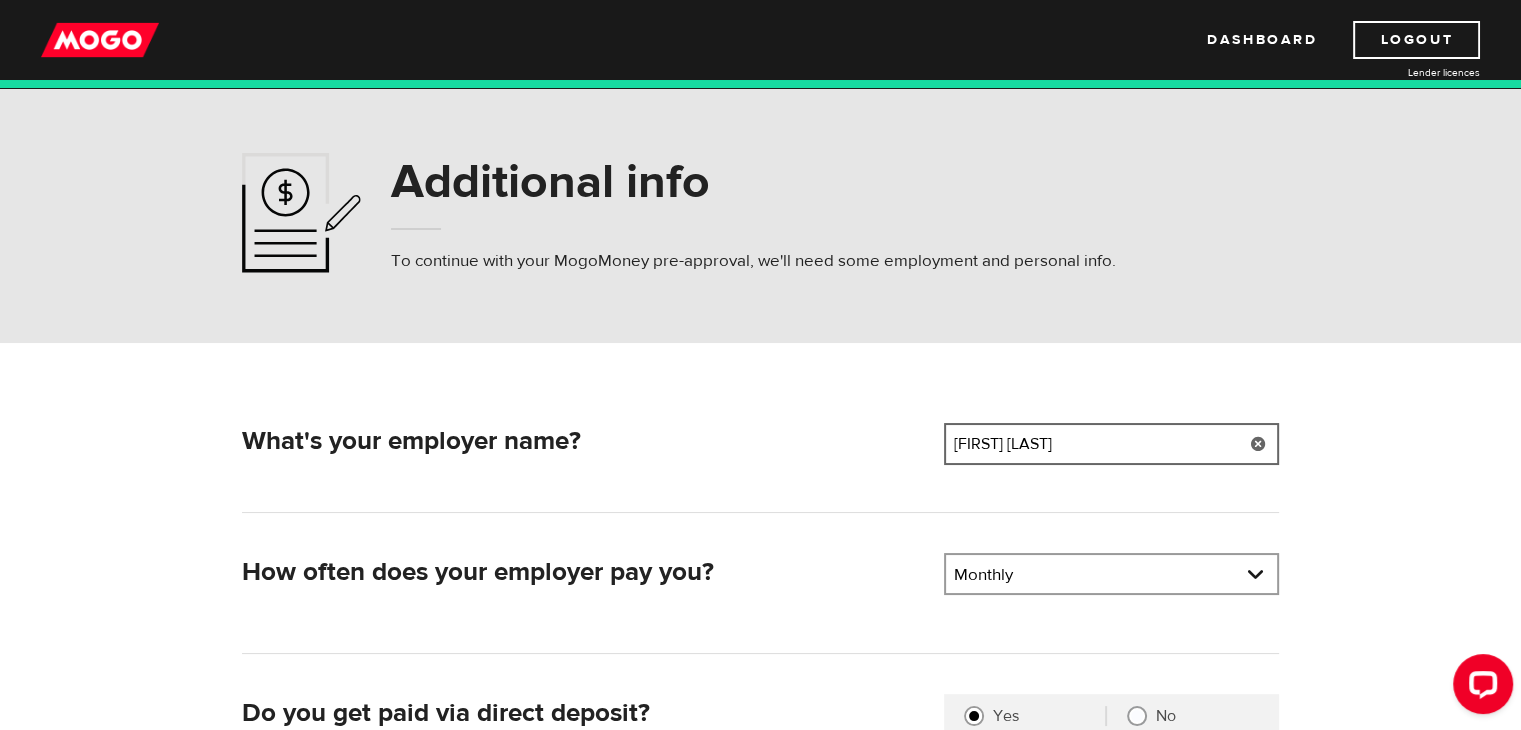 click on "[FIRST] [LAST]" at bounding box center [1111, 444] 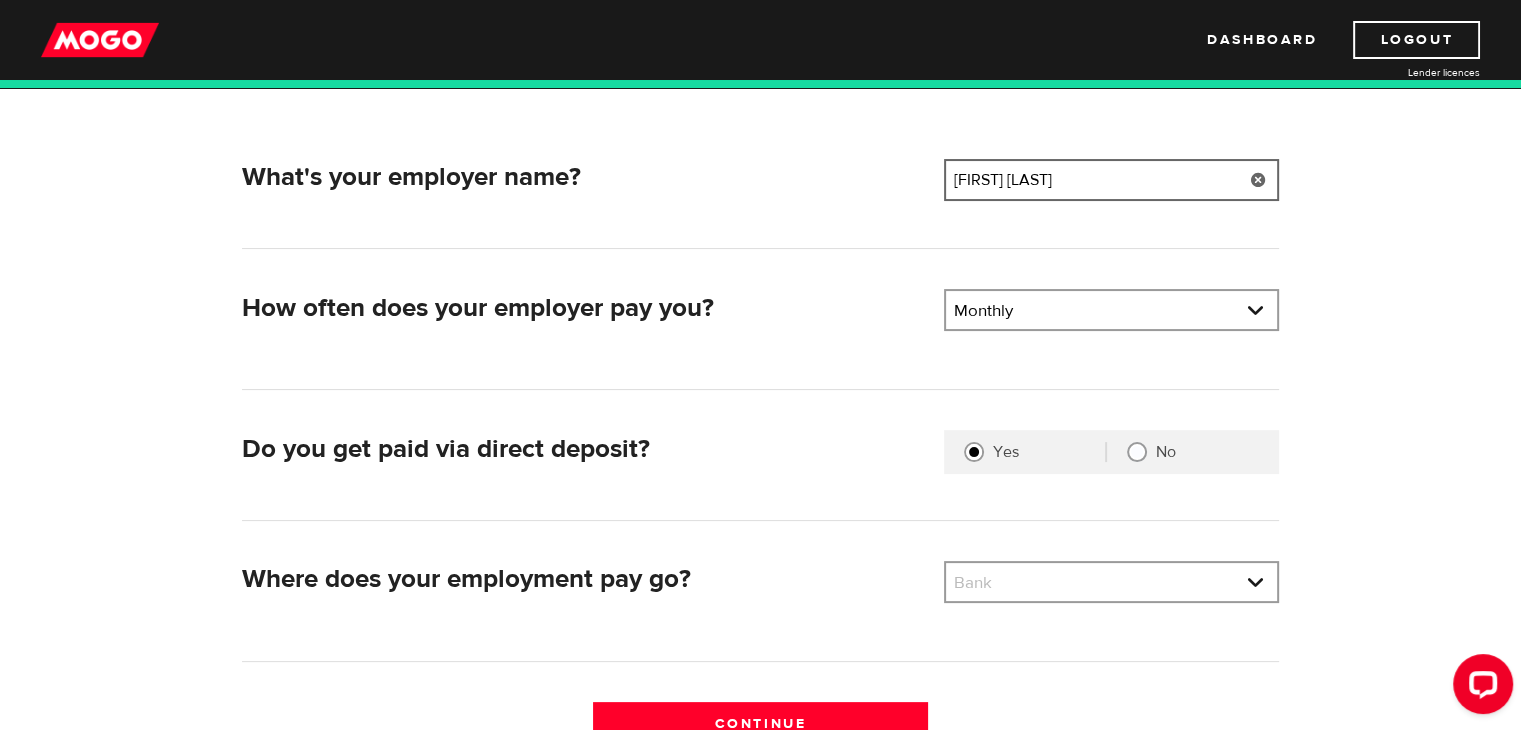 scroll, scrollTop: 335, scrollLeft: 0, axis: vertical 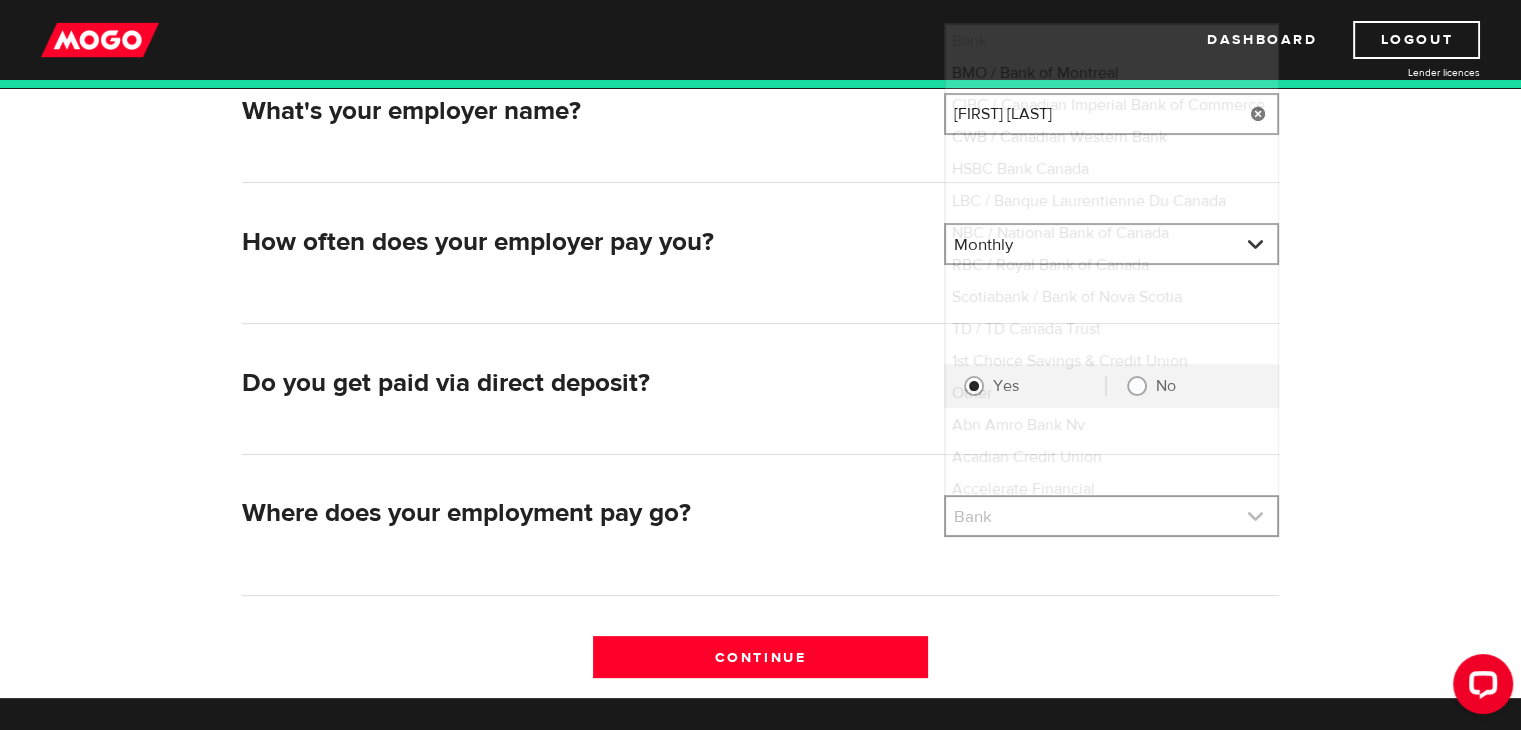 click at bounding box center [1111, 516] 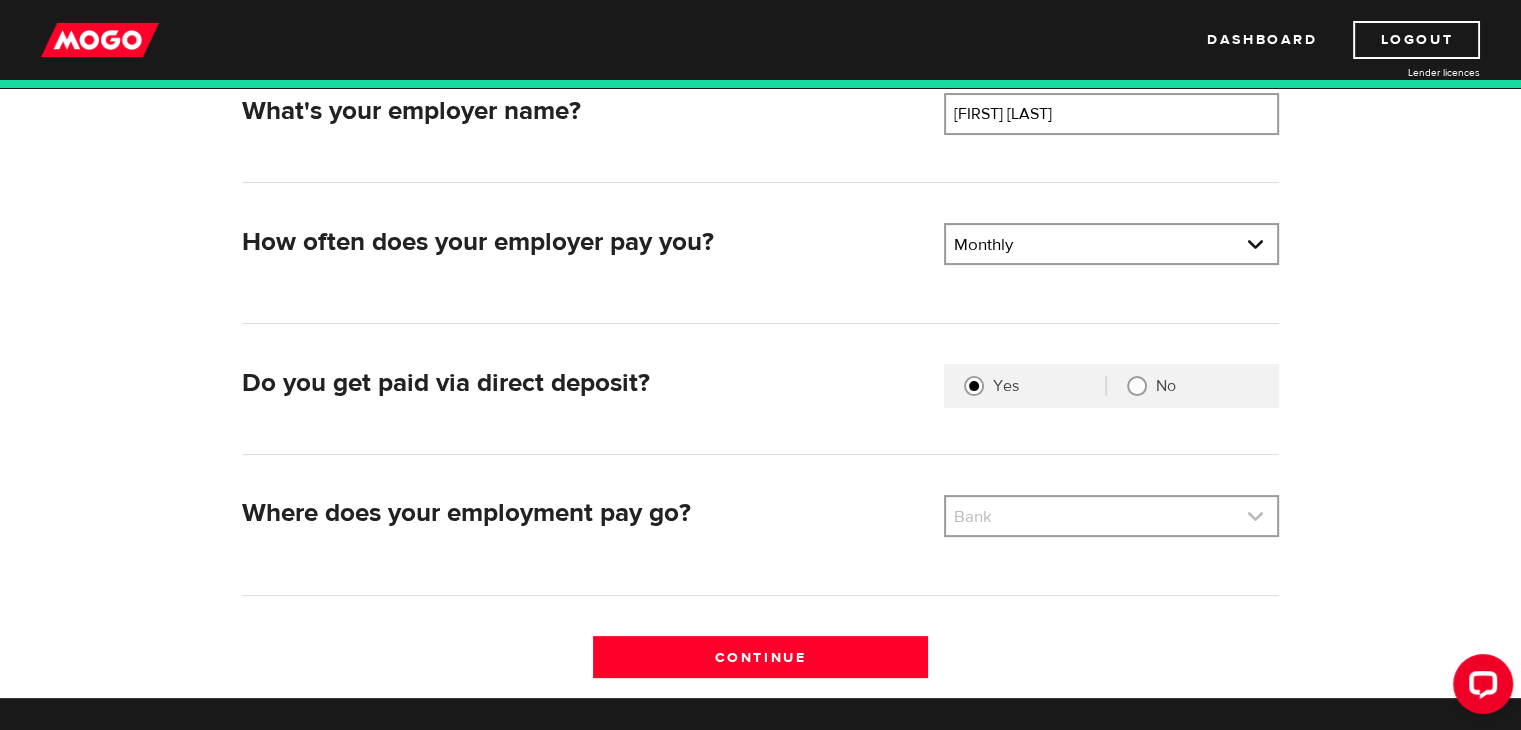 click at bounding box center [1111, 516] 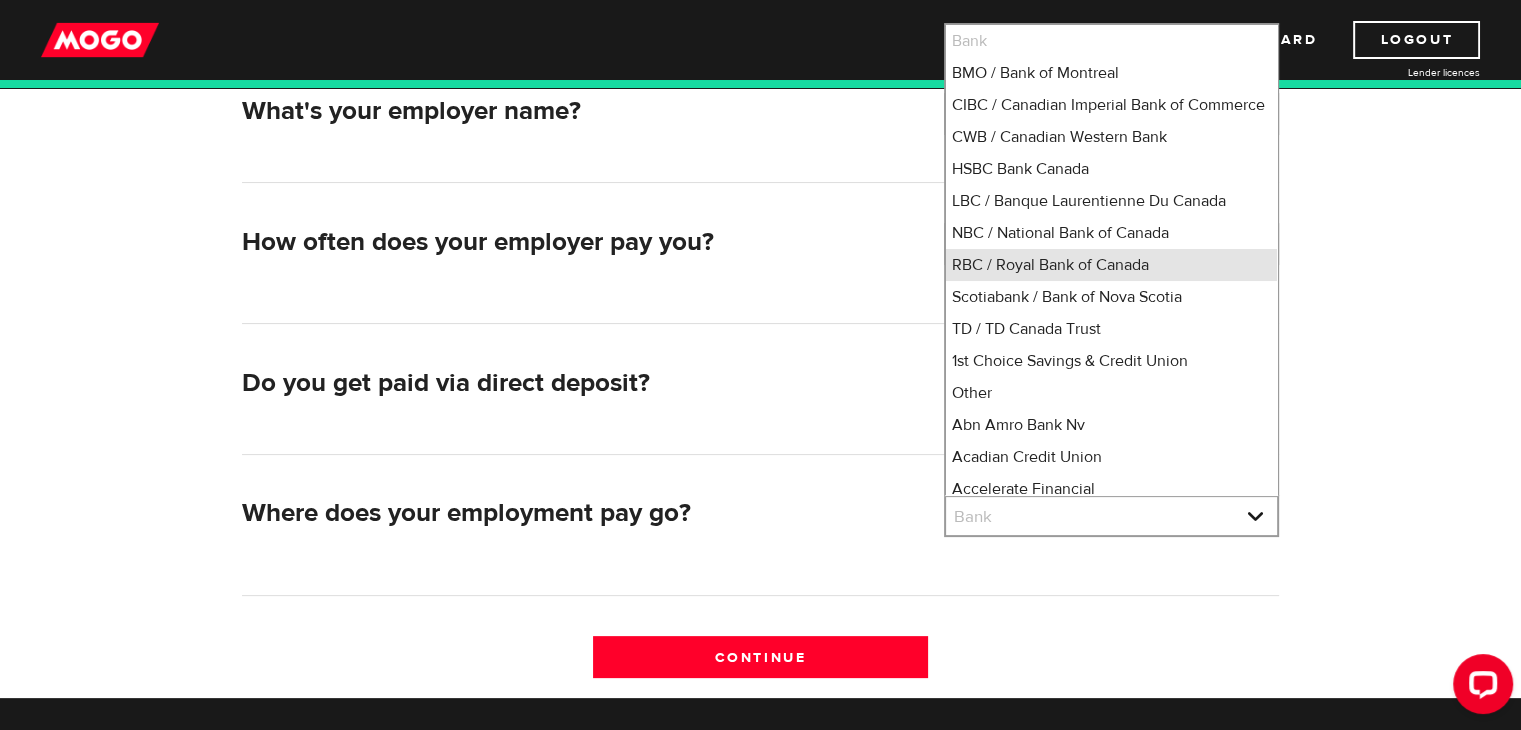 scroll, scrollTop: 1, scrollLeft: 0, axis: vertical 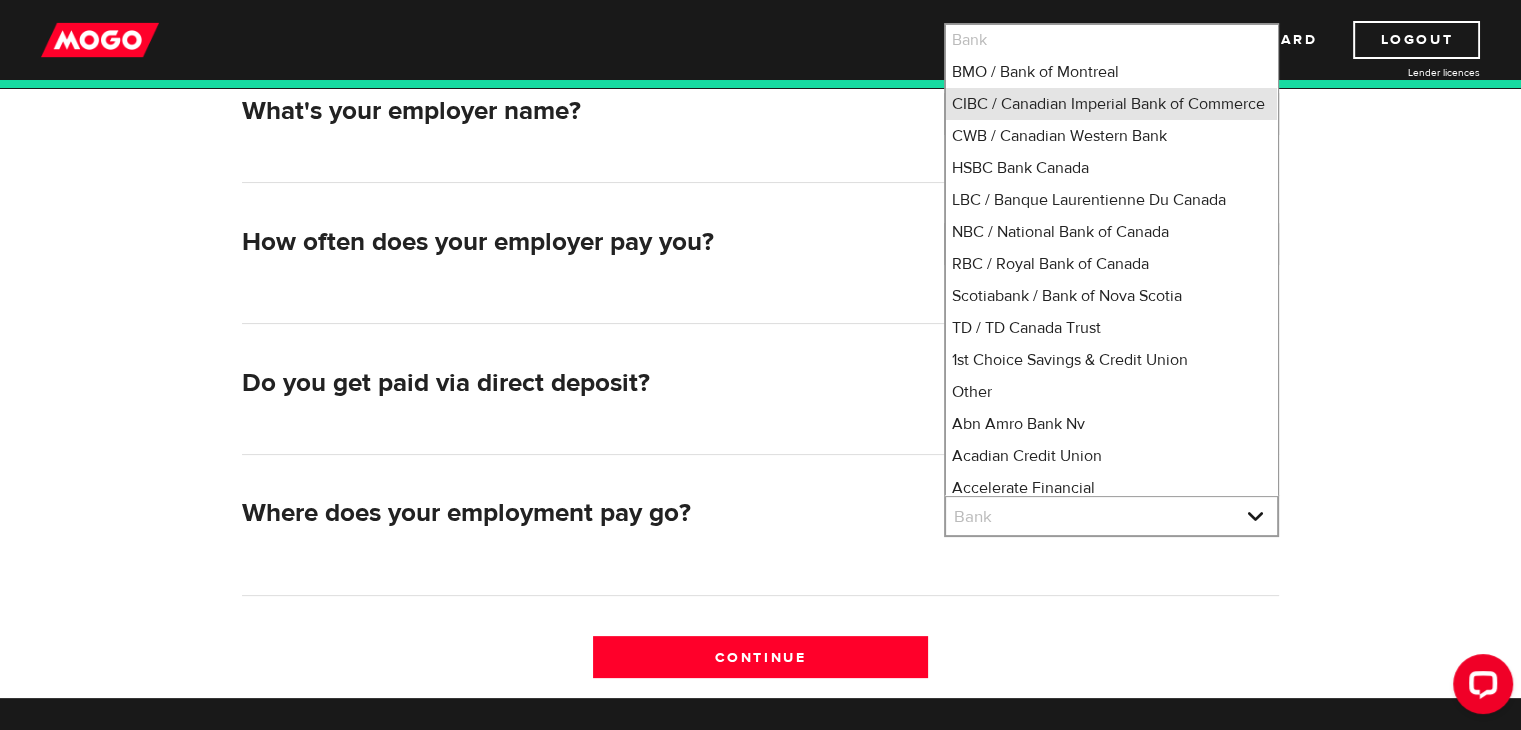 click on "CIBC / Canadian Imperial Bank of Commerce" at bounding box center [1111, 104] 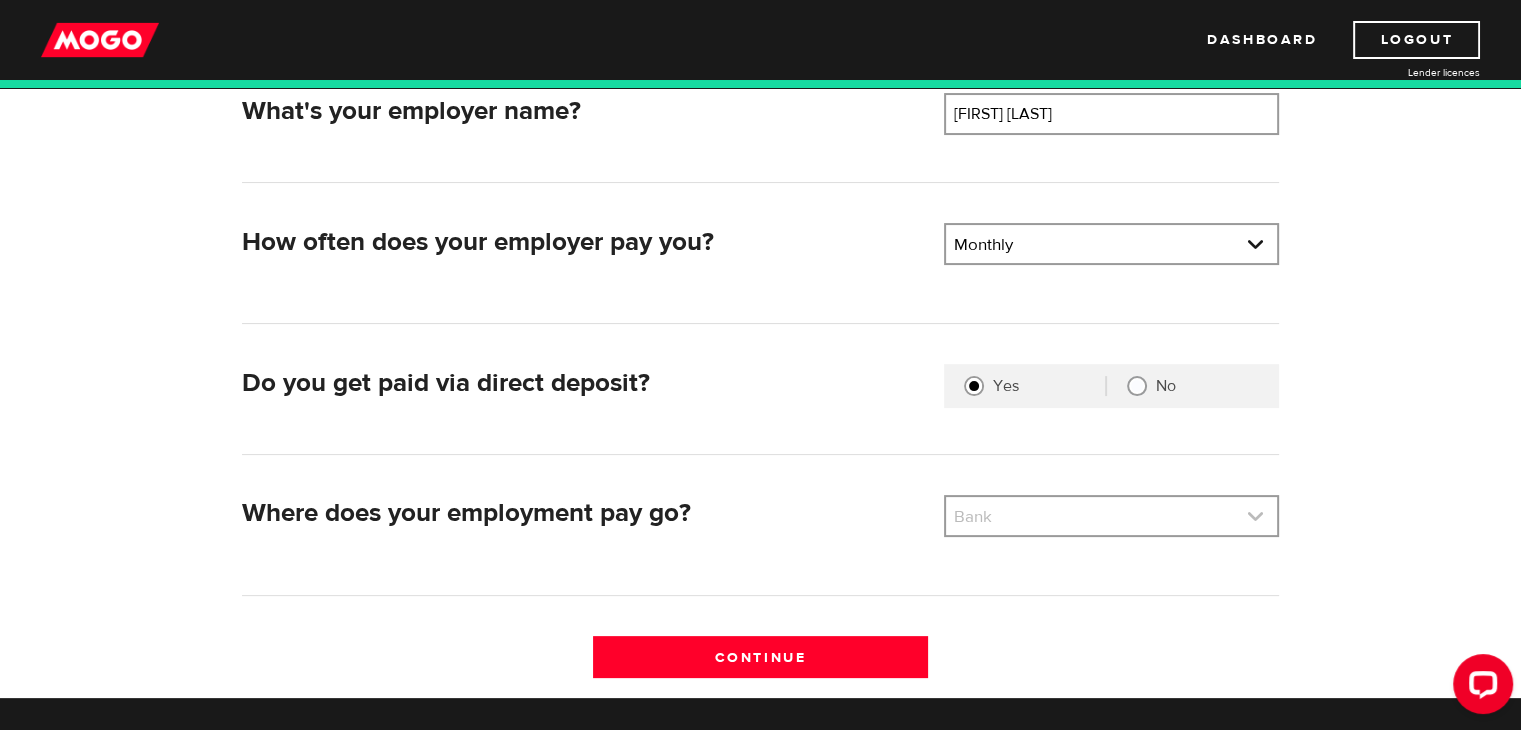 click at bounding box center (1111, 516) 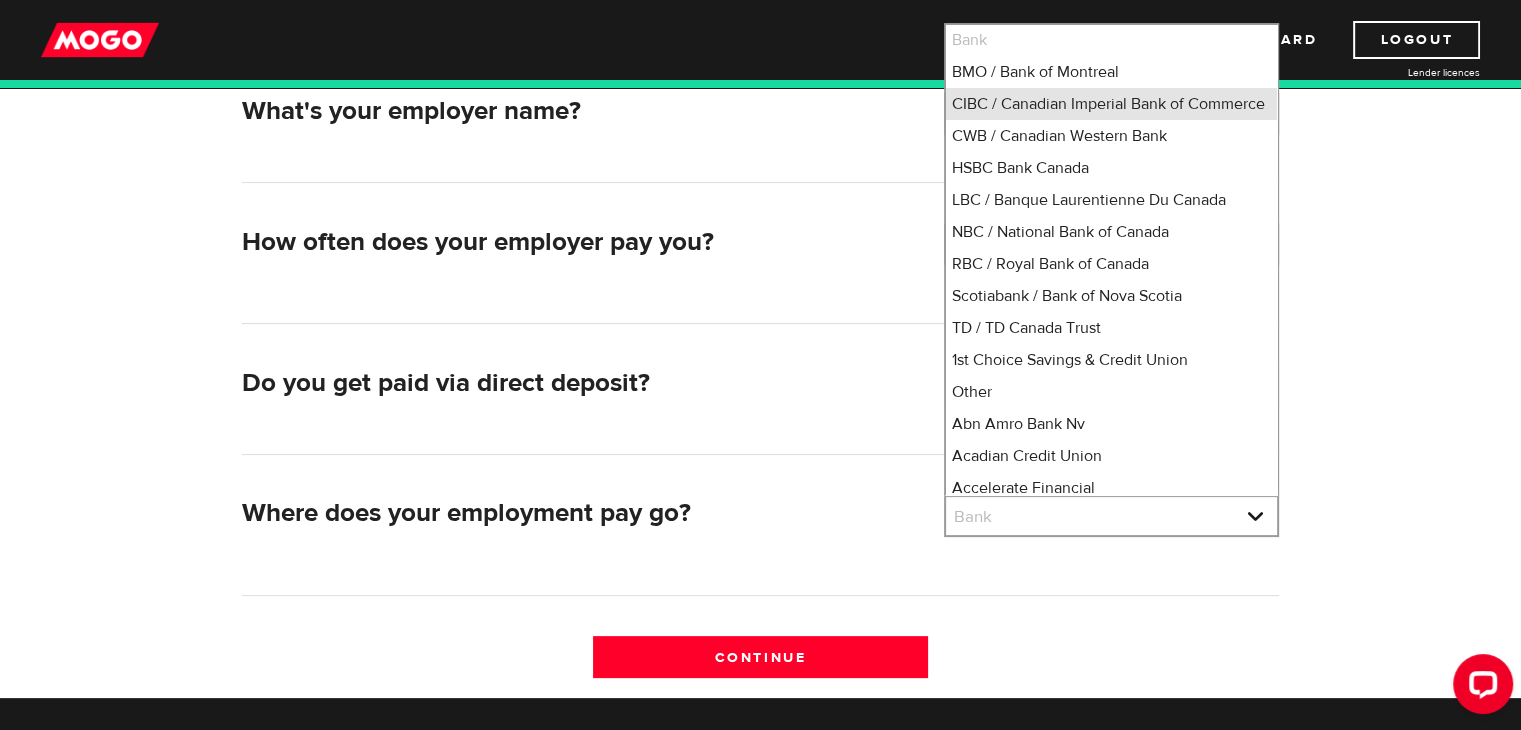 click on "CIBC / Canadian Imperial Bank of Commerce" at bounding box center [1111, 104] 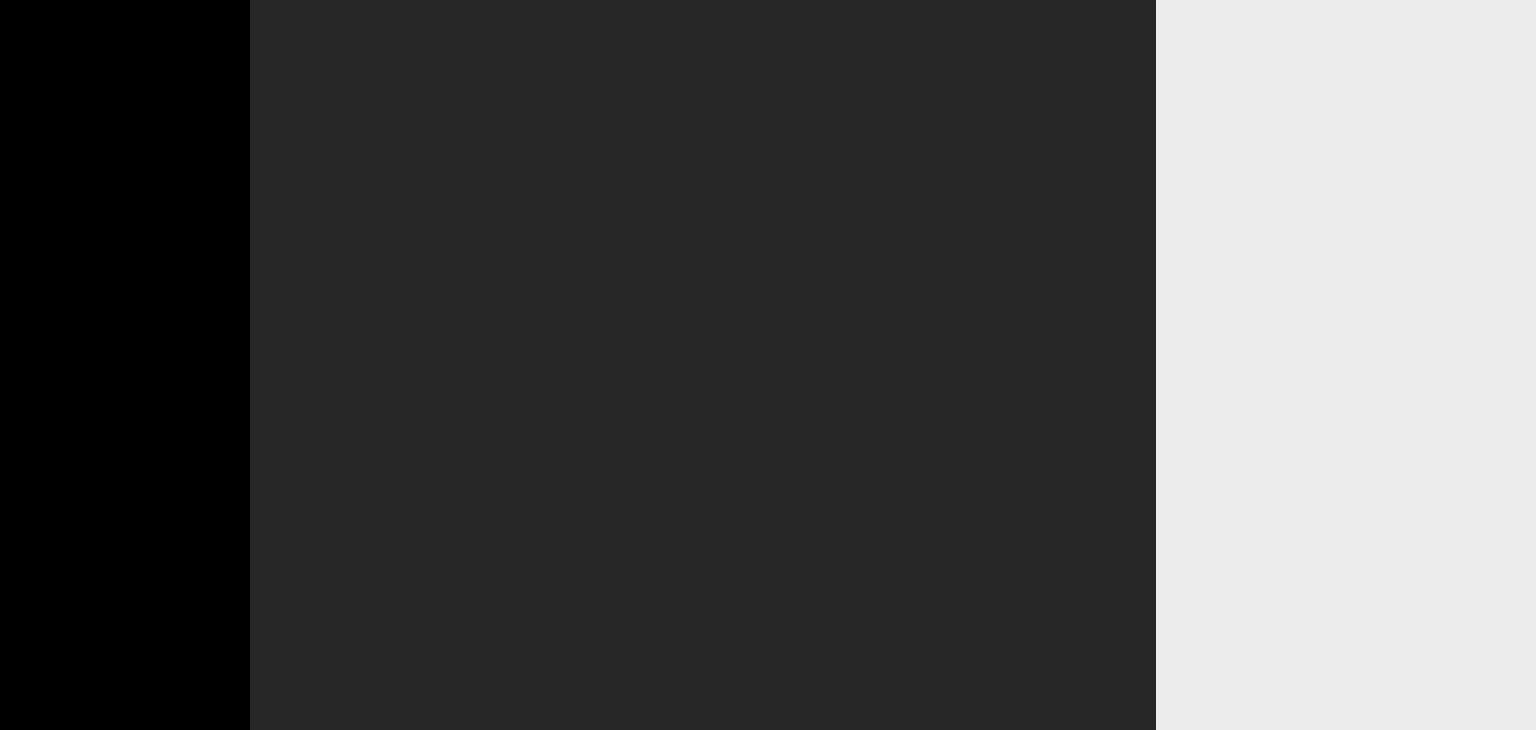 scroll, scrollTop: 0, scrollLeft: 0, axis: both 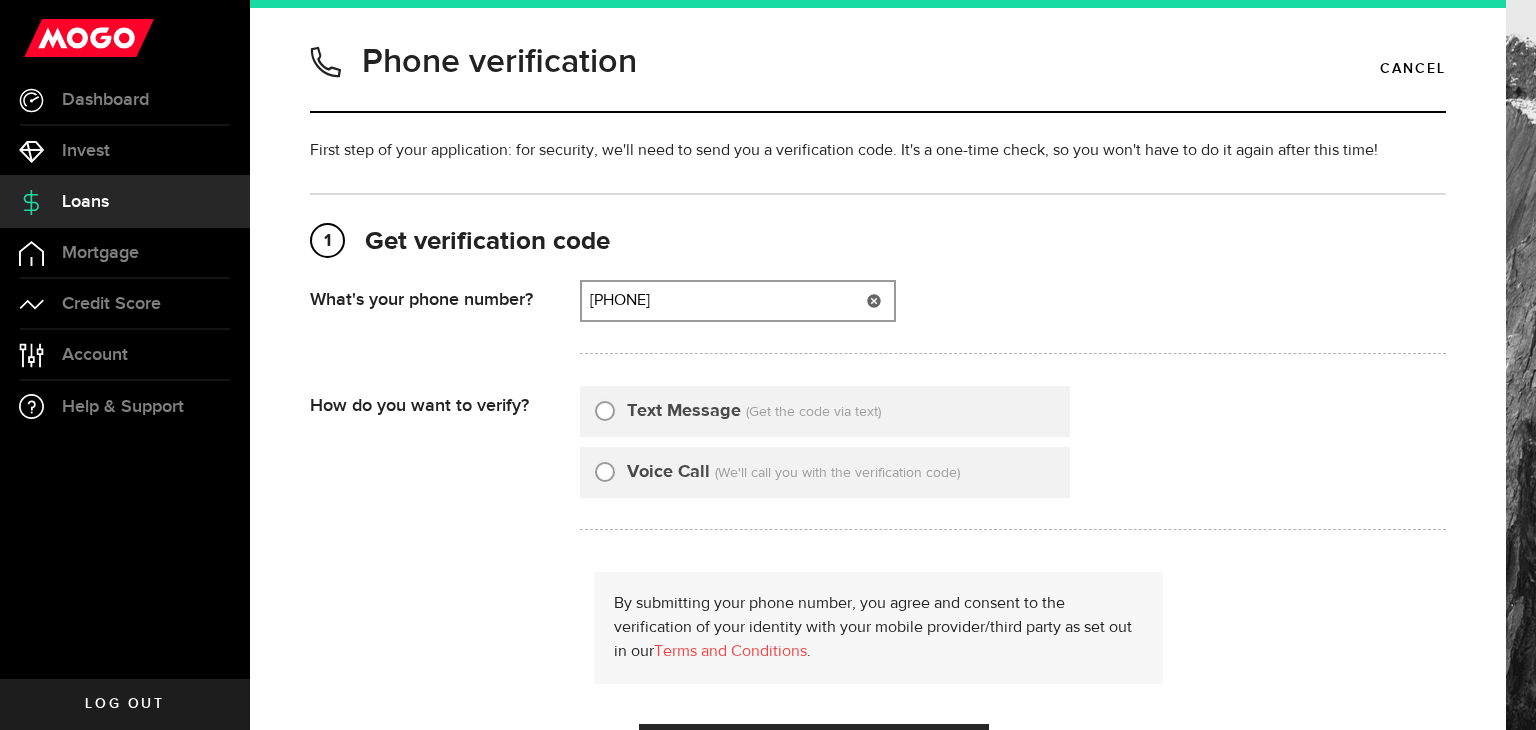 type on "2369978336" 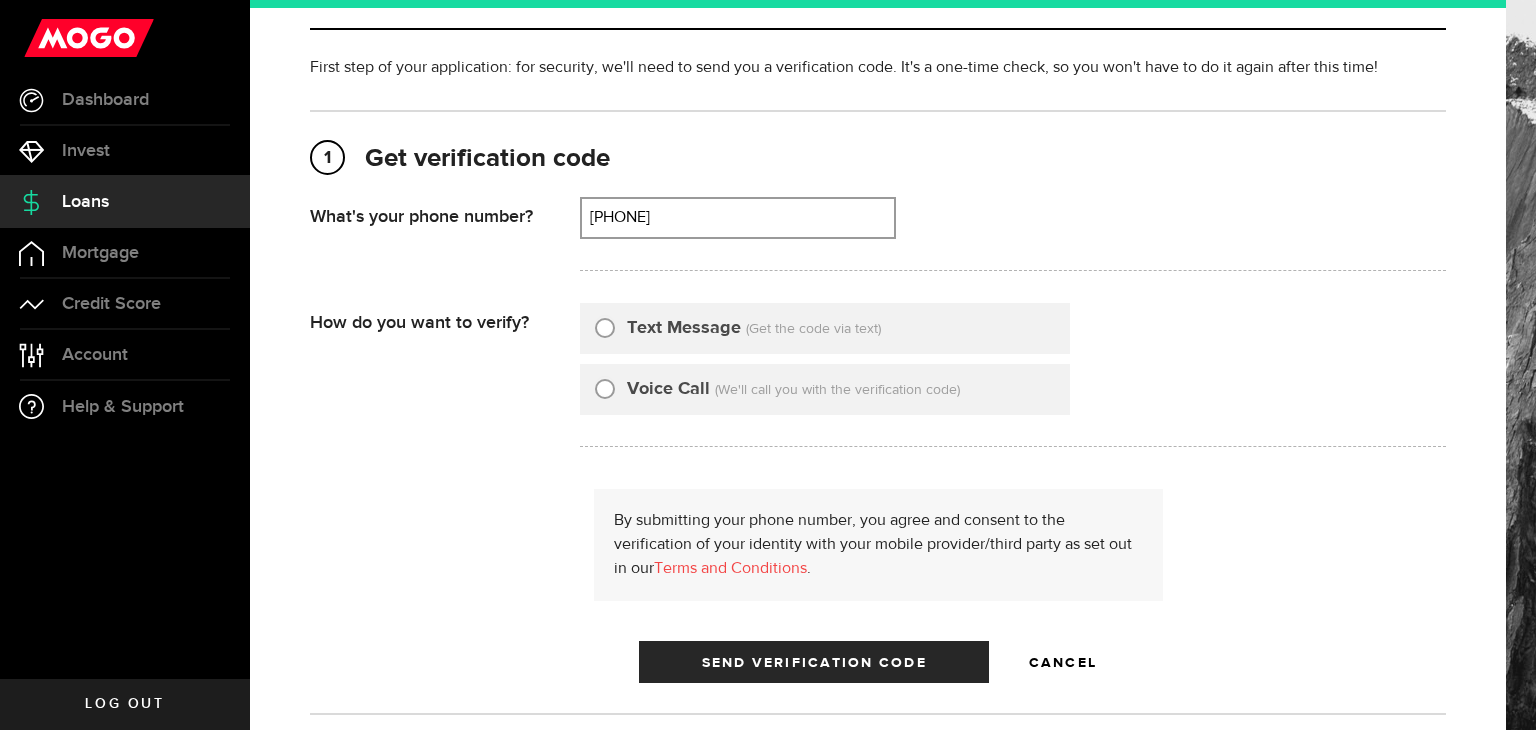 scroll, scrollTop: 84, scrollLeft: 0, axis: vertical 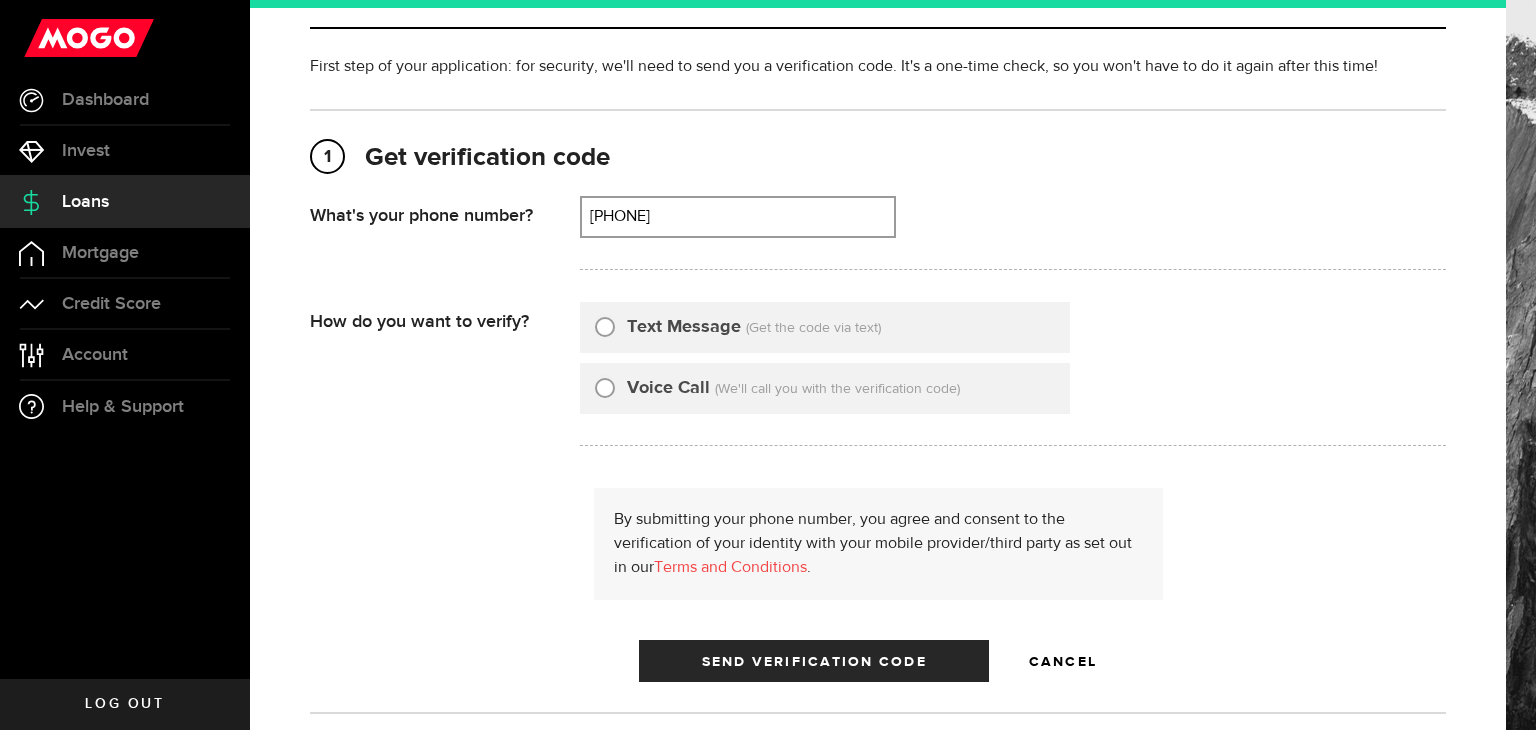click on "Text Message" at bounding box center (684, 327) 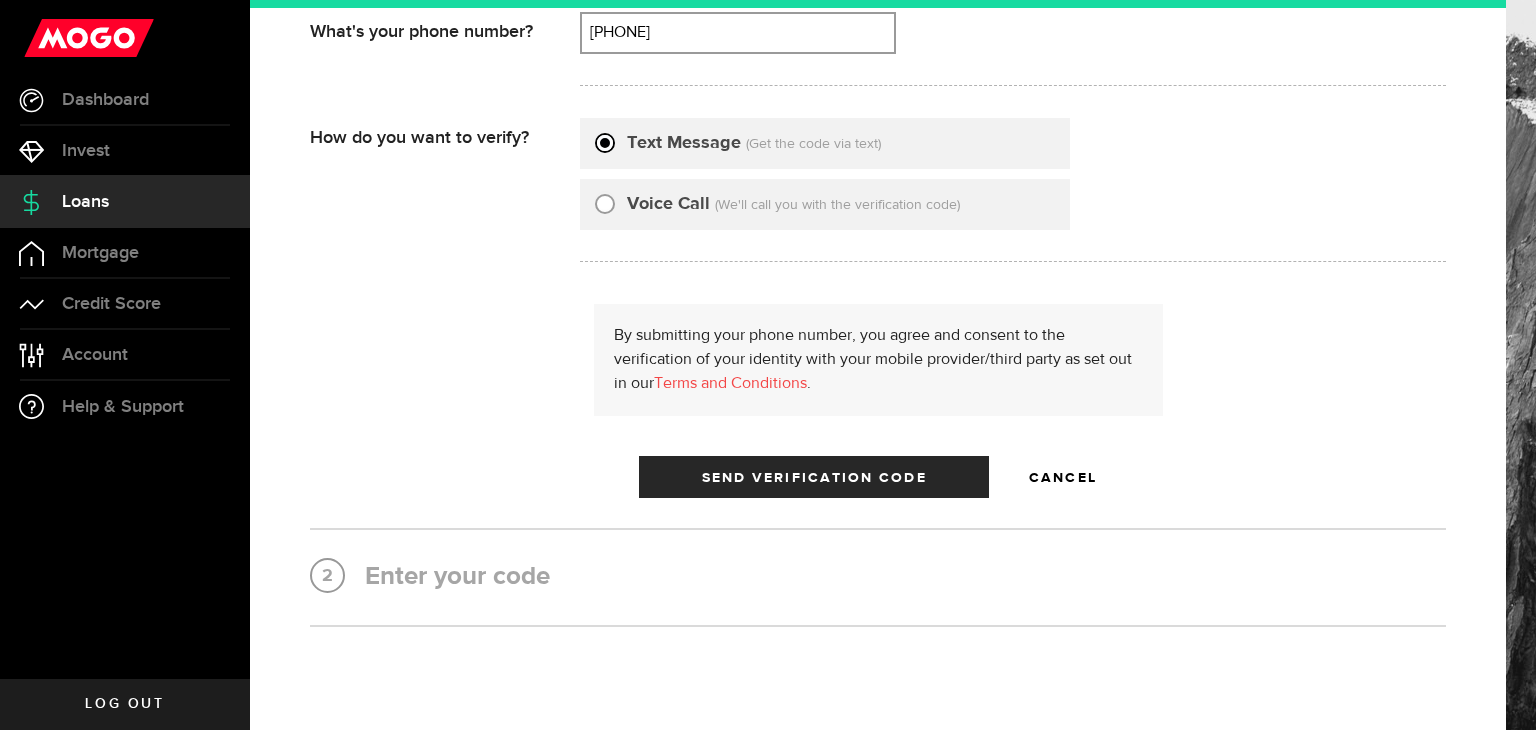 scroll, scrollTop: 274, scrollLeft: 0, axis: vertical 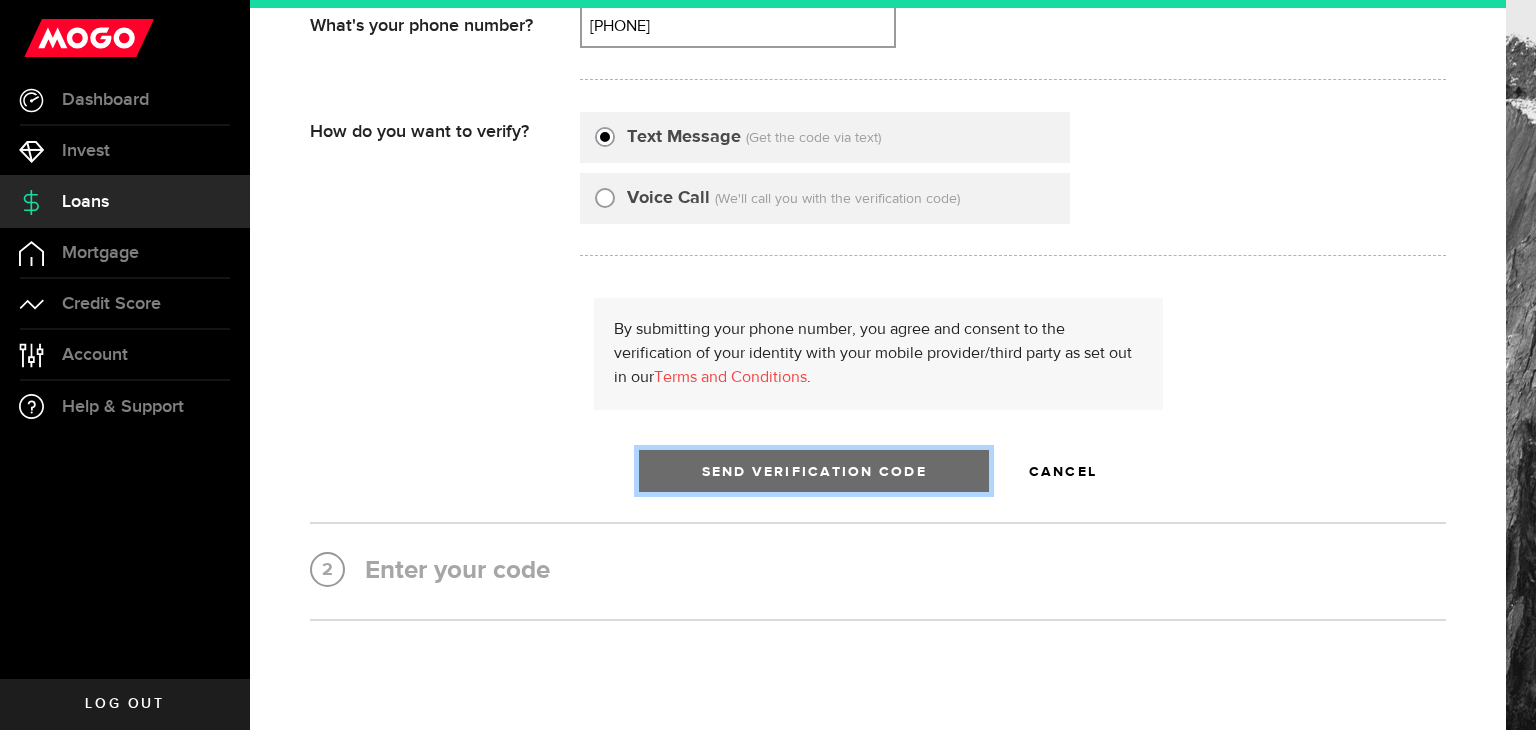 click on "Send Verification Code" at bounding box center (814, 472) 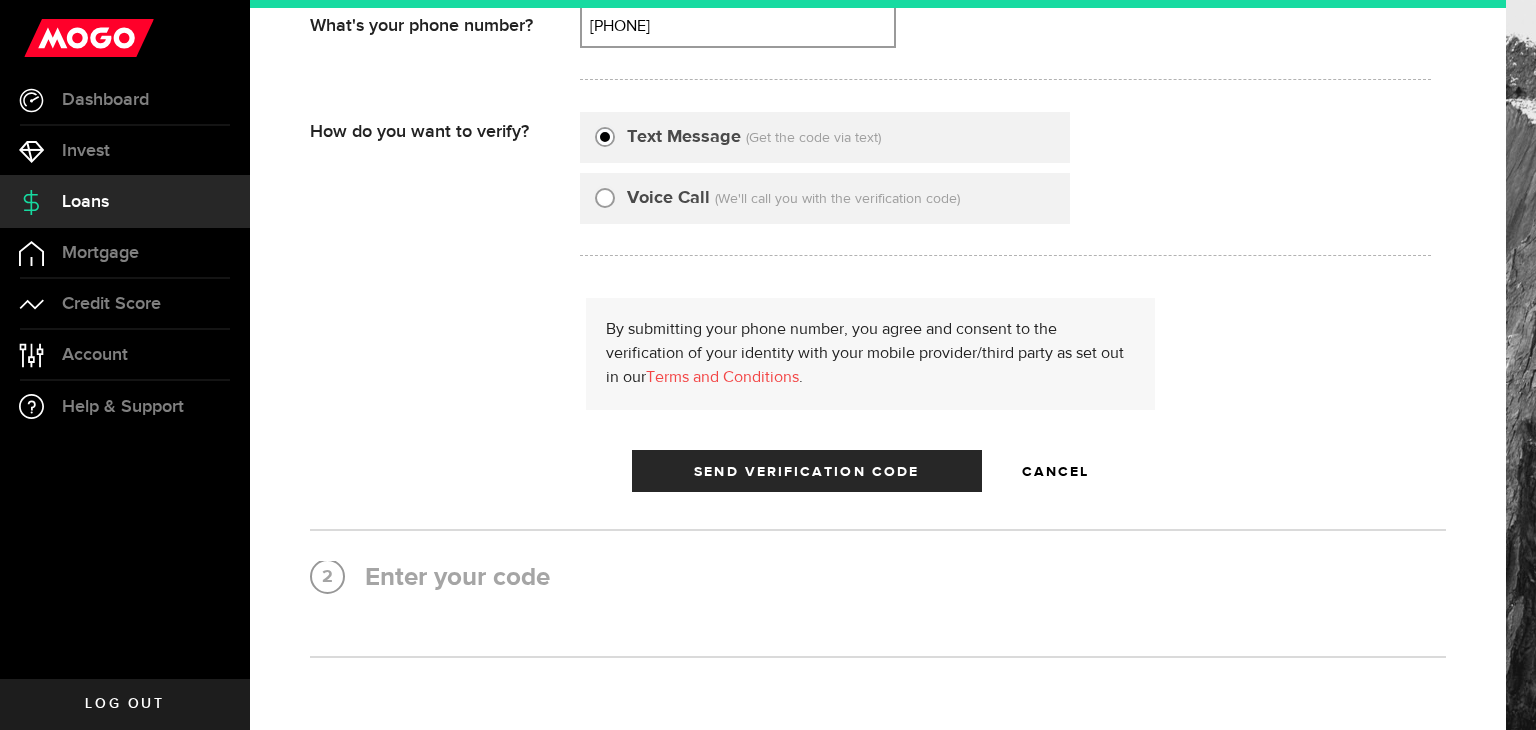 scroll, scrollTop: 0, scrollLeft: 0, axis: both 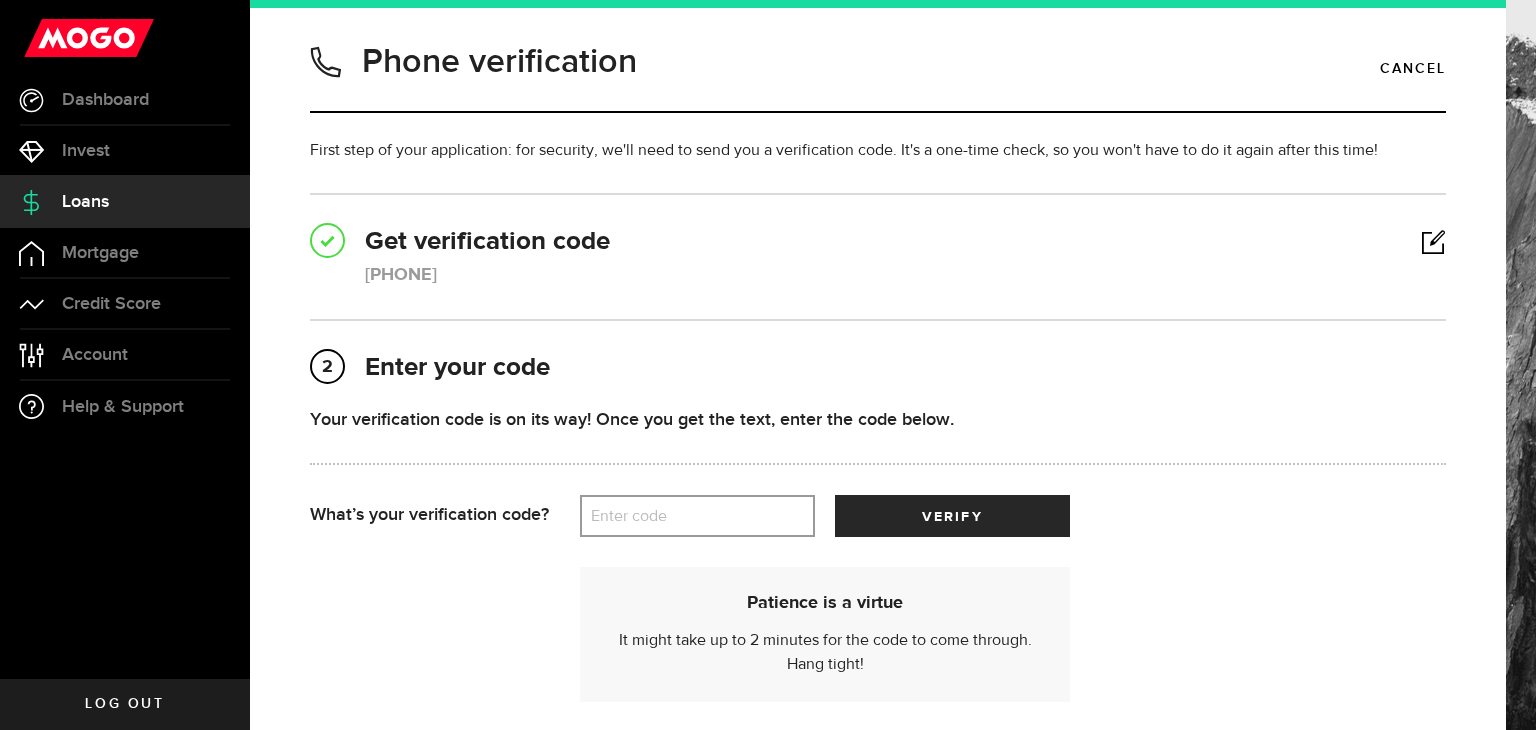 click on "Enter code" at bounding box center (697, 516) 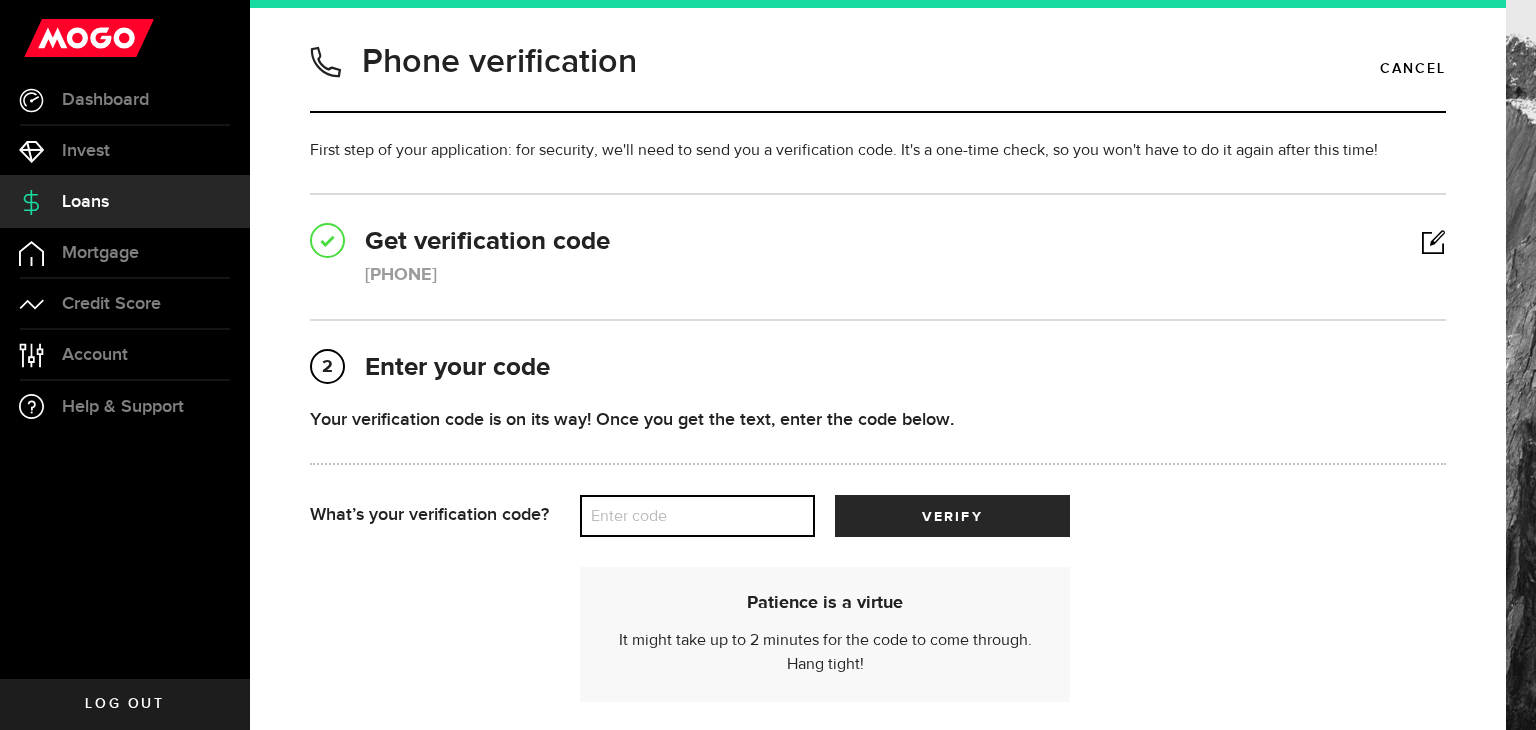click on "Enter code" at bounding box center [697, 516] 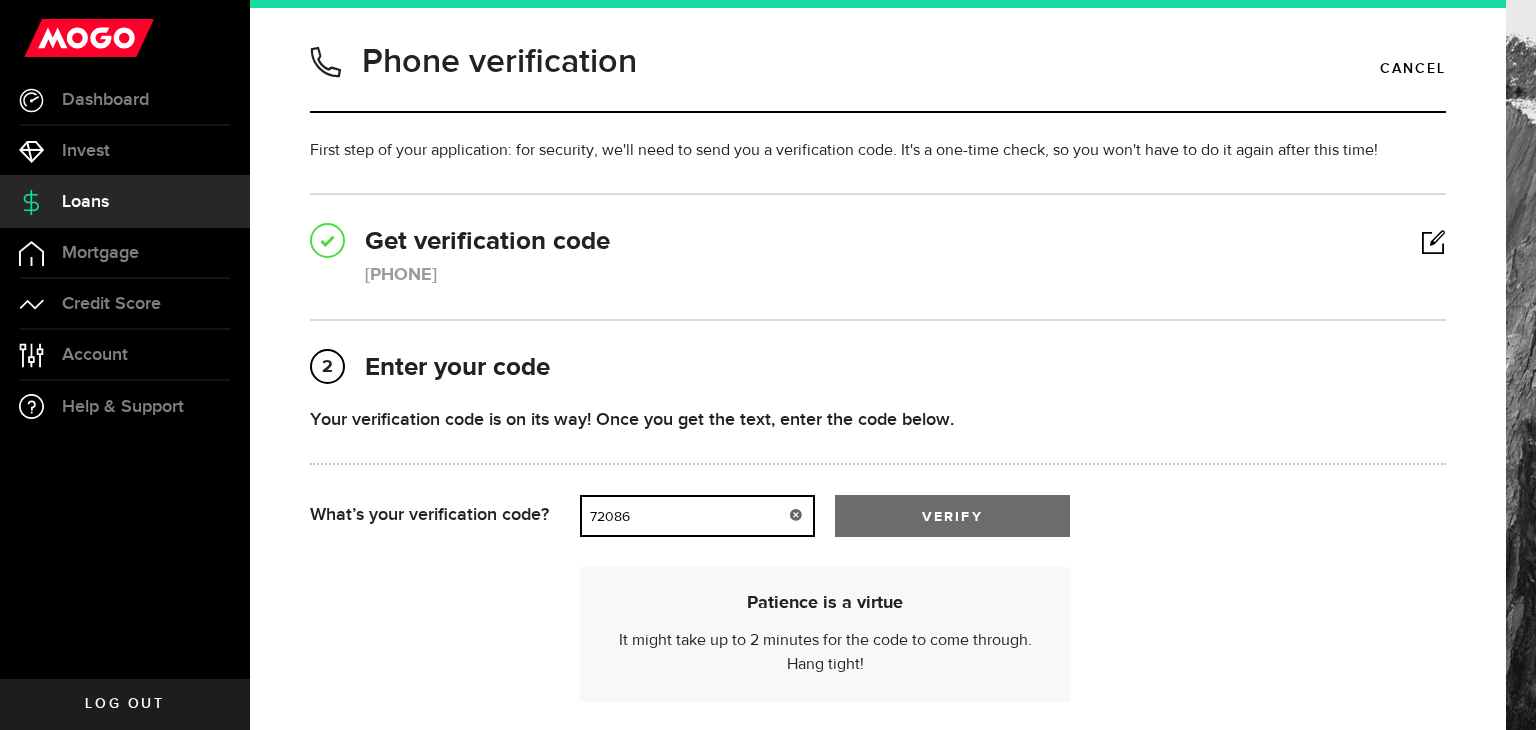 type on "72086" 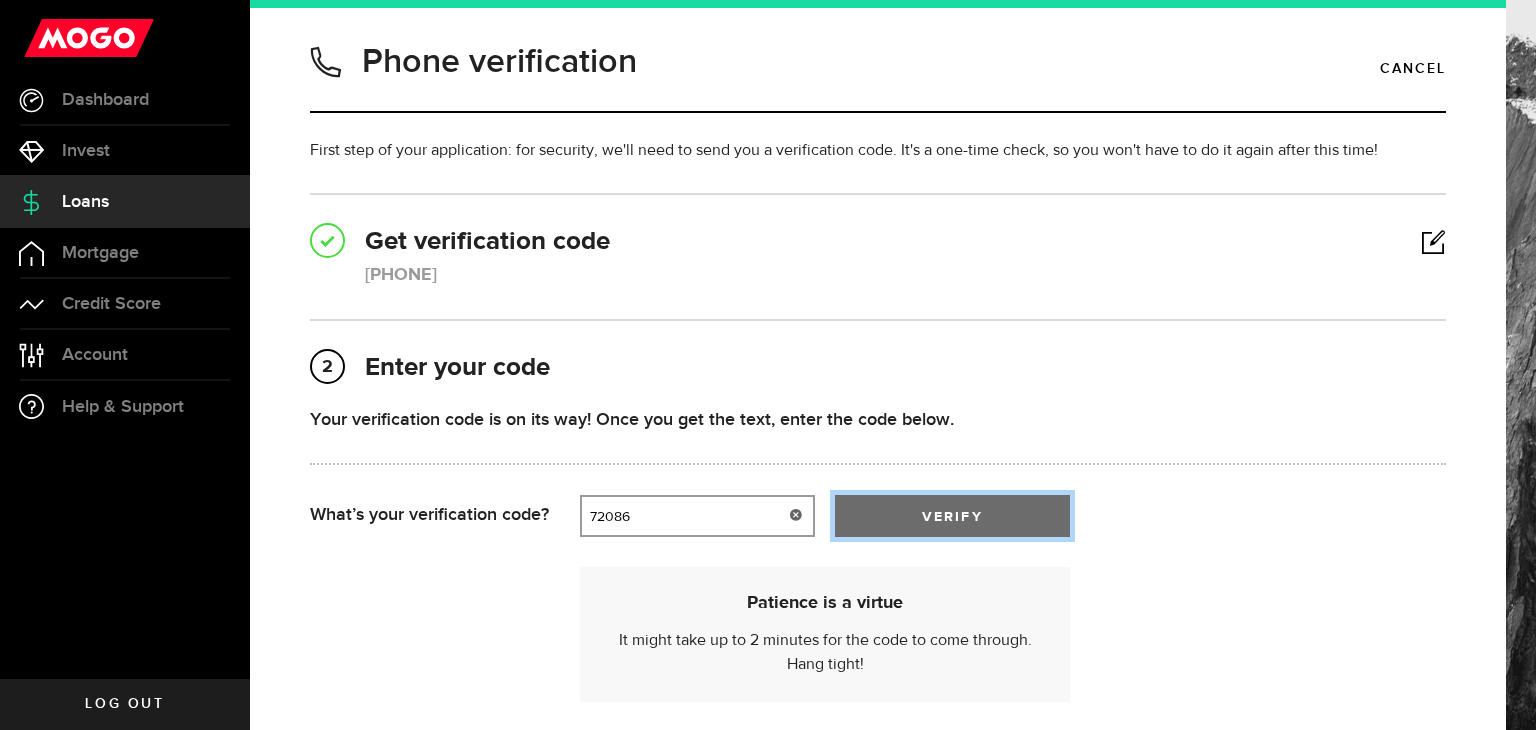 click on "verify" at bounding box center (952, 516) 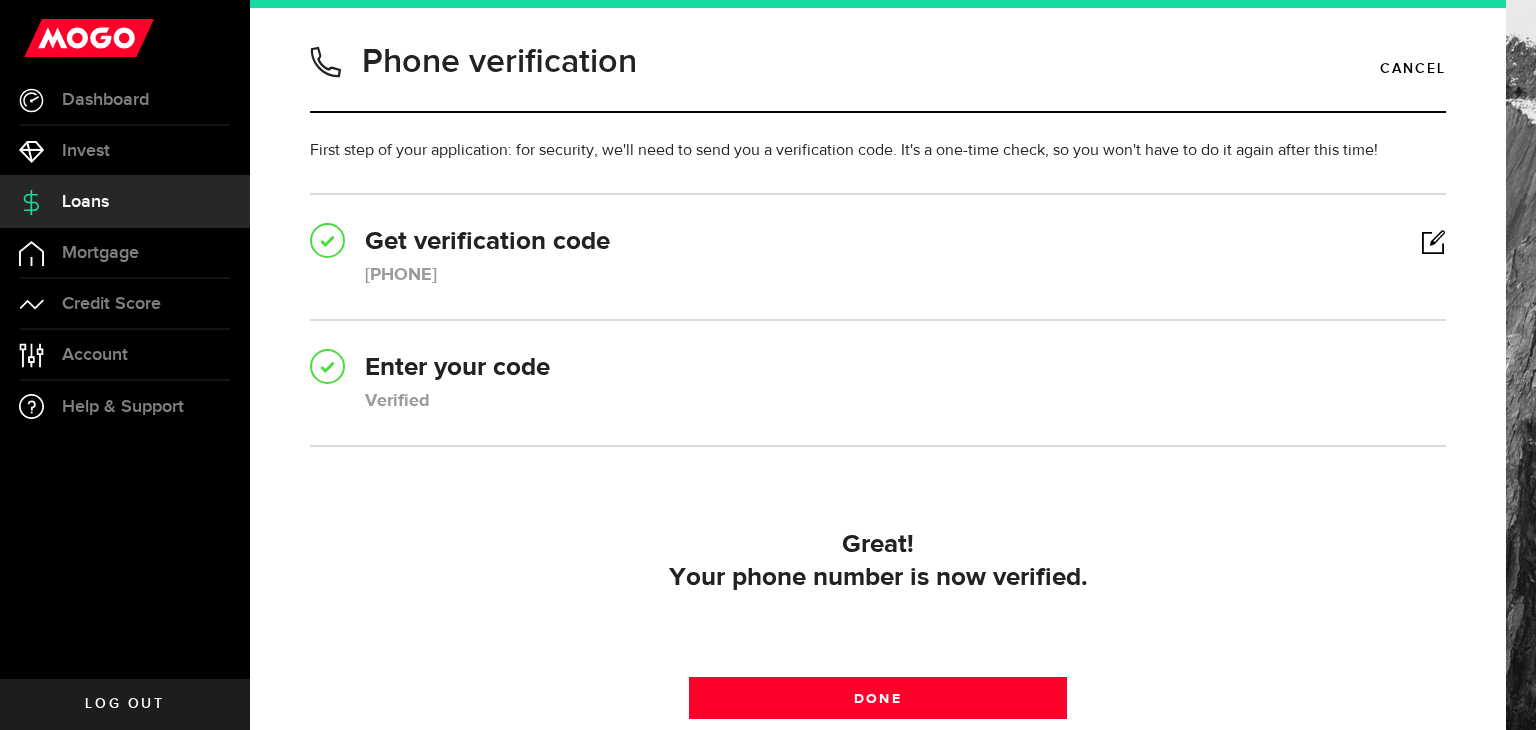 scroll, scrollTop: 194, scrollLeft: 0, axis: vertical 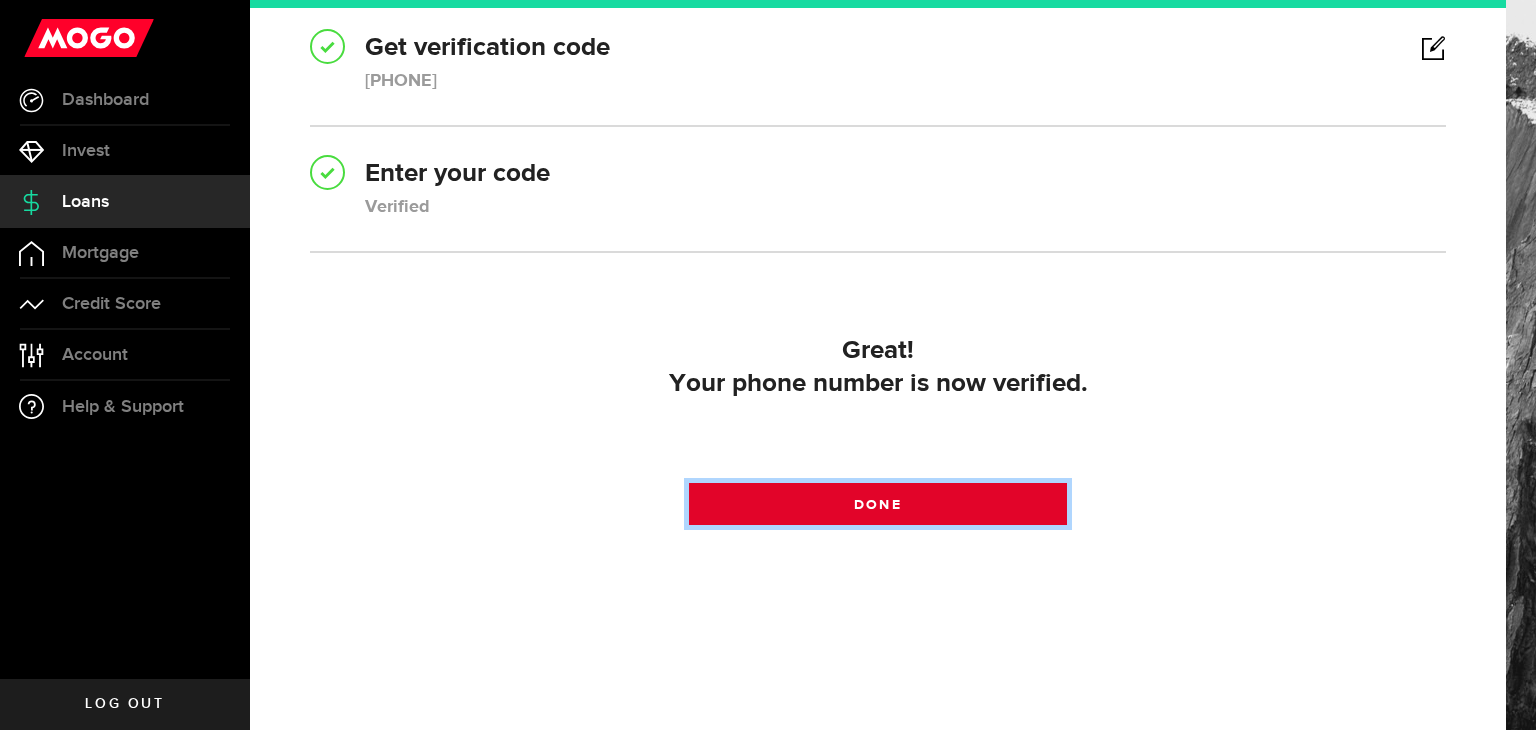 click on "Done" at bounding box center [878, 504] 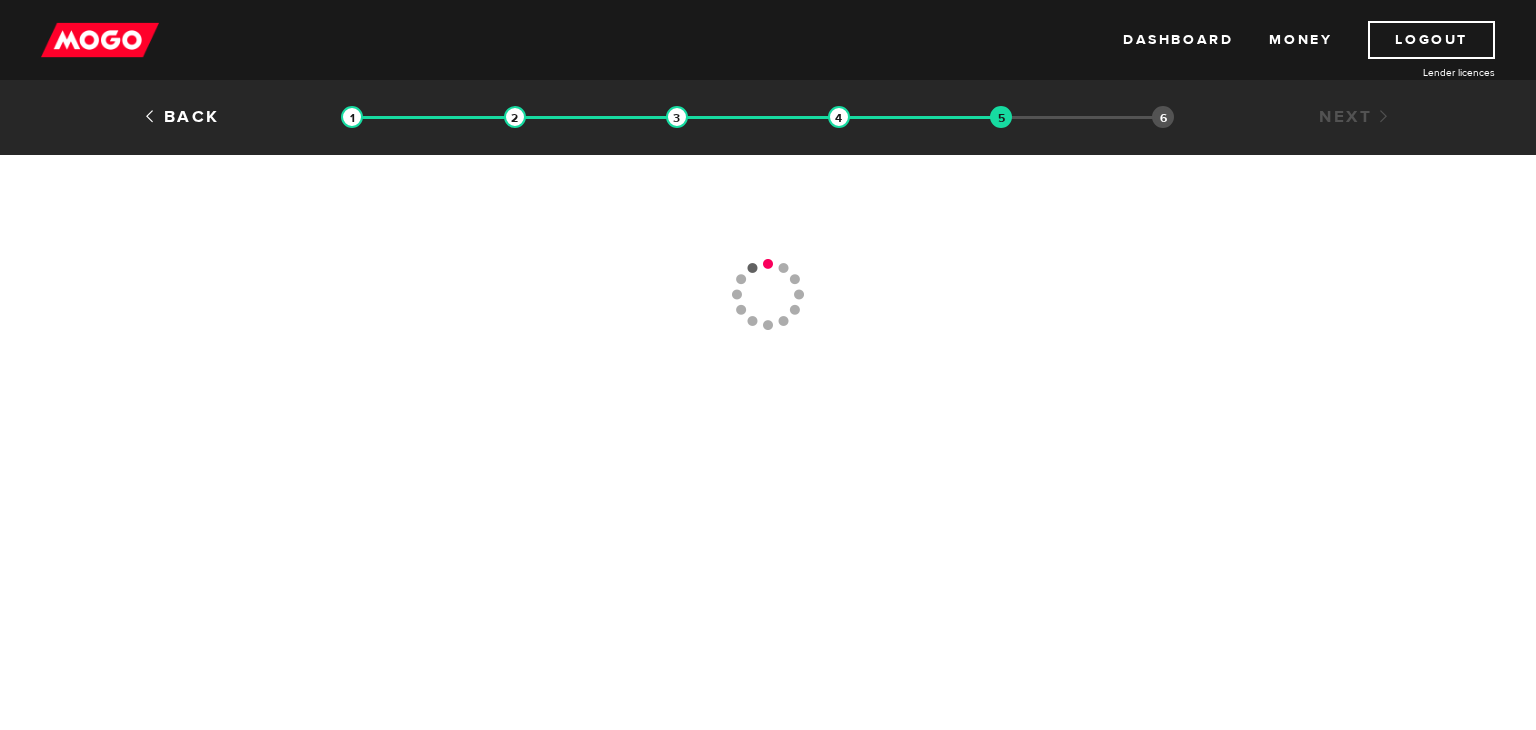 scroll, scrollTop: 0, scrollLeft: 0, axis: both 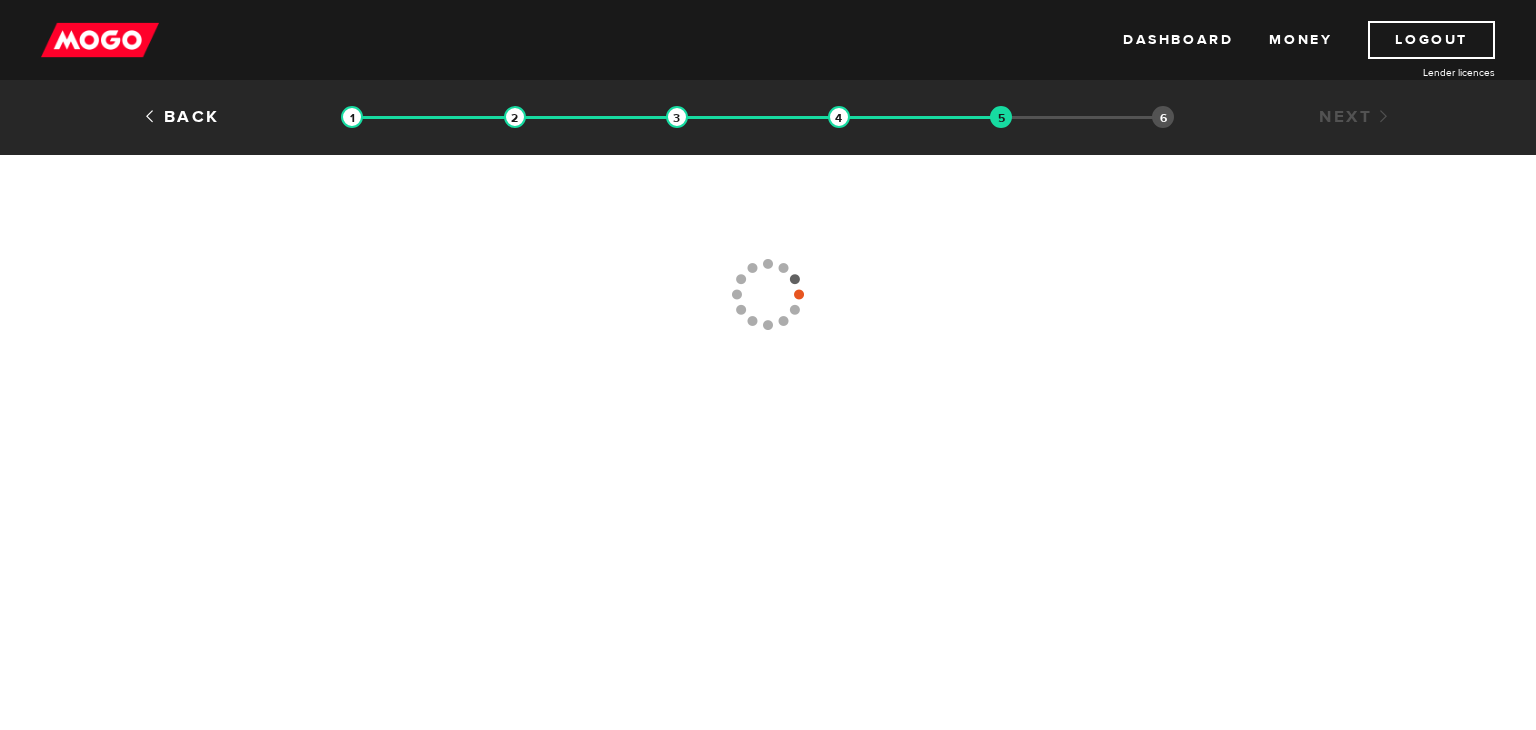 type 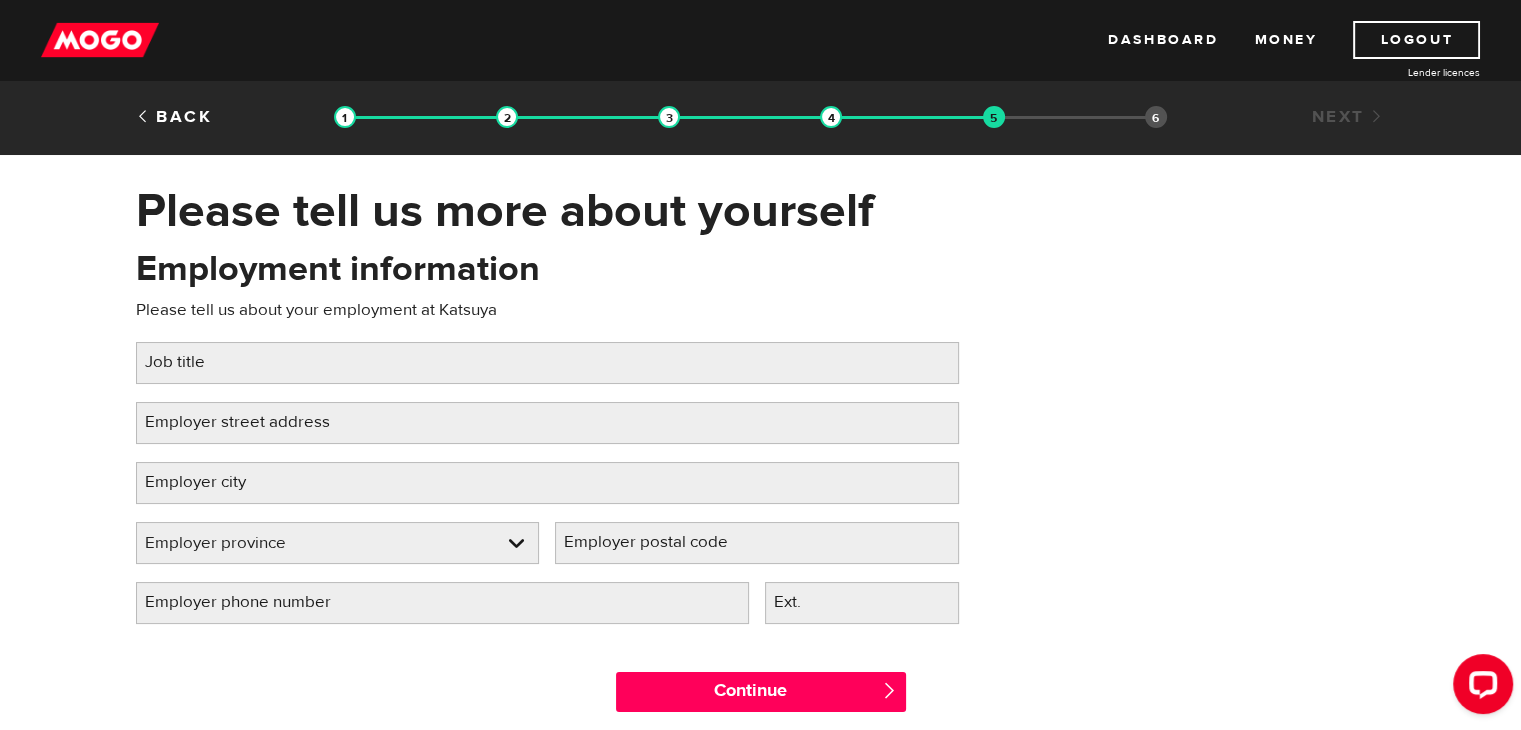 scroll, scrollTop: 0, scrollLeft: 0, axis: both 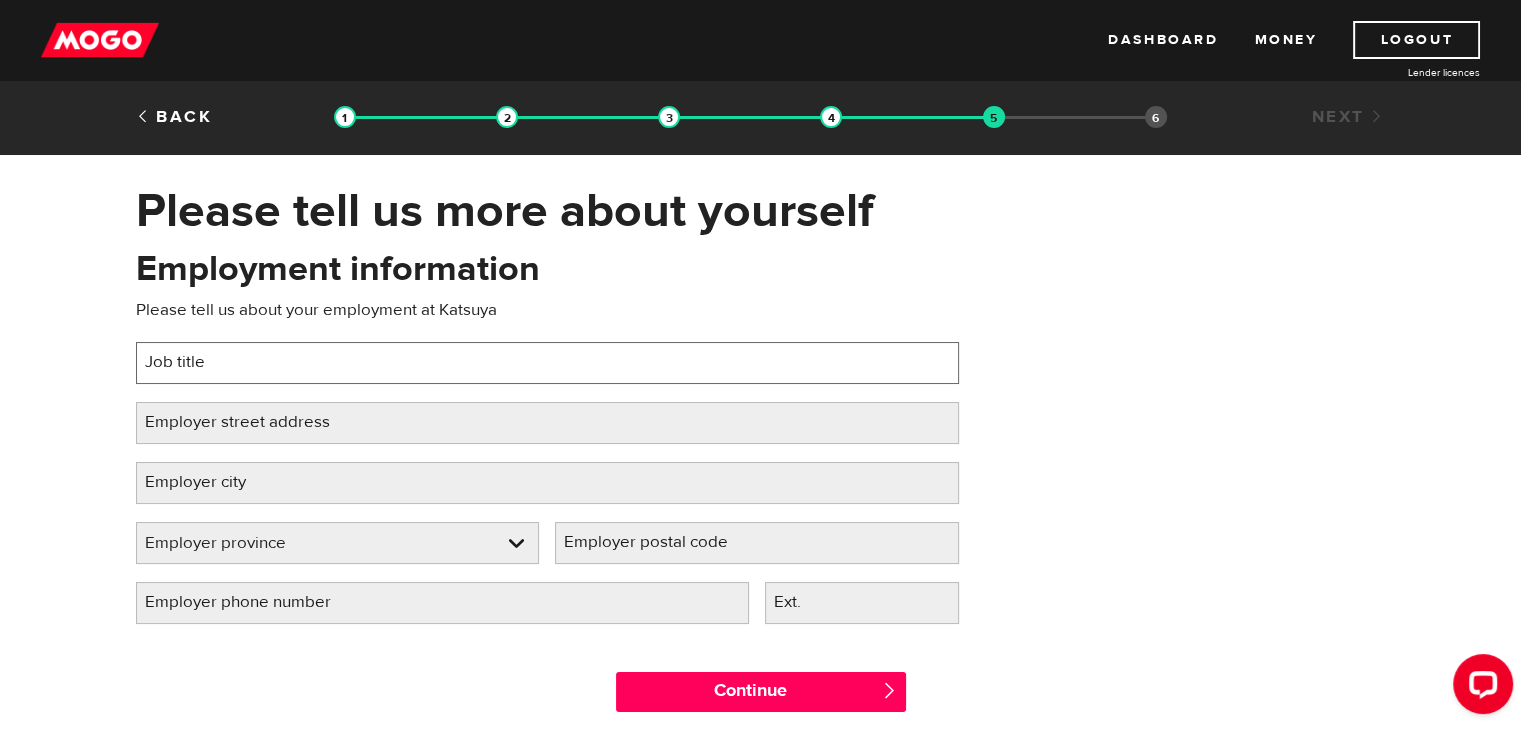 click on "Job title" at bounding box center (547, 363) 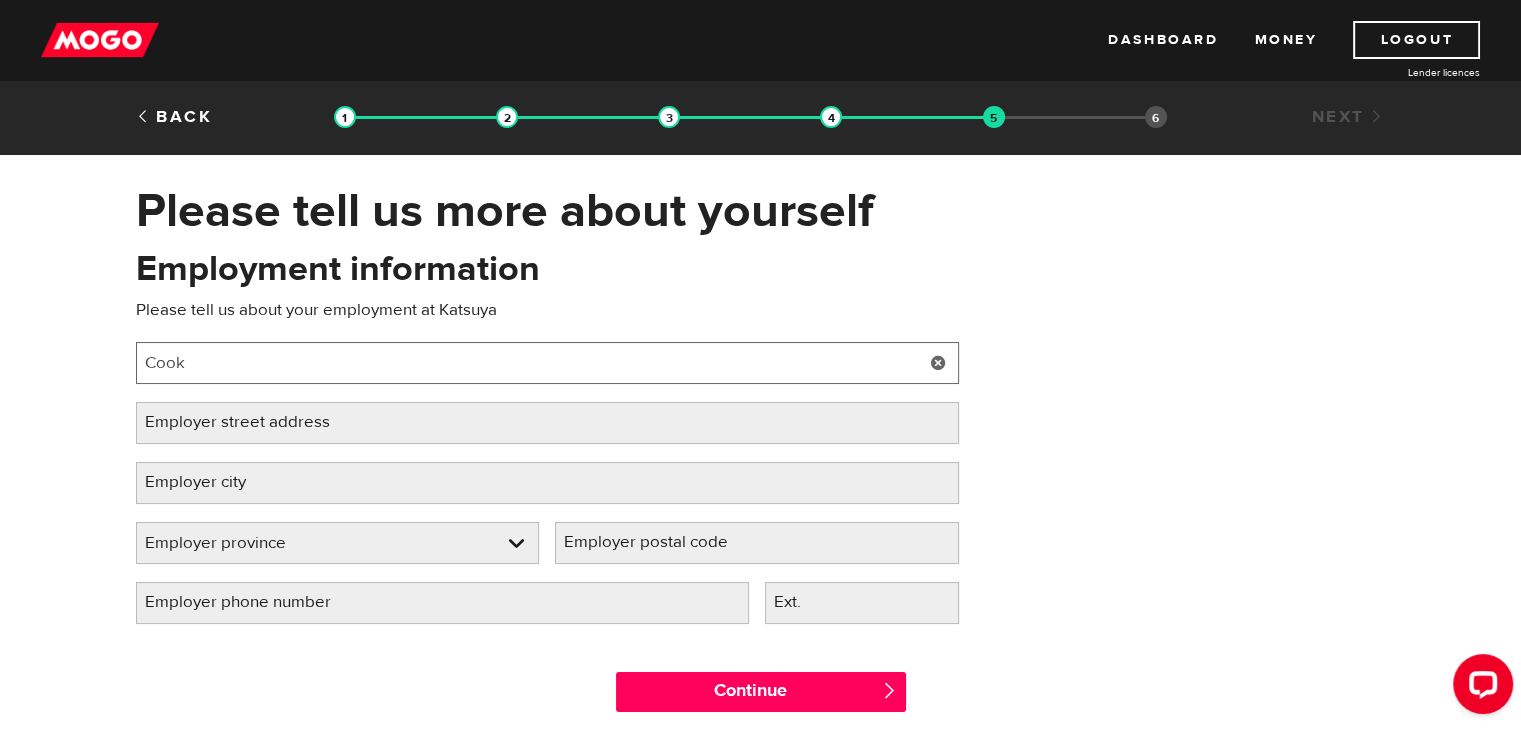 type on "Cook" 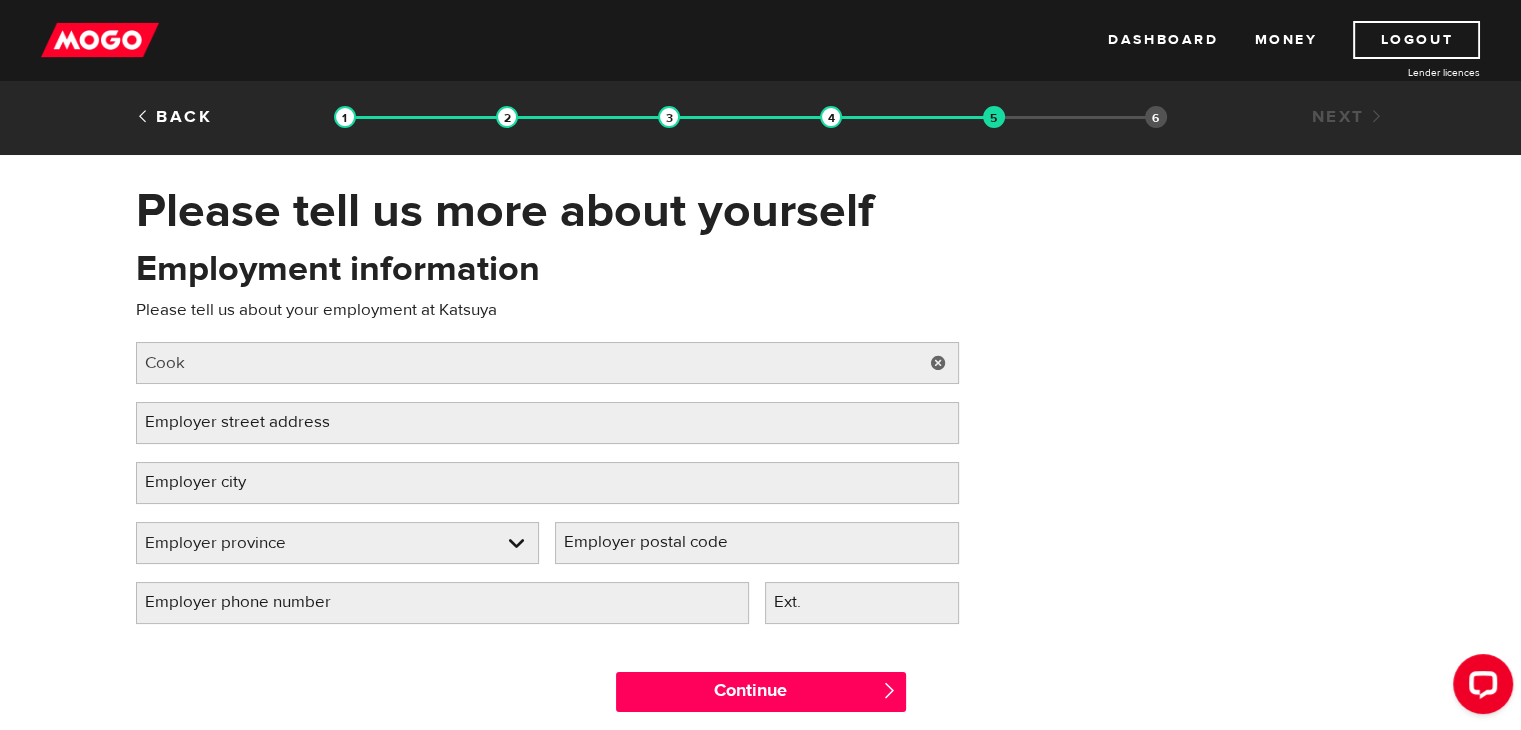 click on "Employer street address" at bounding box center (253, 422) 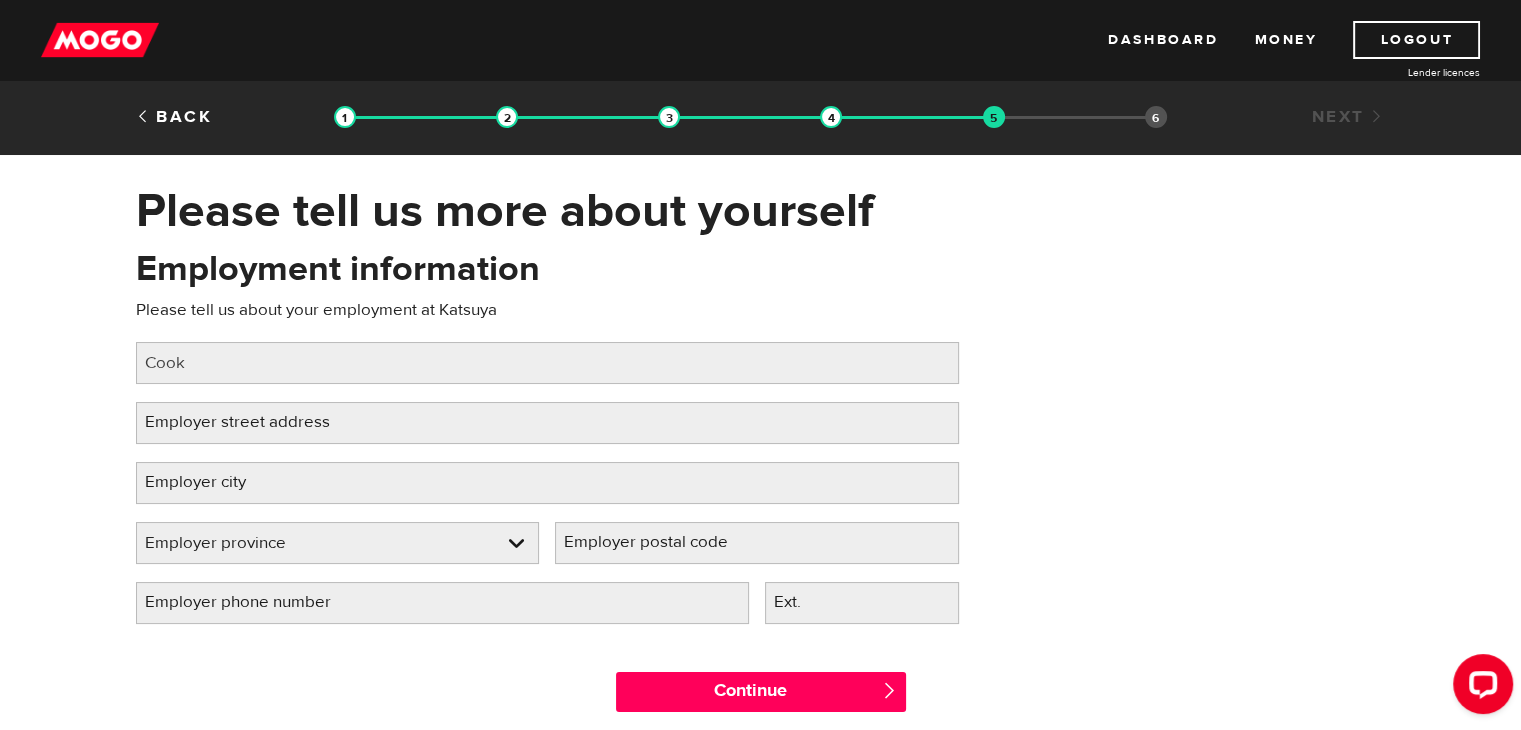 drag, startPoint x: 347, startPoint y: 435, endPoint x: 257, endPoint y: 424, distance: 90.66973 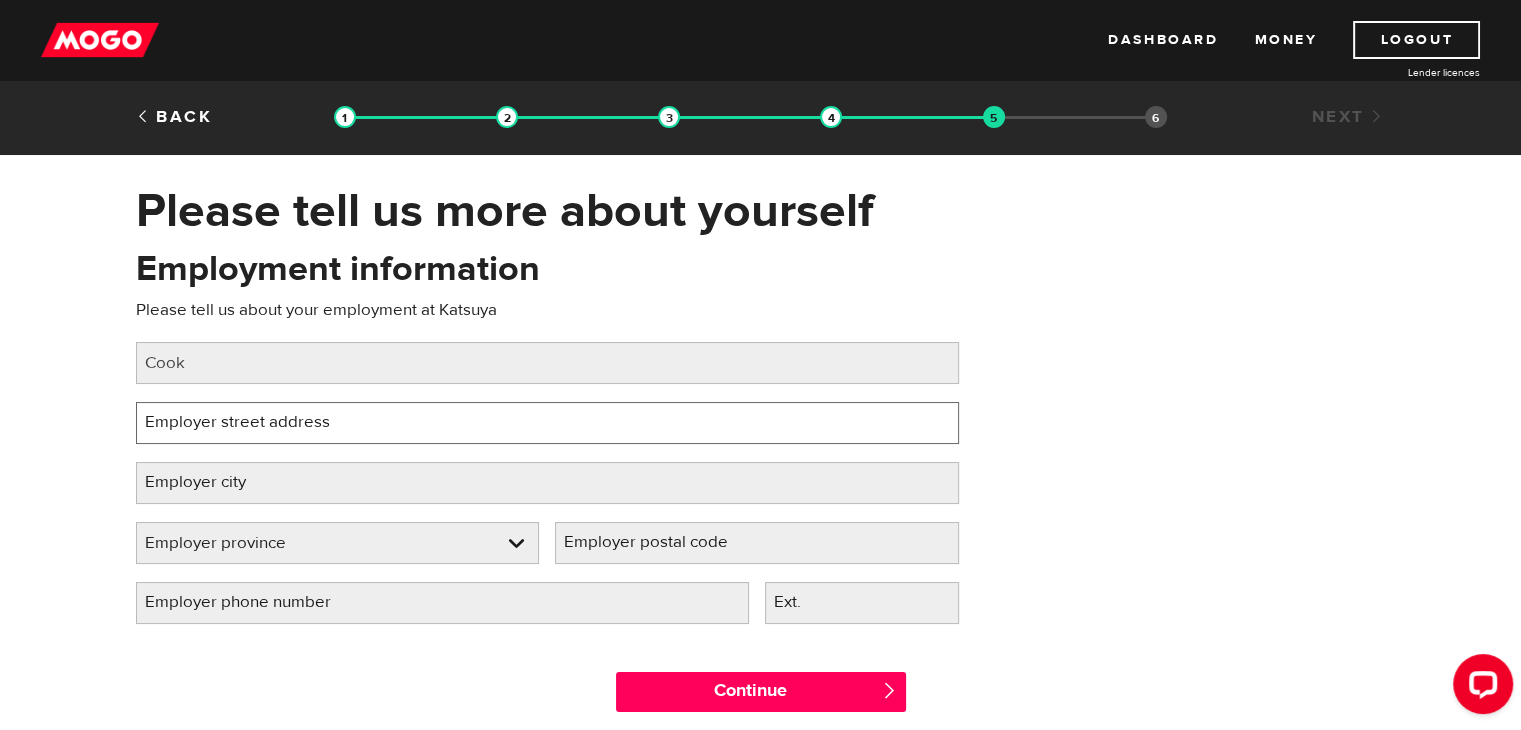 click on "Employer street address" at bounding box center [547, 423] 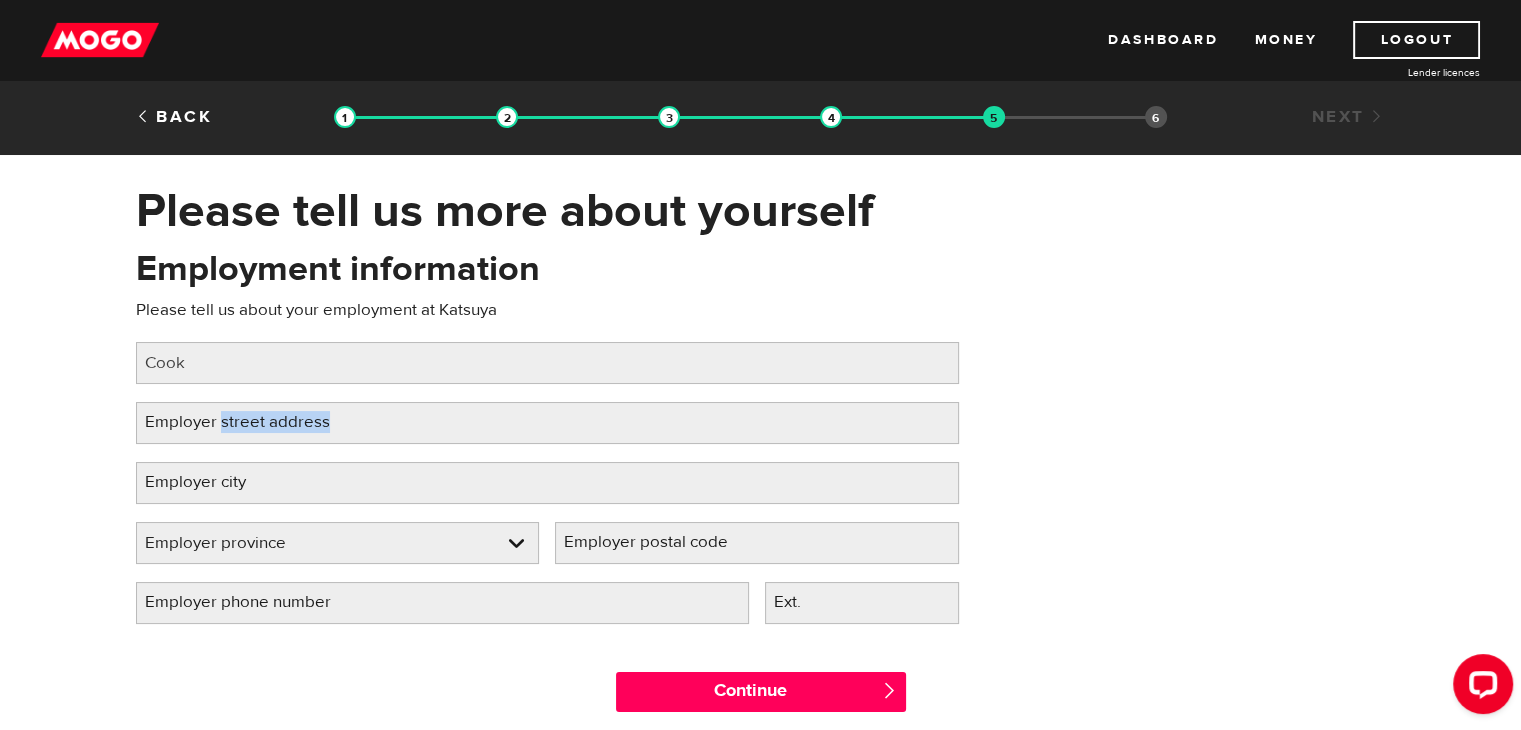 drag, startPoint x: 257, startPoint y: 424, endPoint x: 223, endPoint y: 443, distance: 38.948685 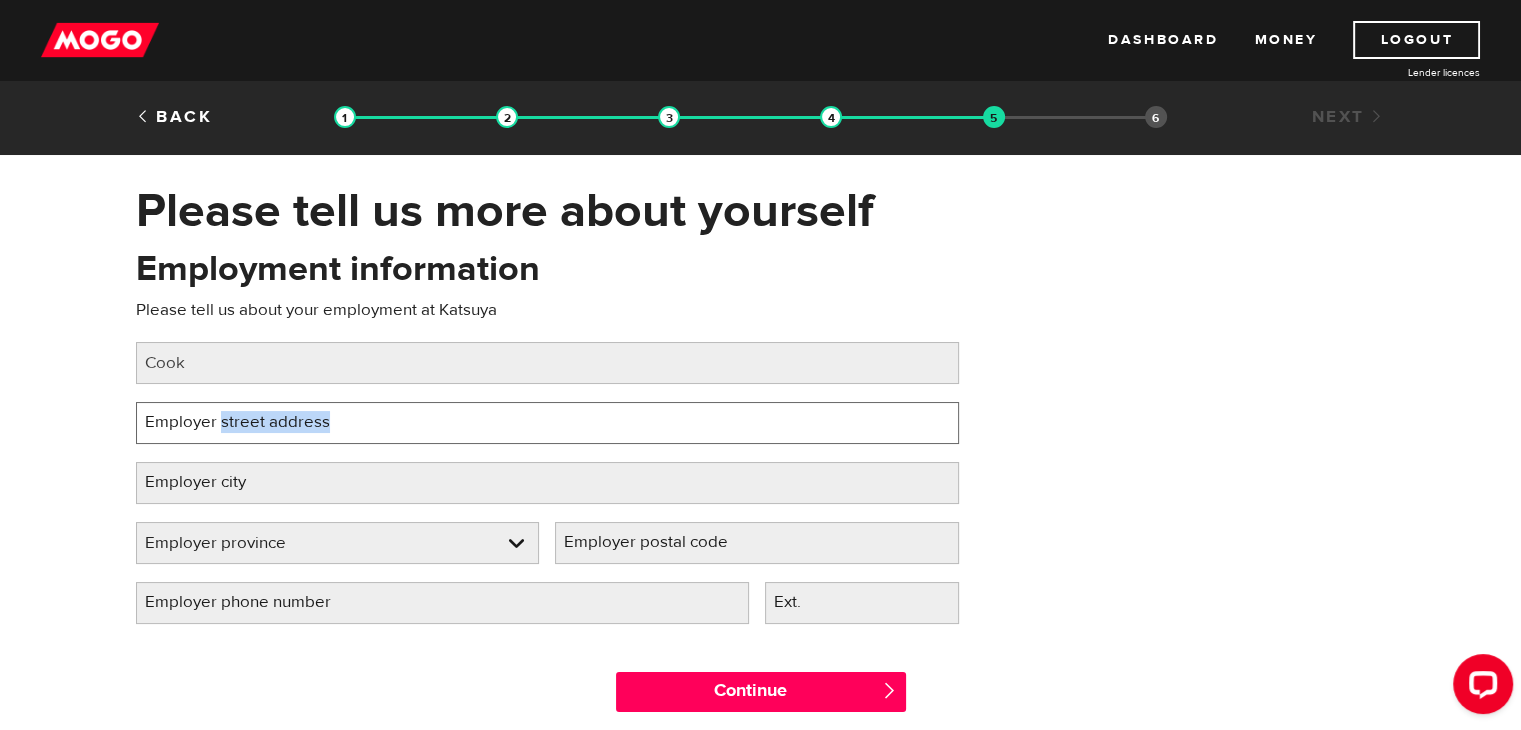 click on "Employer street address" at bounding box center [547, 423] 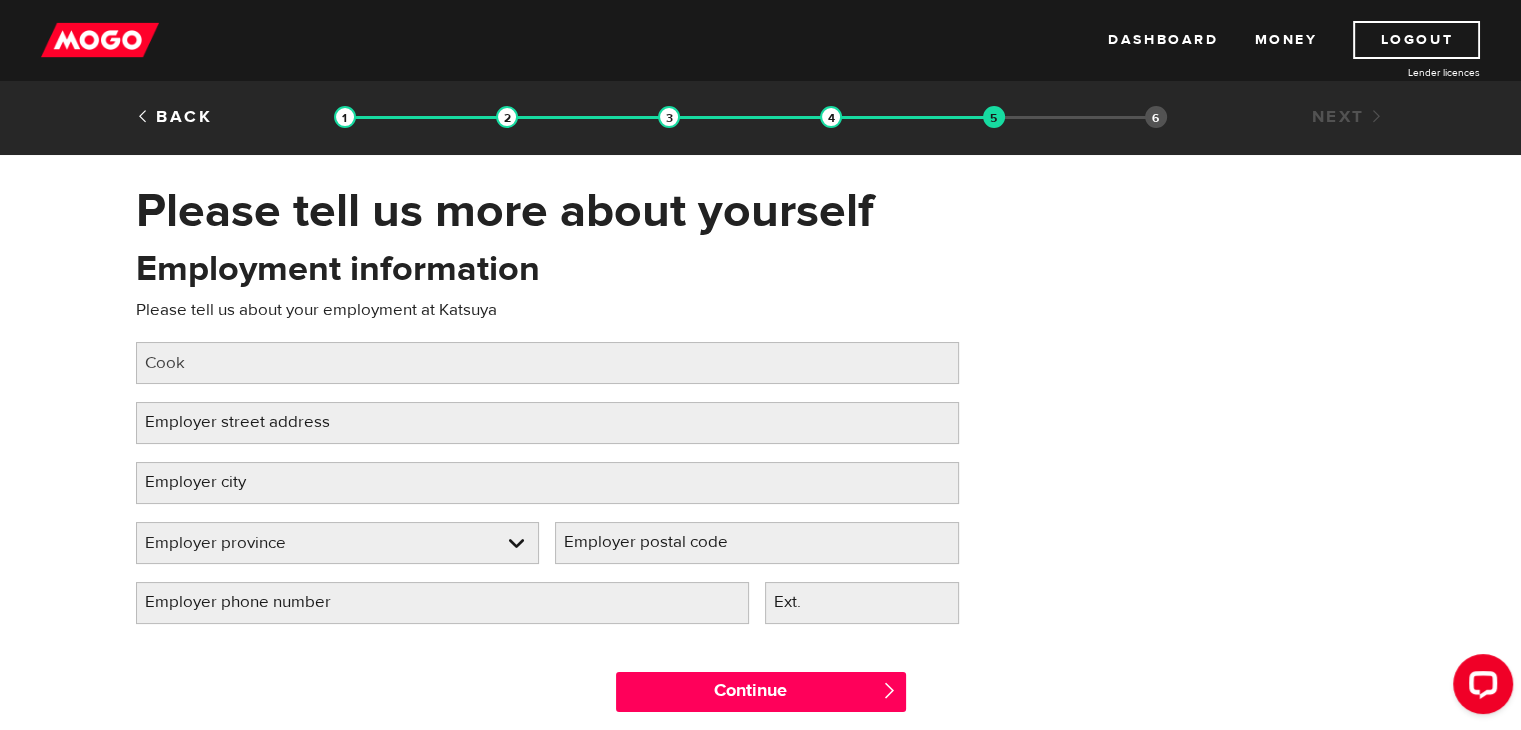 drag, startPoint x: 228, startPoint y: 424, endPoint x: 199, endPoint y: 421, distance: 29.15476 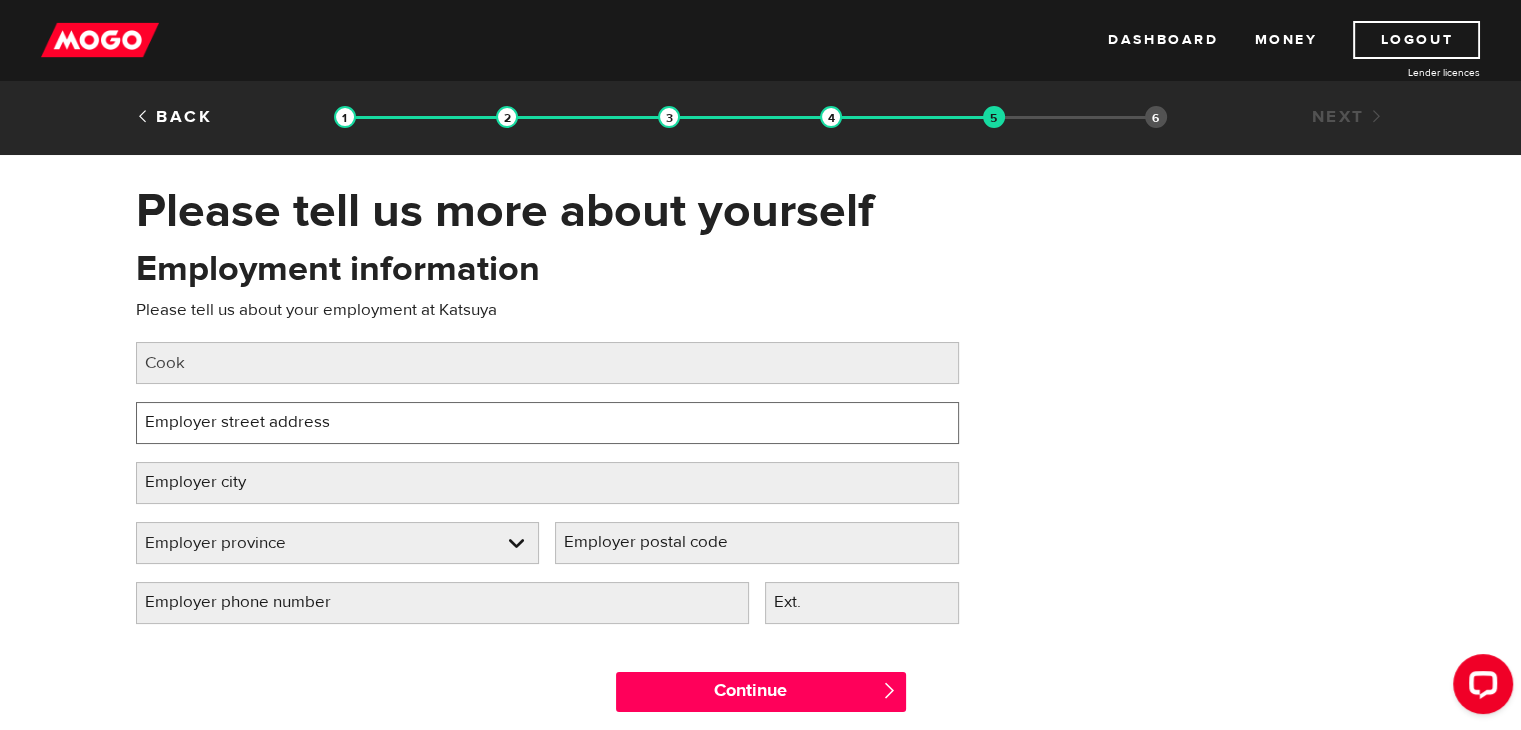 click on "Employer street address" at bounding box center (547, 423) 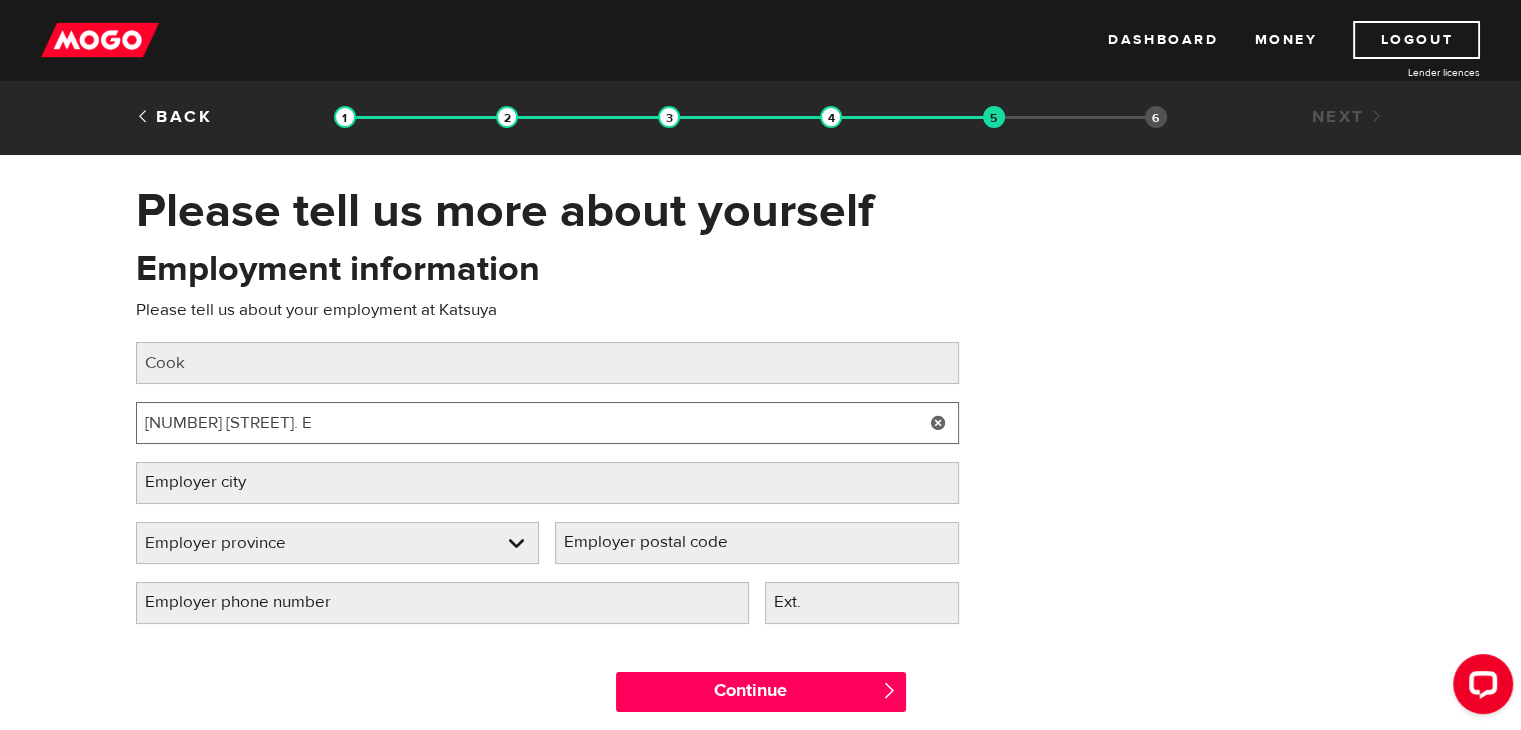 type on "66 Gerrard St. E" 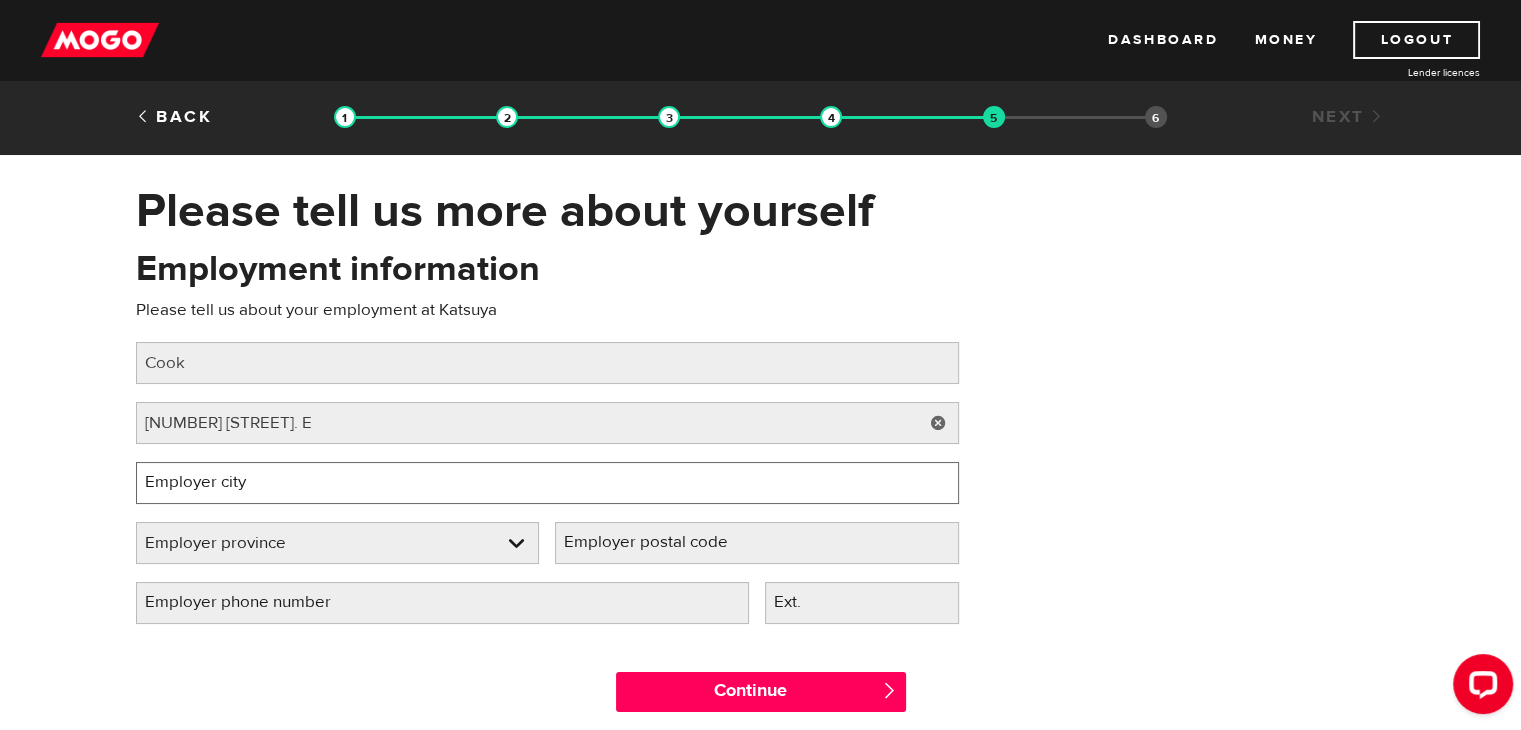 click on "Employer city" at bounding box center (547, 483) 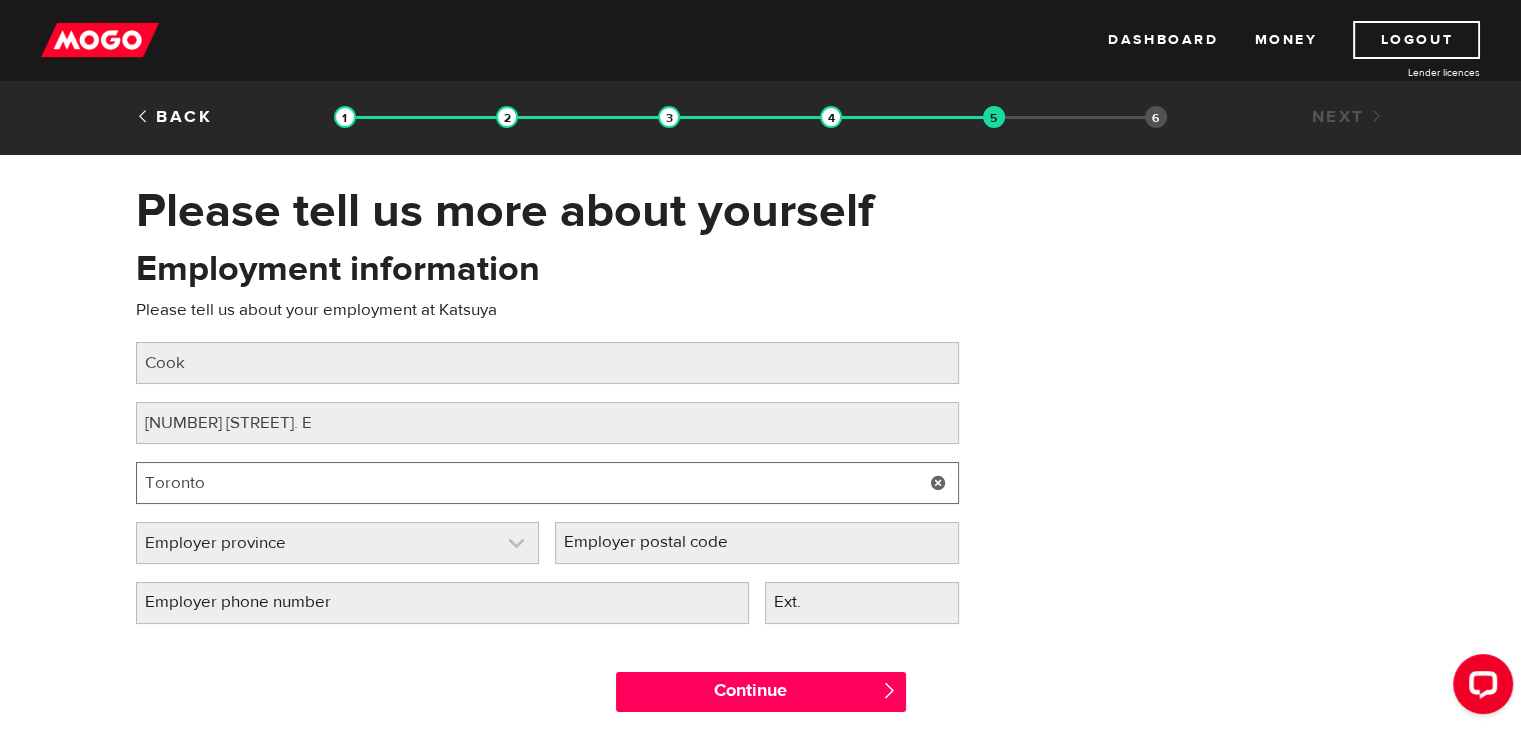 type on "Toronto" 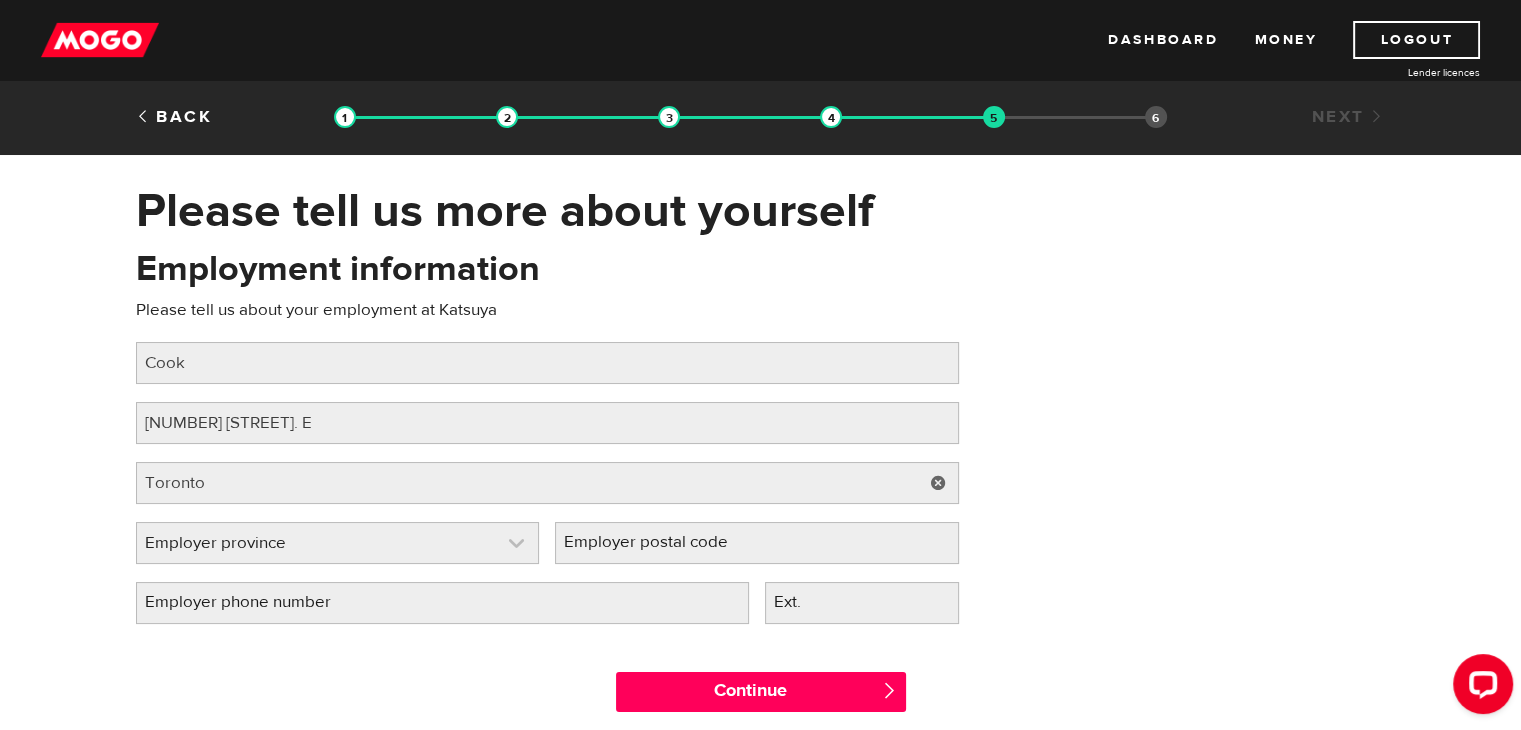 click at bounding box center [338, 543] 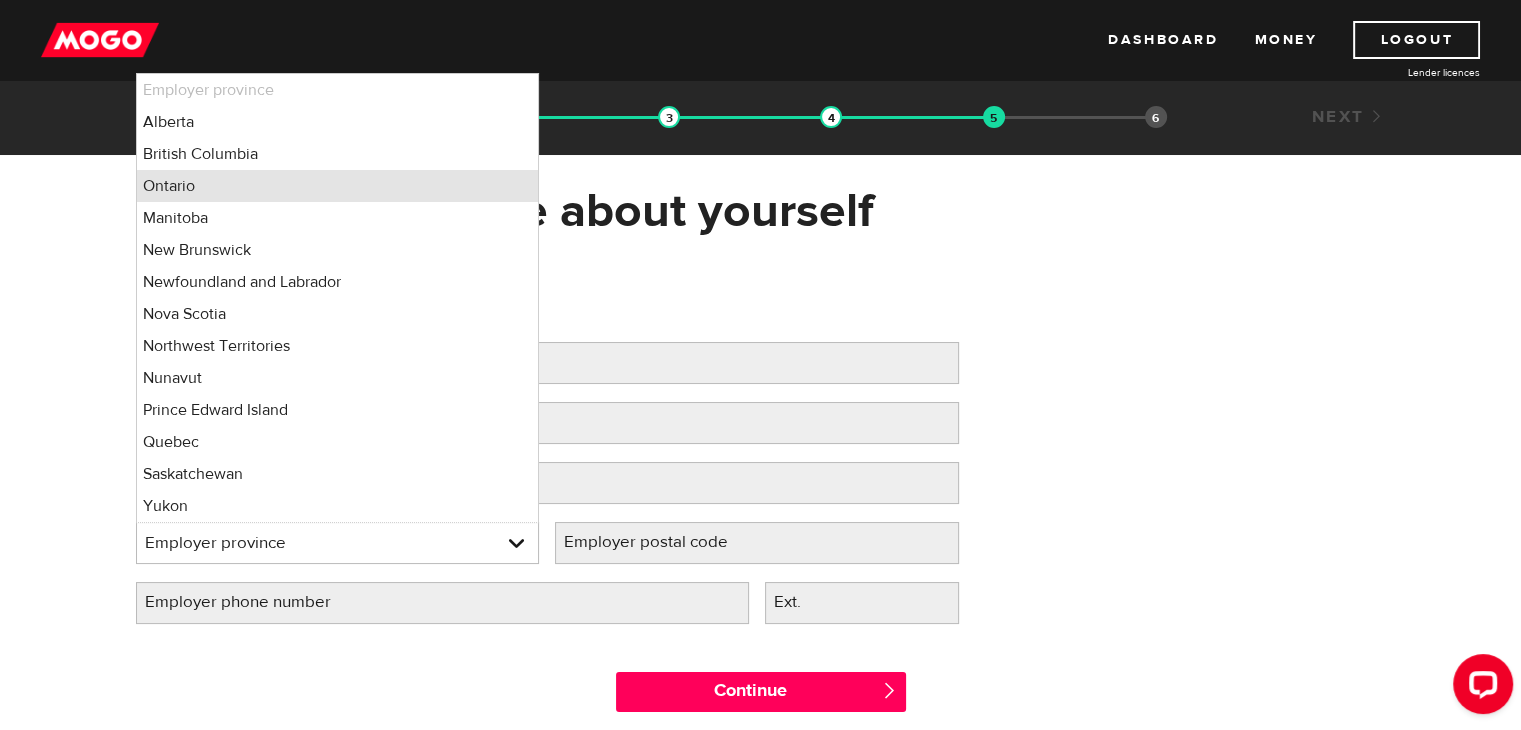 click on "Ontario" at bounding box center (338, 186) 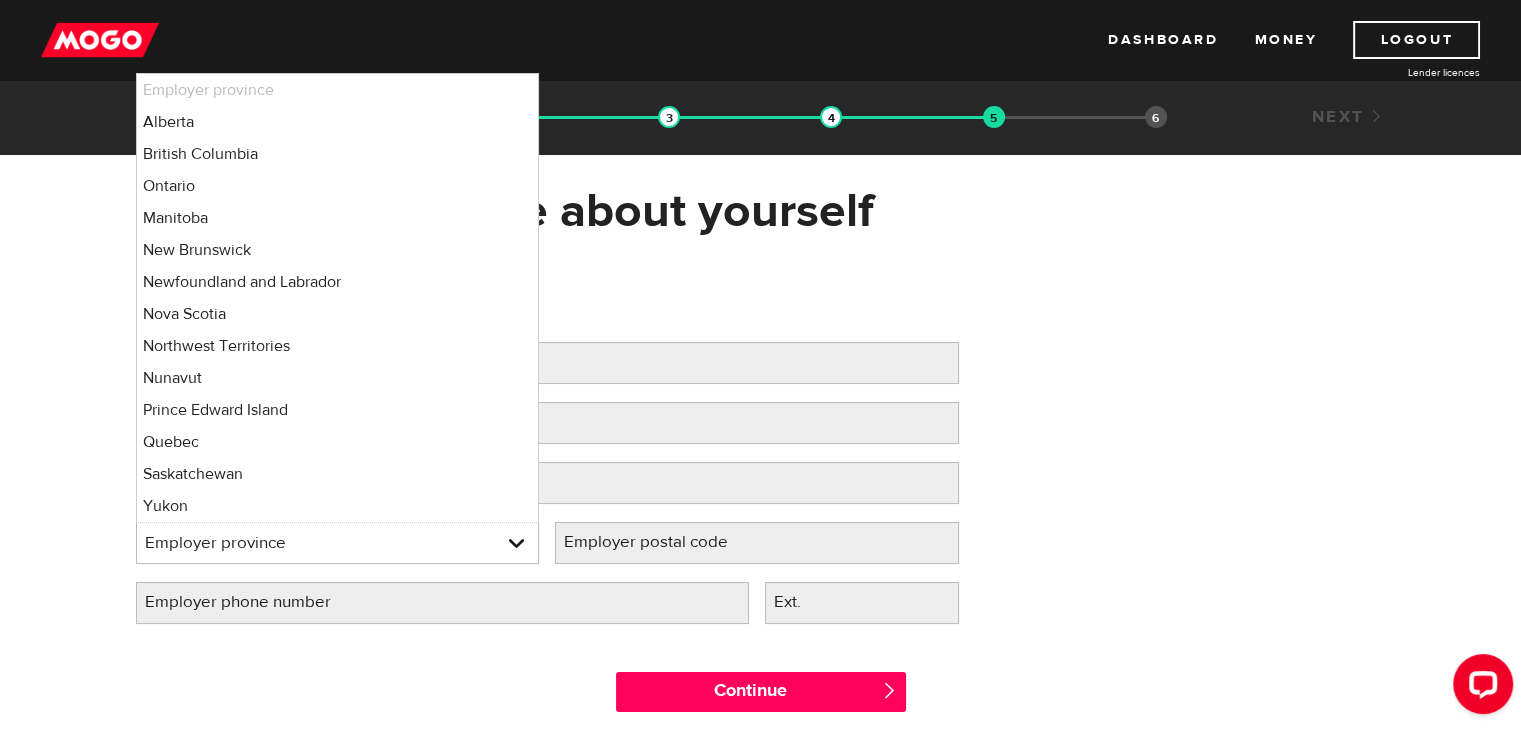 select on "ON" 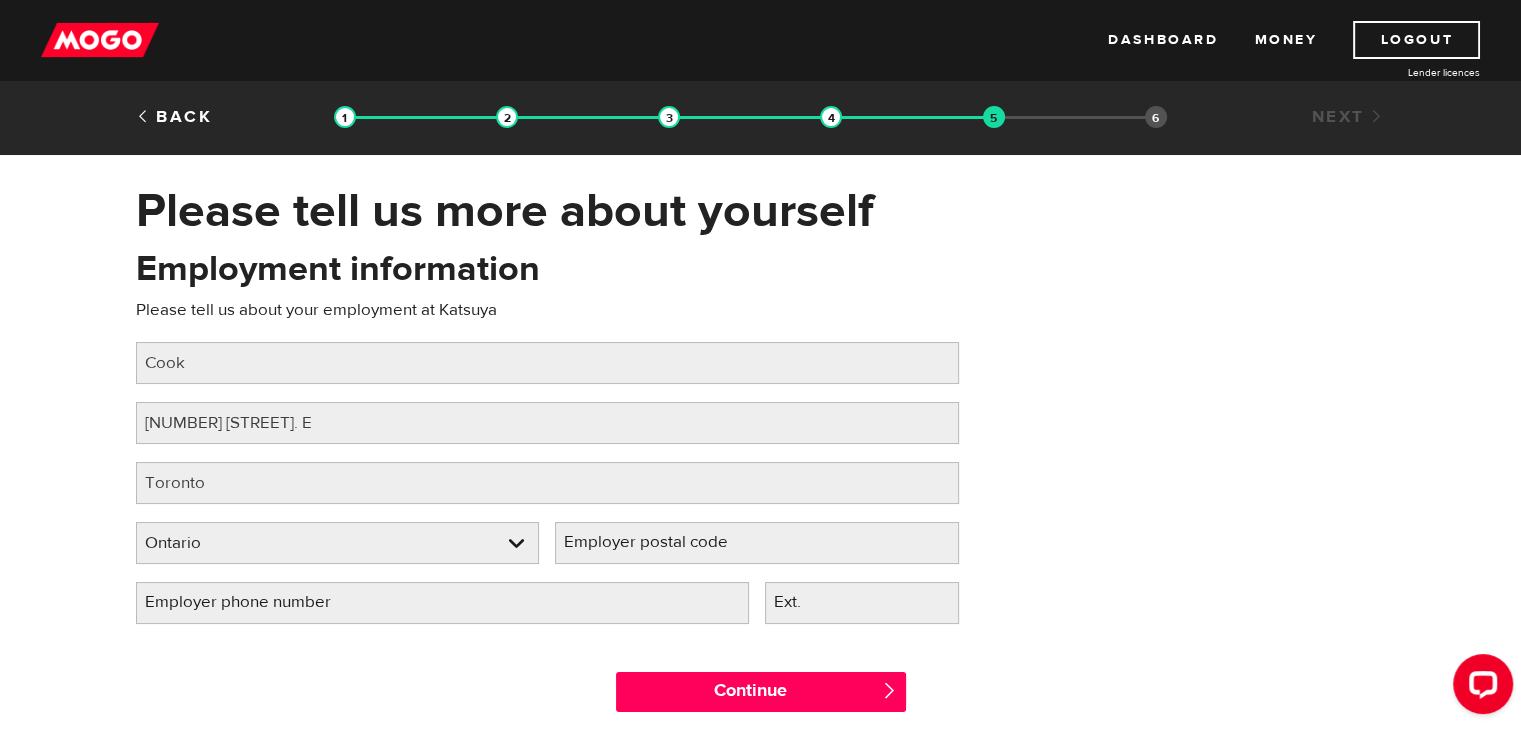 click on "Employer postal code" at bounding box center (662, 542) 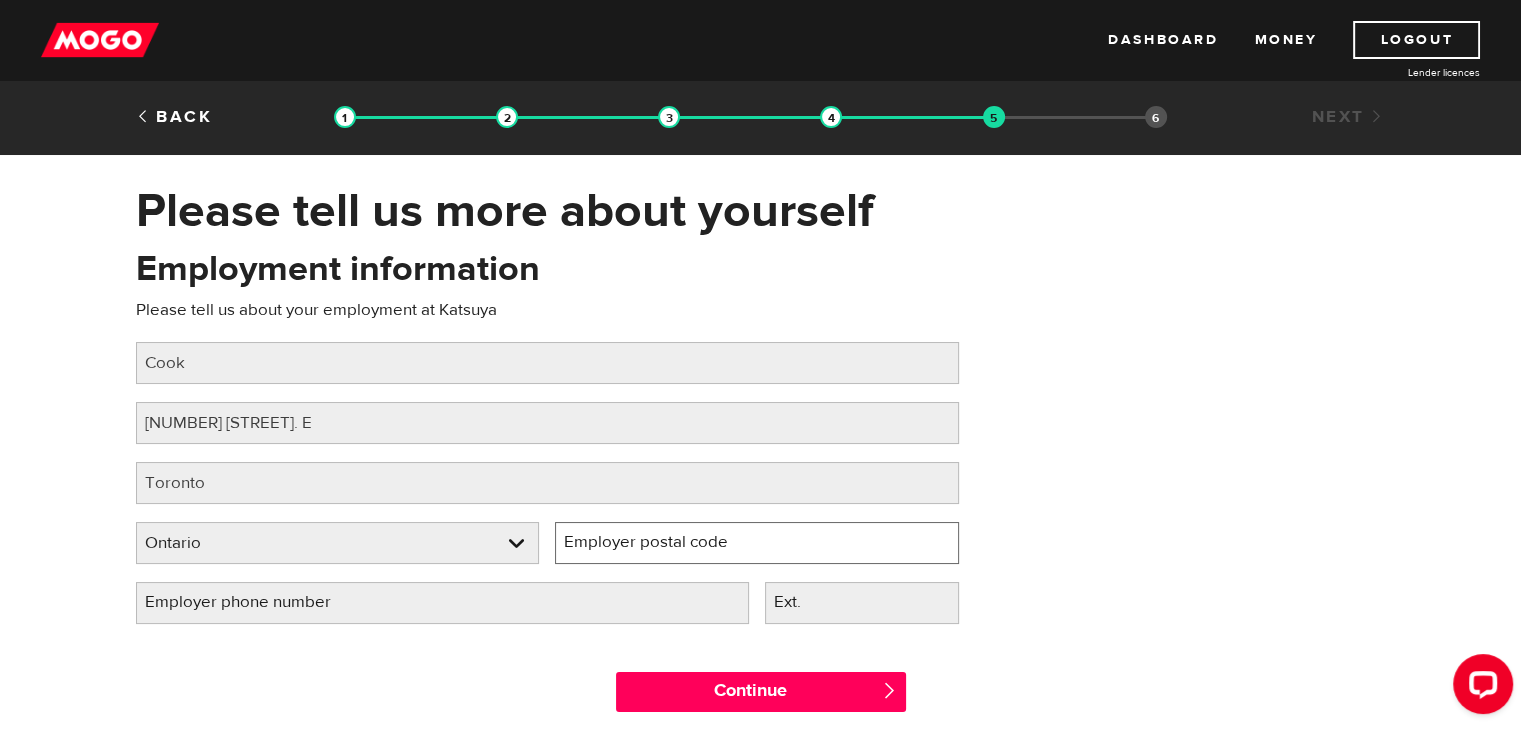 click on "Employer postal code" at bounding box center (757, 543) 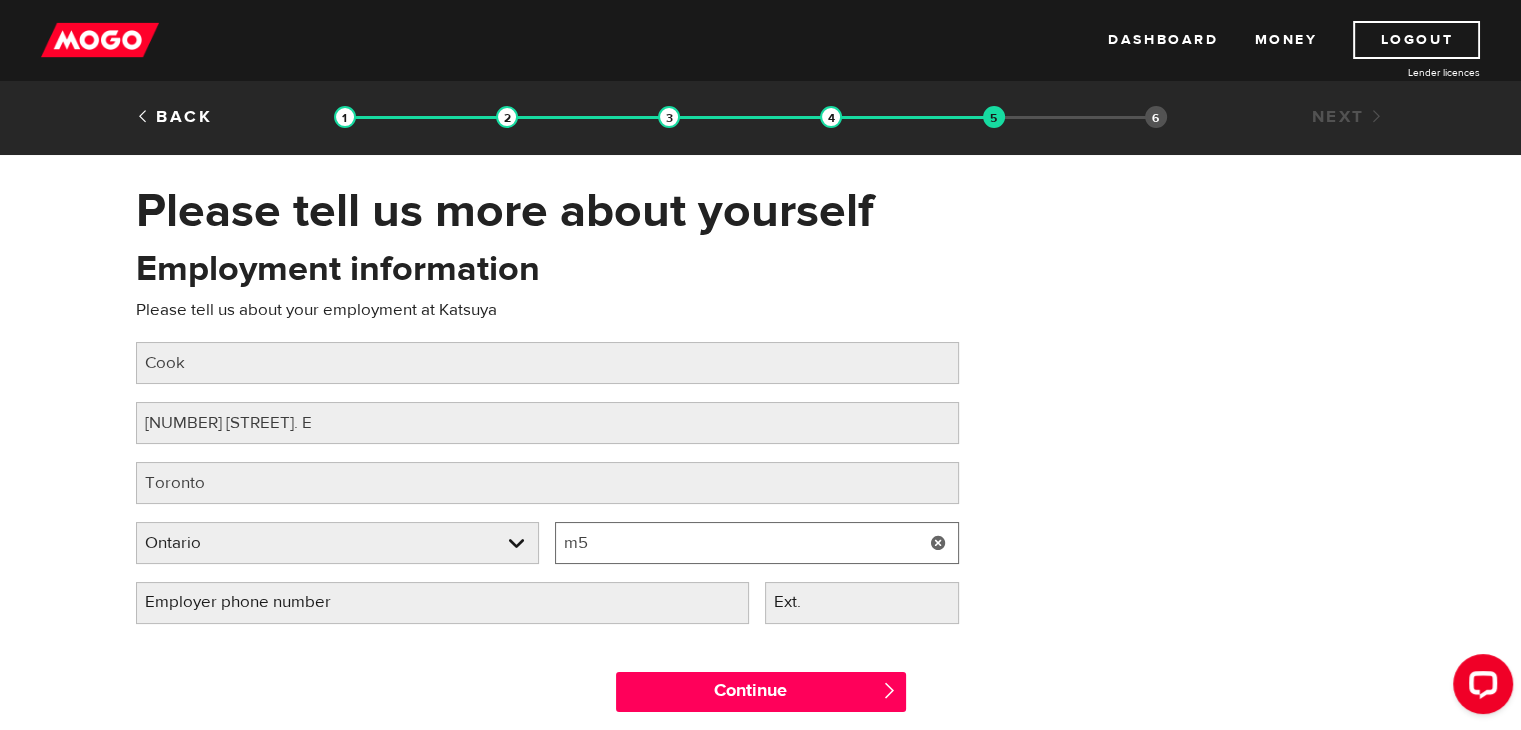 type on "m" 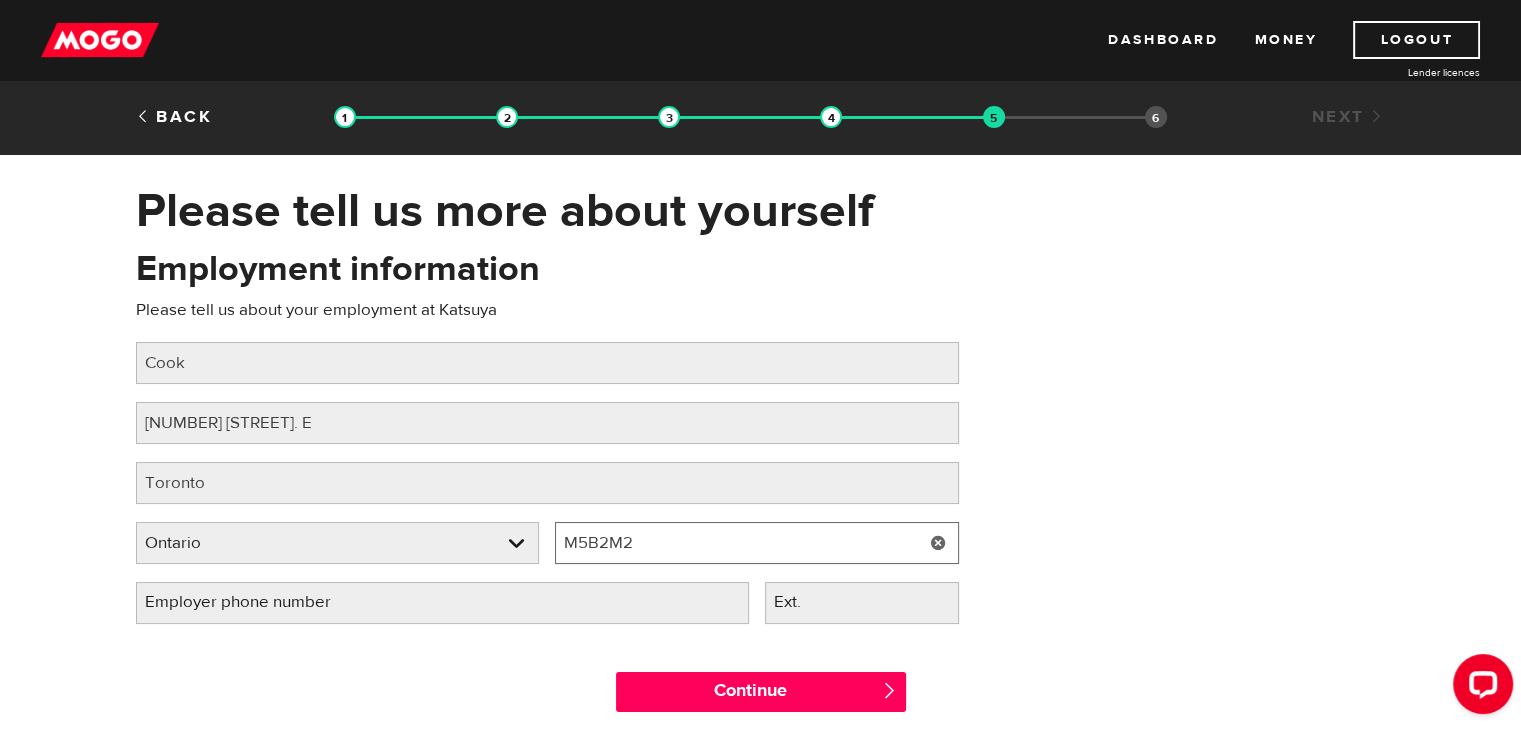 type on "M5B2M2" 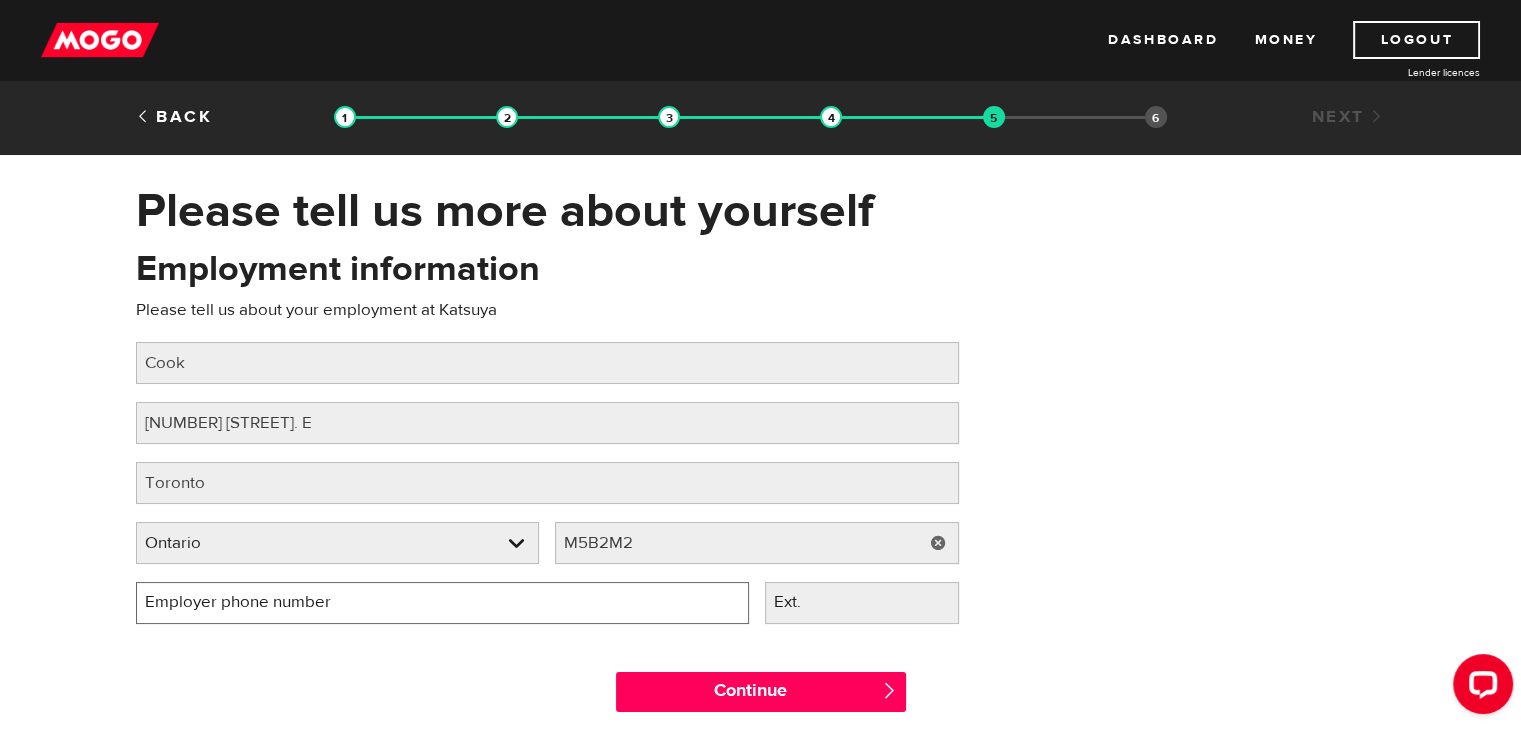 click on "Employer phone number" at bounding box center [442, 603] 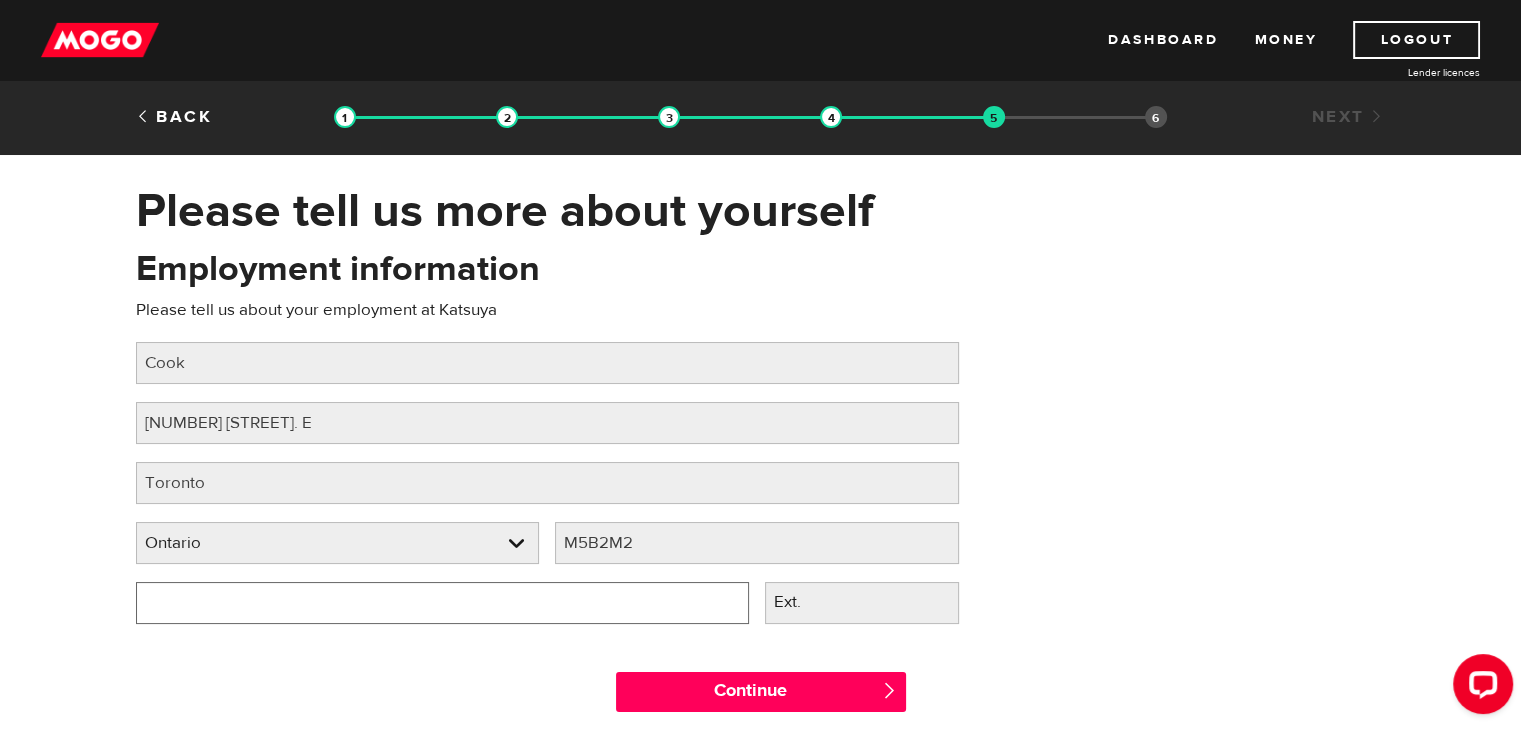 type on "(778) 887-6082" 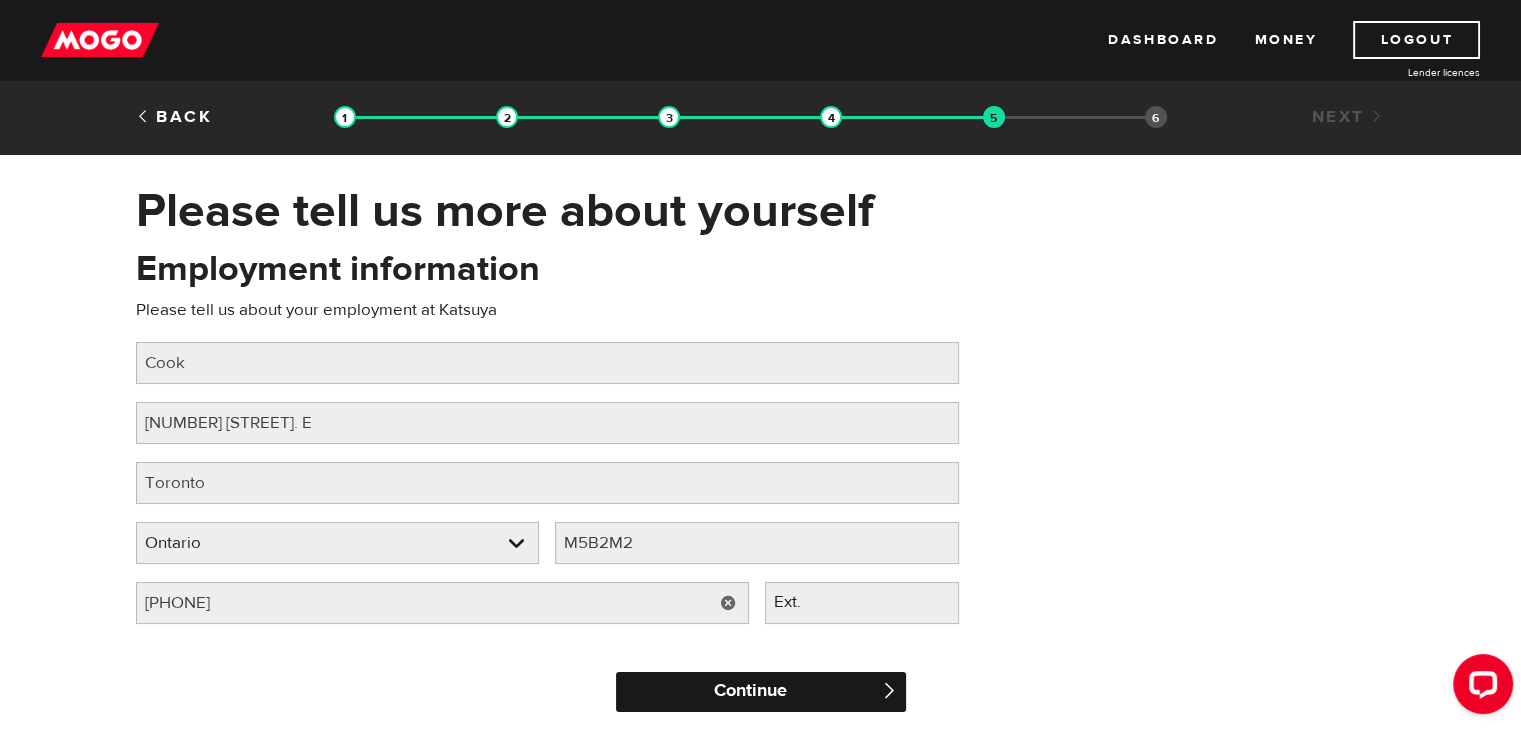 click on "Continue" at bounding box center (761, 692) 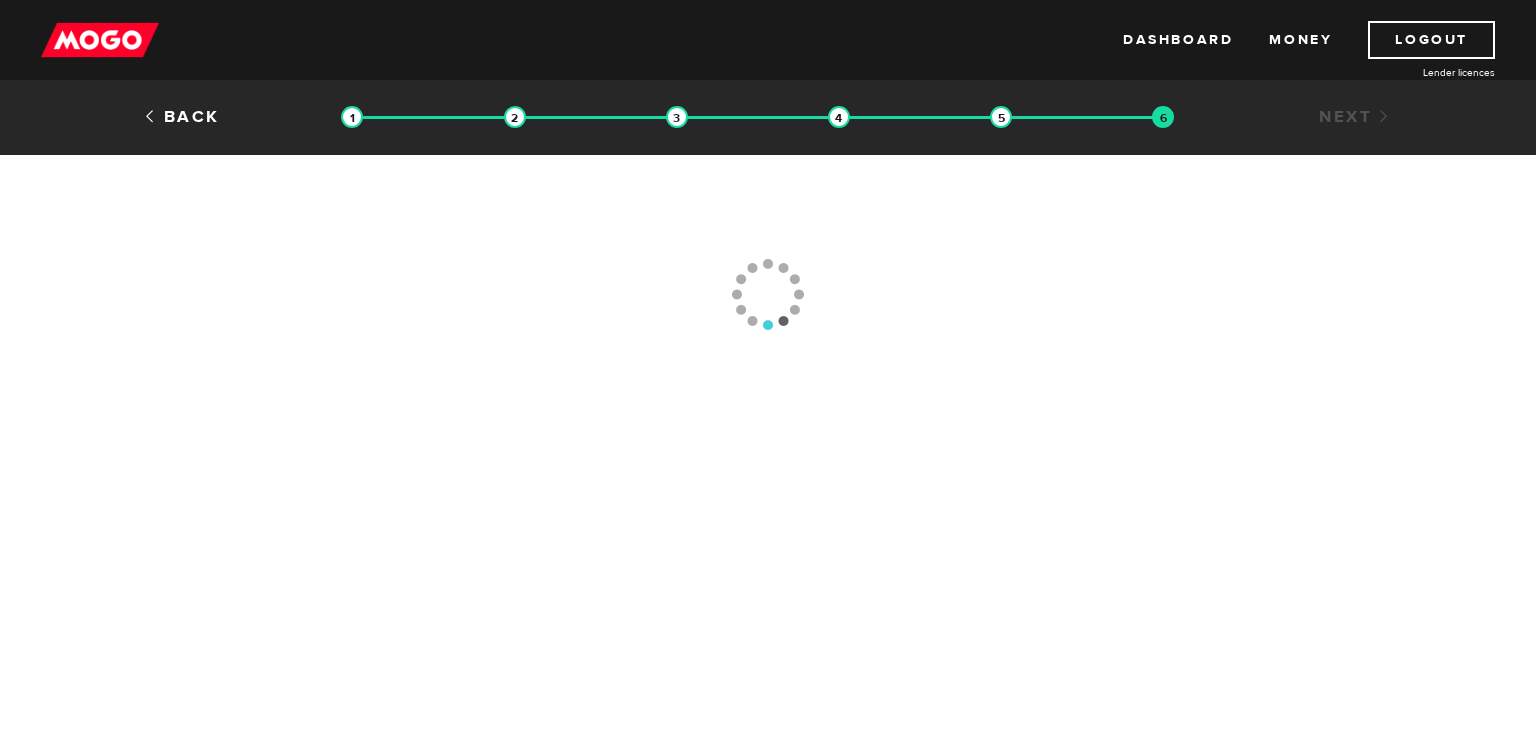 scroll, scrollTop: 0, scrollLeft: 0, axis: both 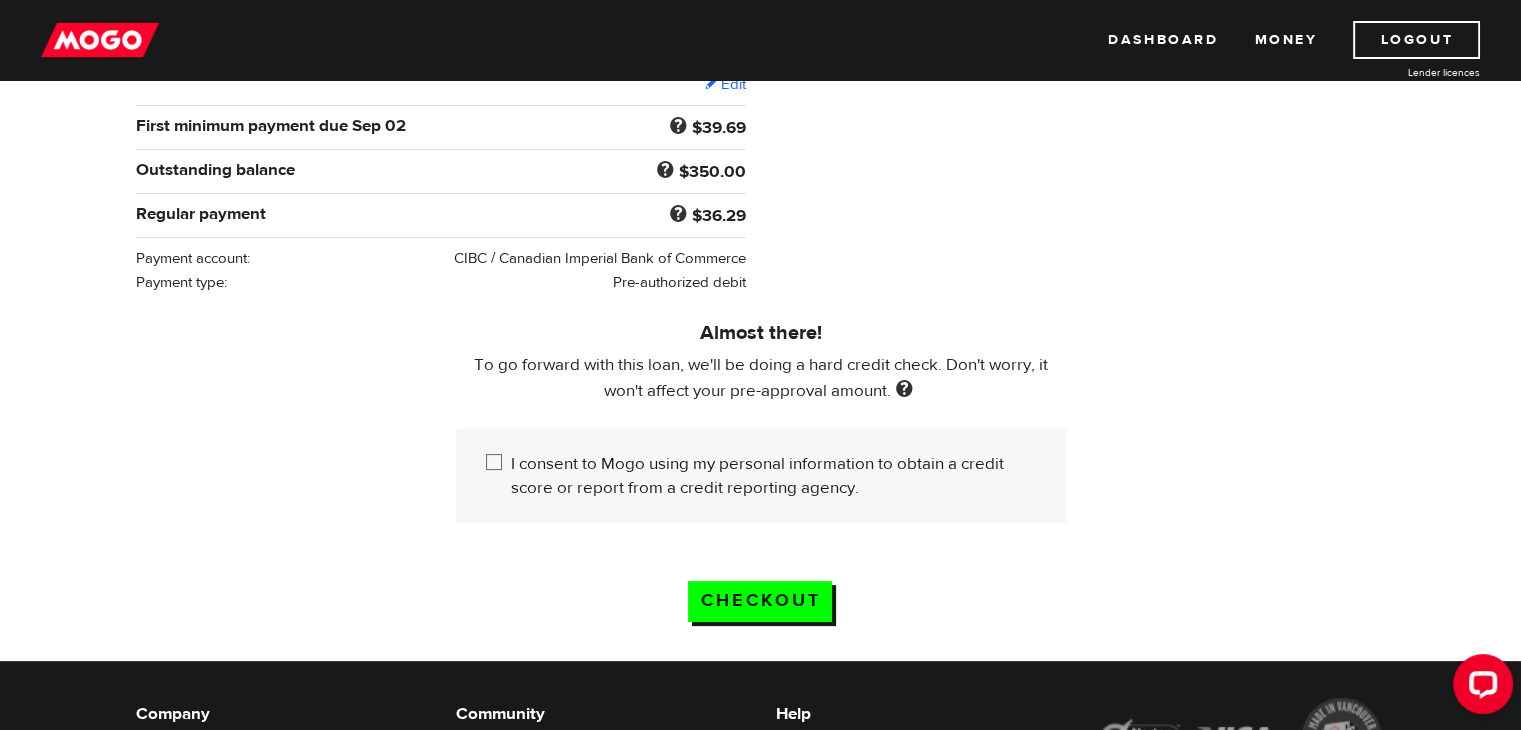 click on "I consent to Mogo using my personal information to obtain a credit score or report from a credit reporting agency." at bounding box center [498, 464] 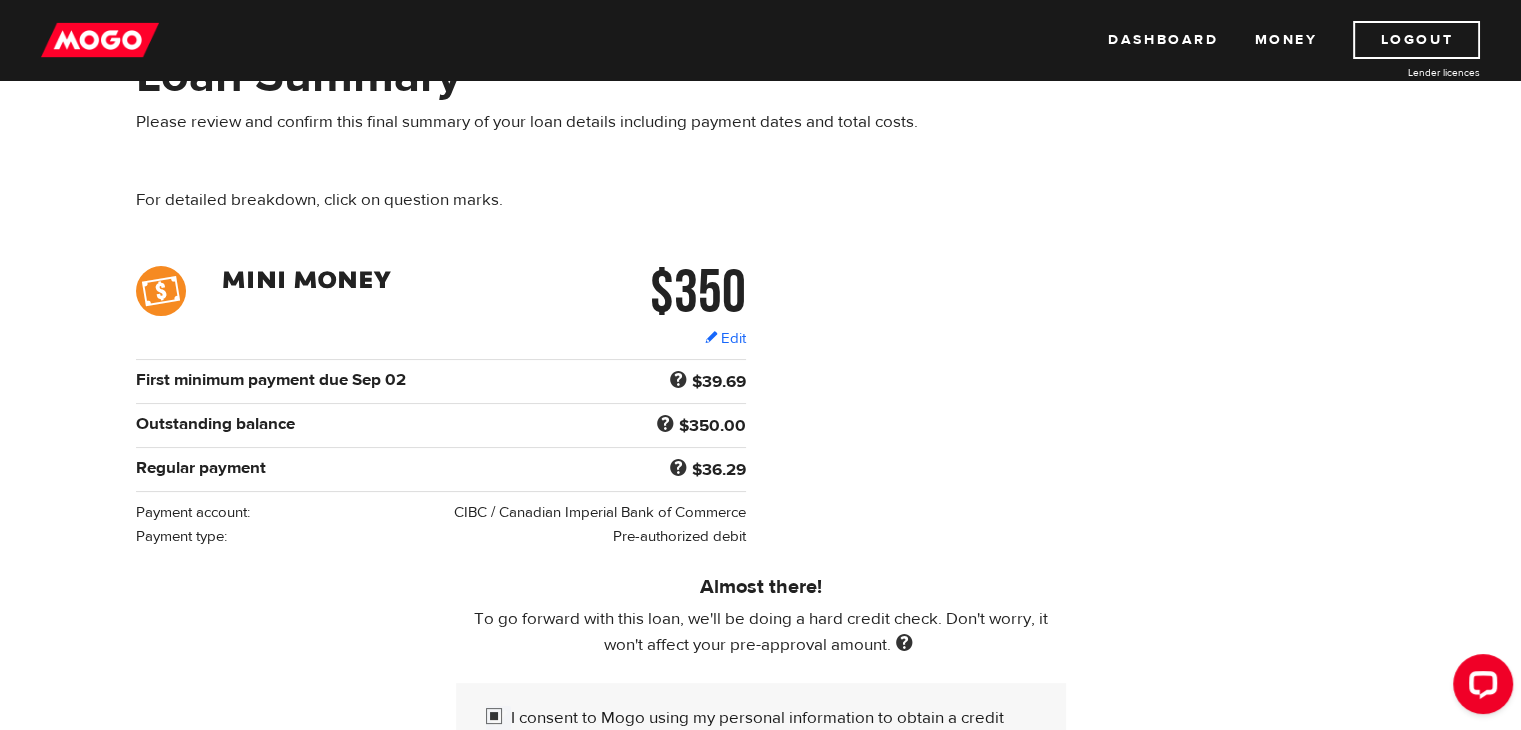 scroll, scrollTop: 634, scrollLeft: 0, axis: vertical 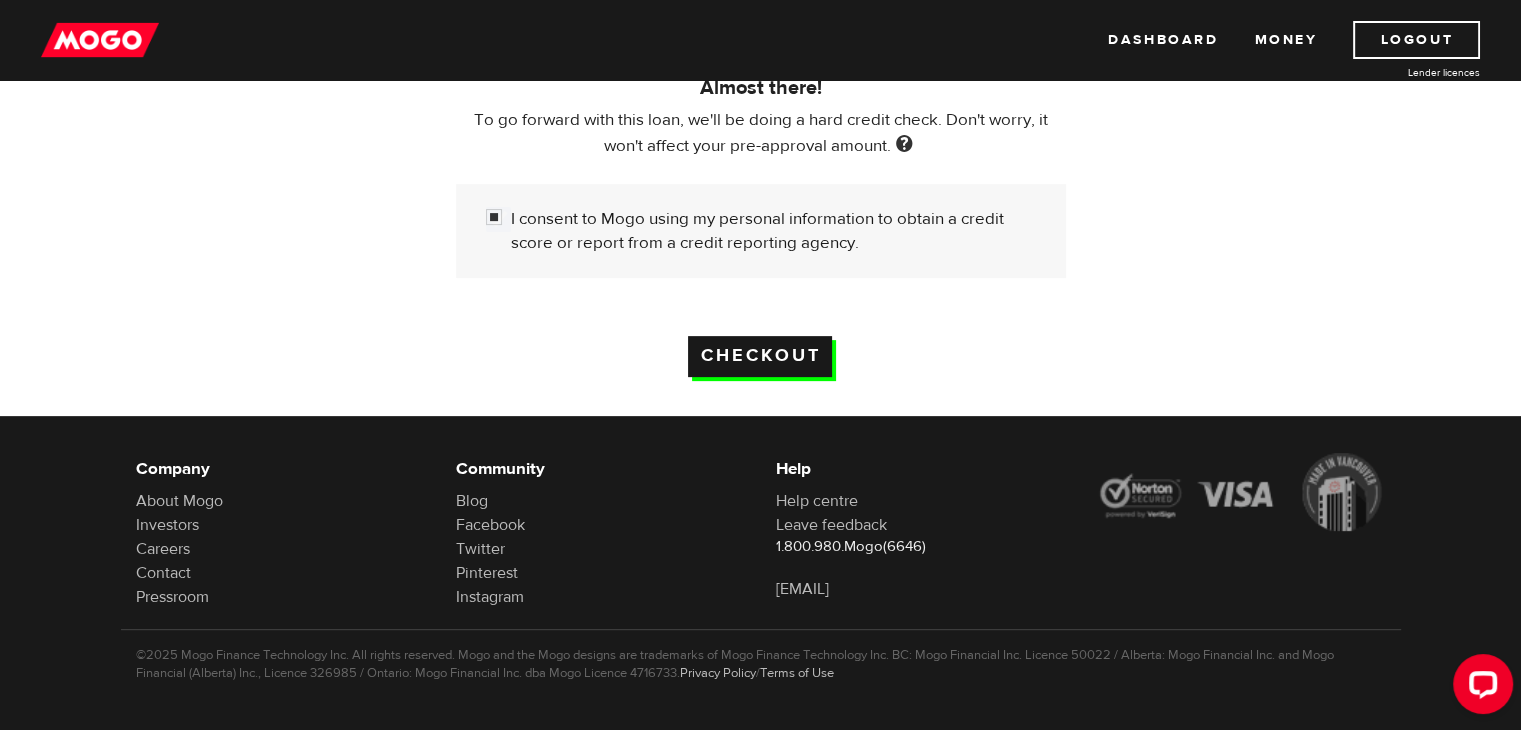 click on "Checkout" at bounding box center (760, 356) 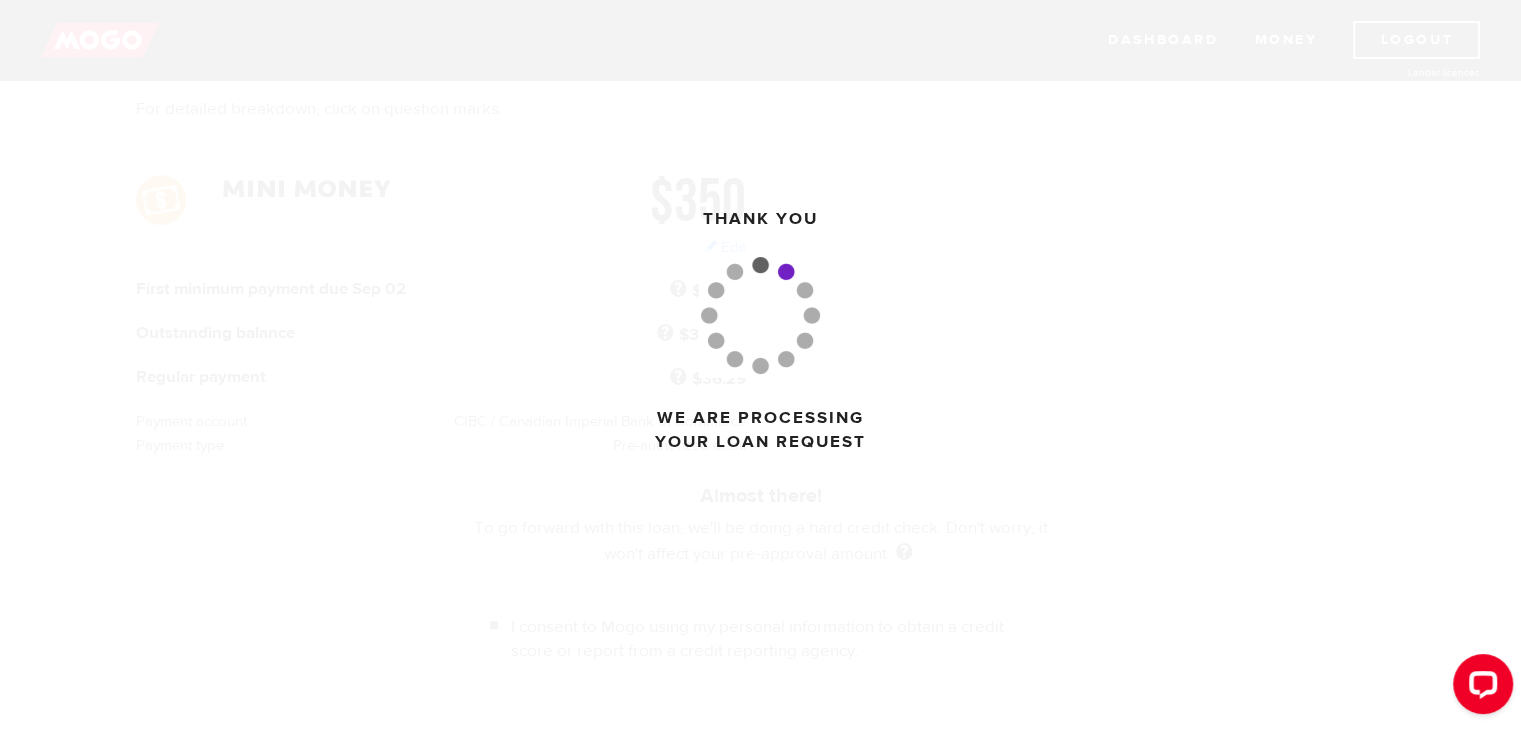 scroll, scrollTop: 222, scrollLeft: 0, axis: vertical 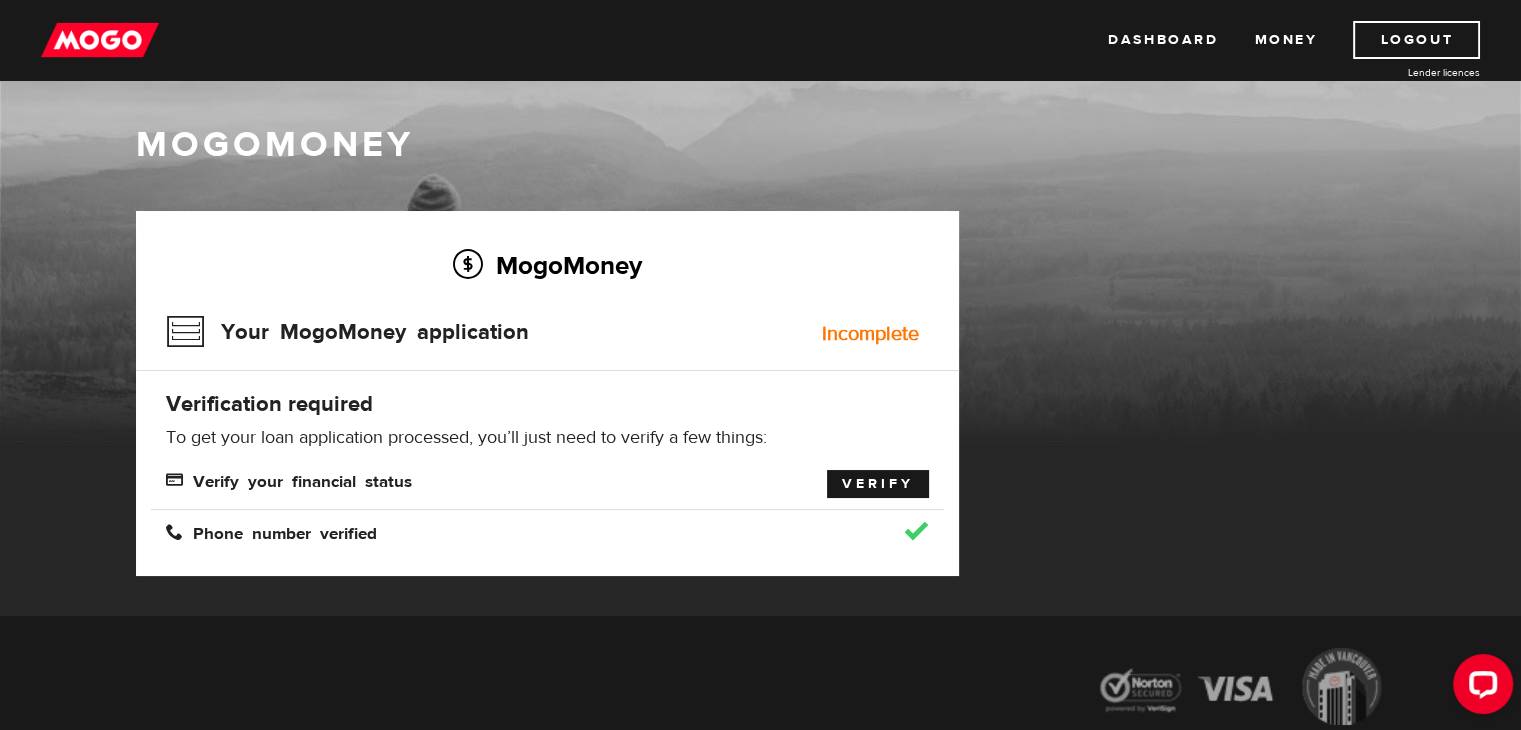 click on "Verify" at bounding box center [878, 484] 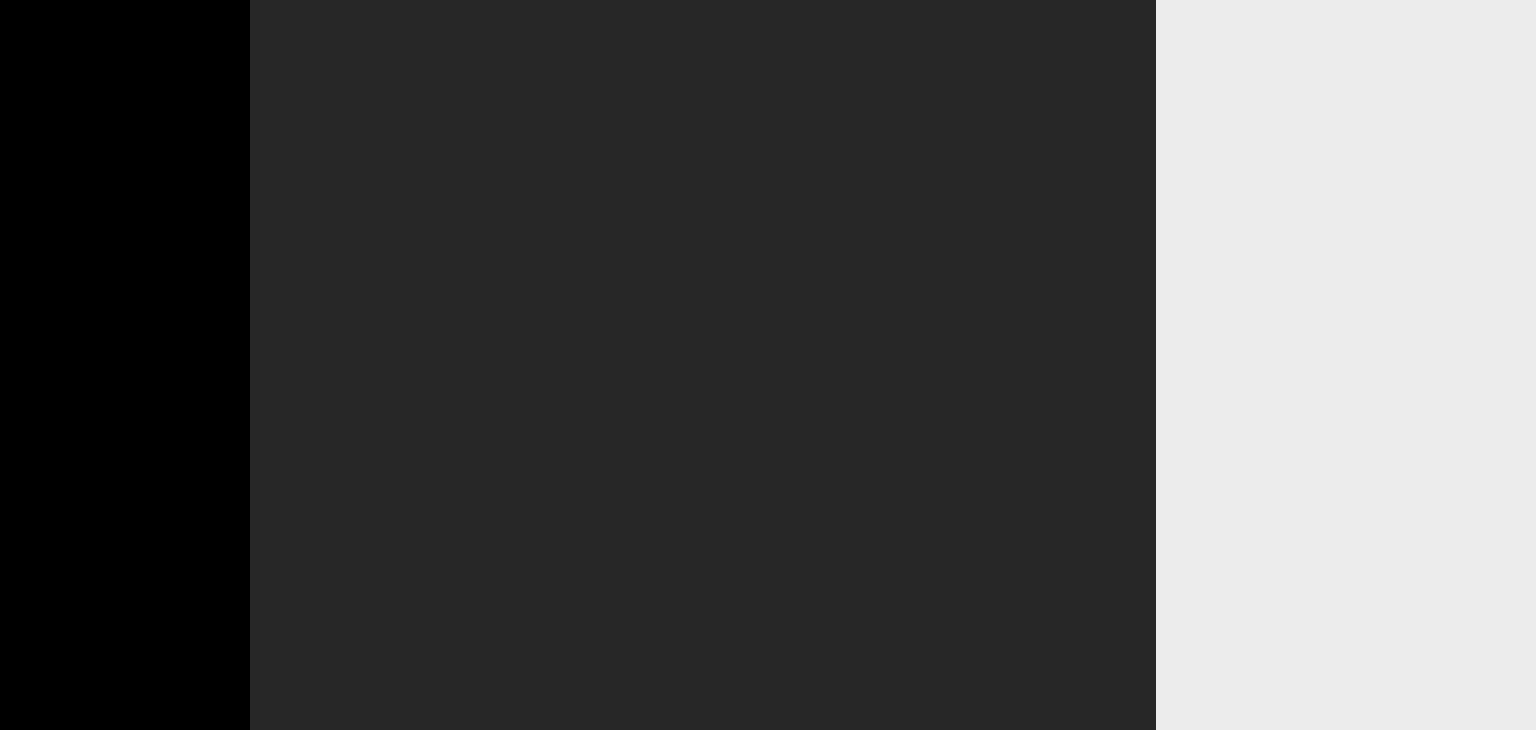 scroll, scrollTop: 0, scrollLeft: 0, axis: both 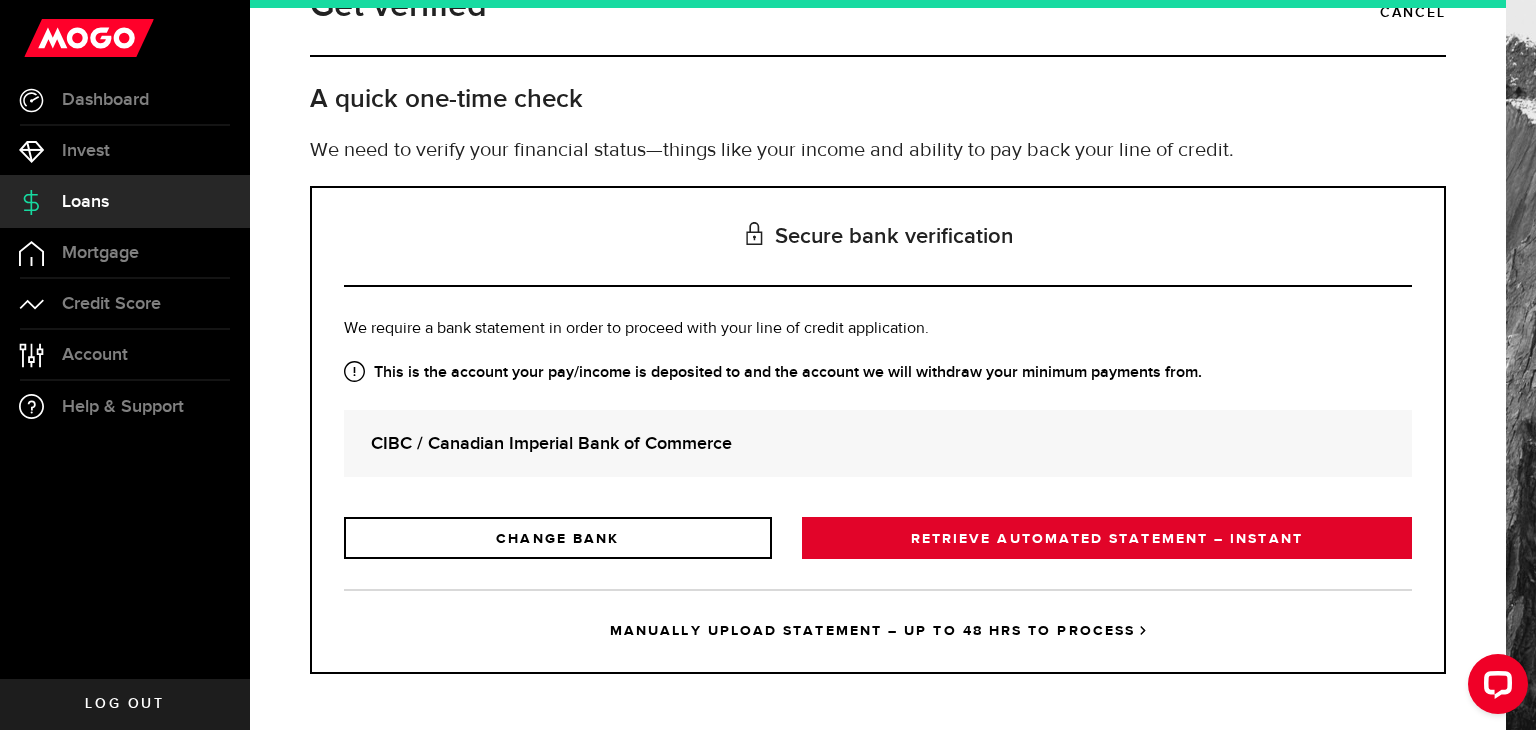 click on "RETRIEVE AUTOMATED STATEMENT – INSTANT" at bounding box center [1107, 538] 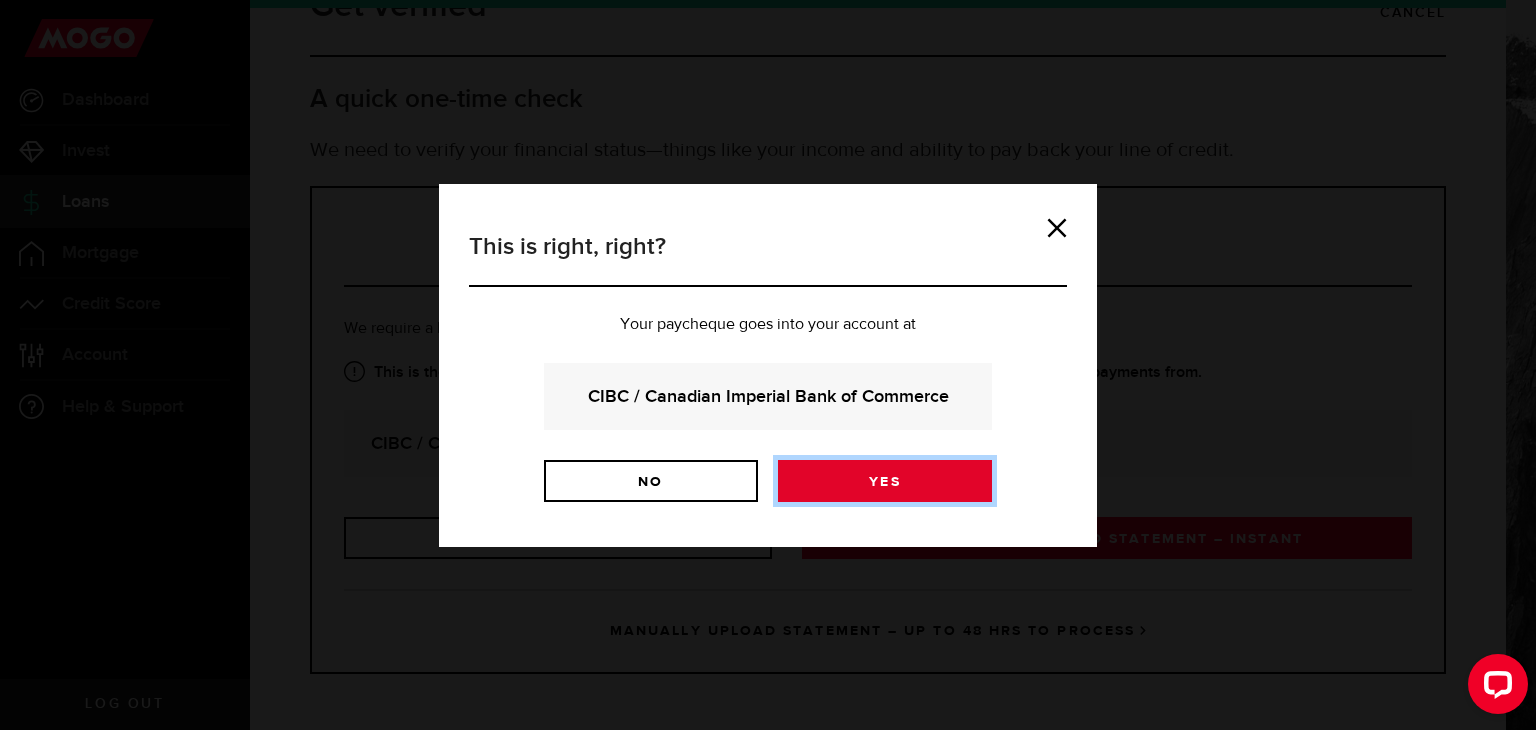 click on "Yes" at bounding box center (885, 481) 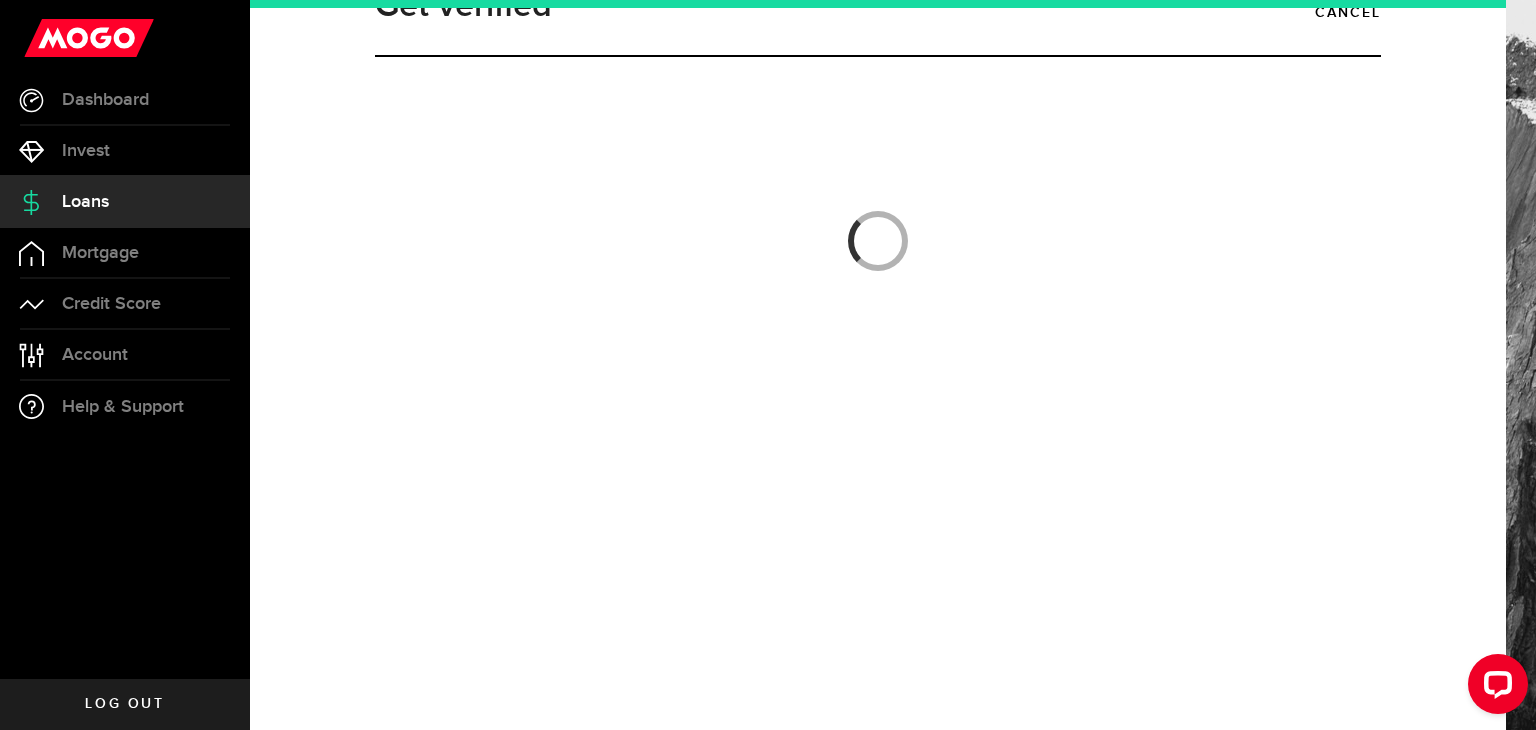 scroll, scrollTop: 0, scrollLeft: 0, axis: both 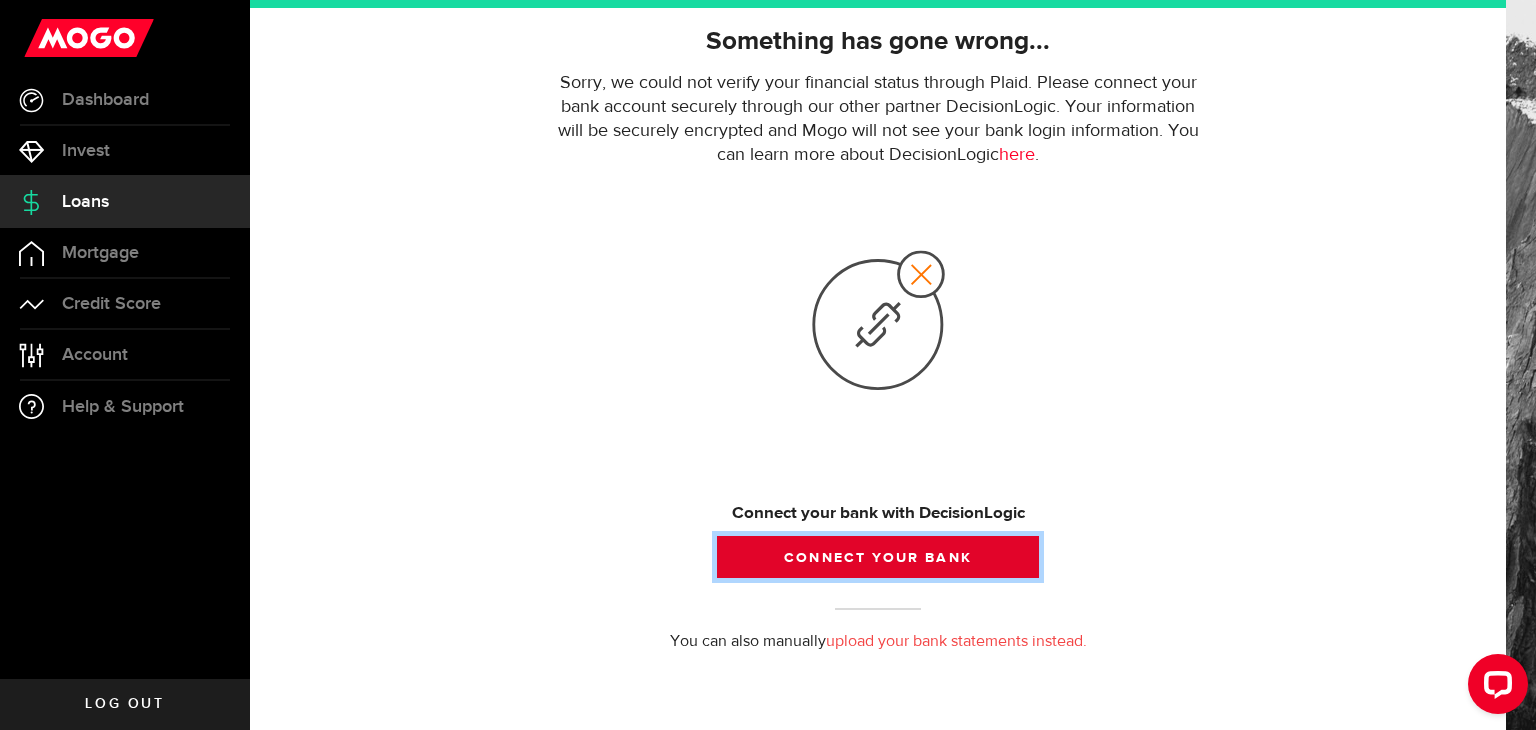 click on "Connect your bank" at bounding box center (878, 557) 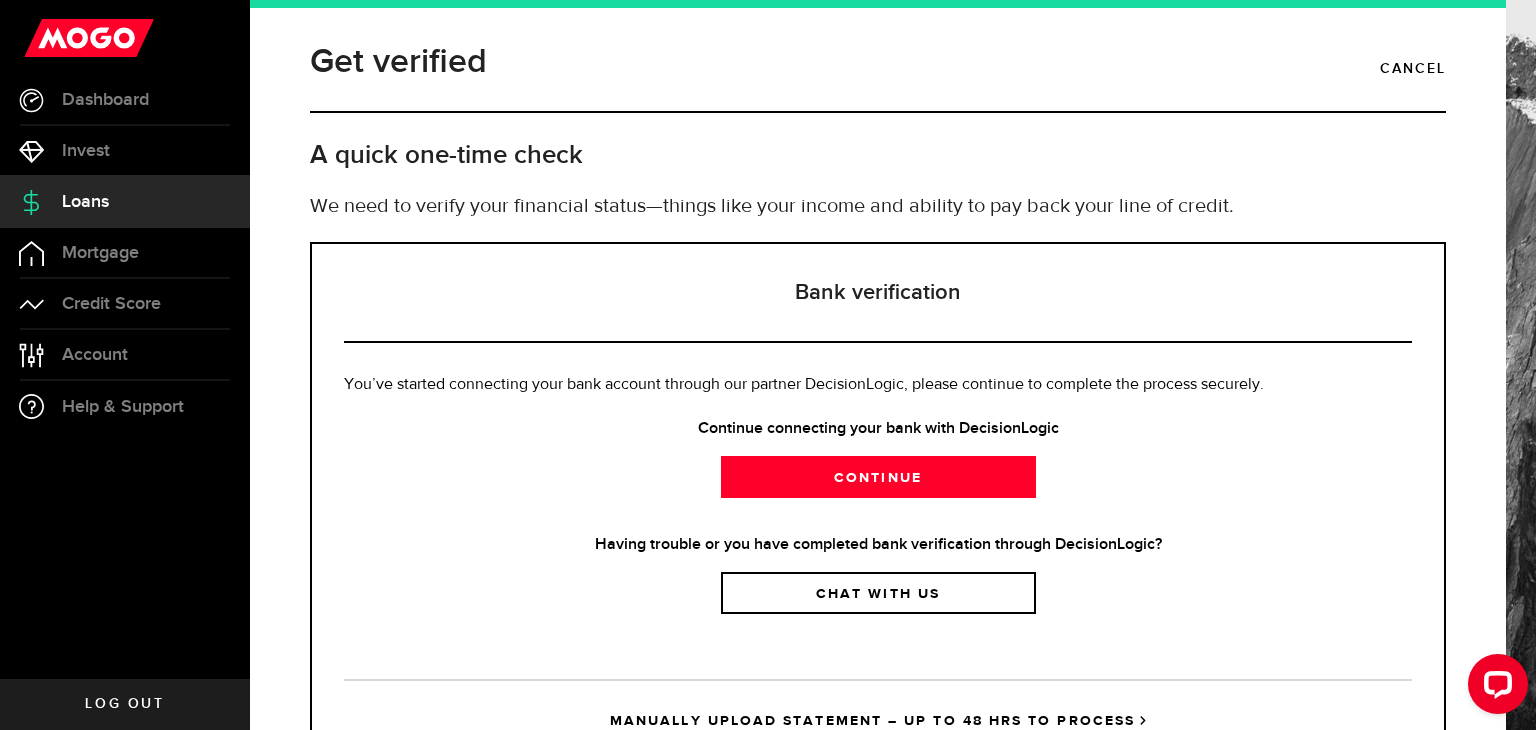 scroll, scrollTop: 40, scrollLeft: 0, axis: vertical 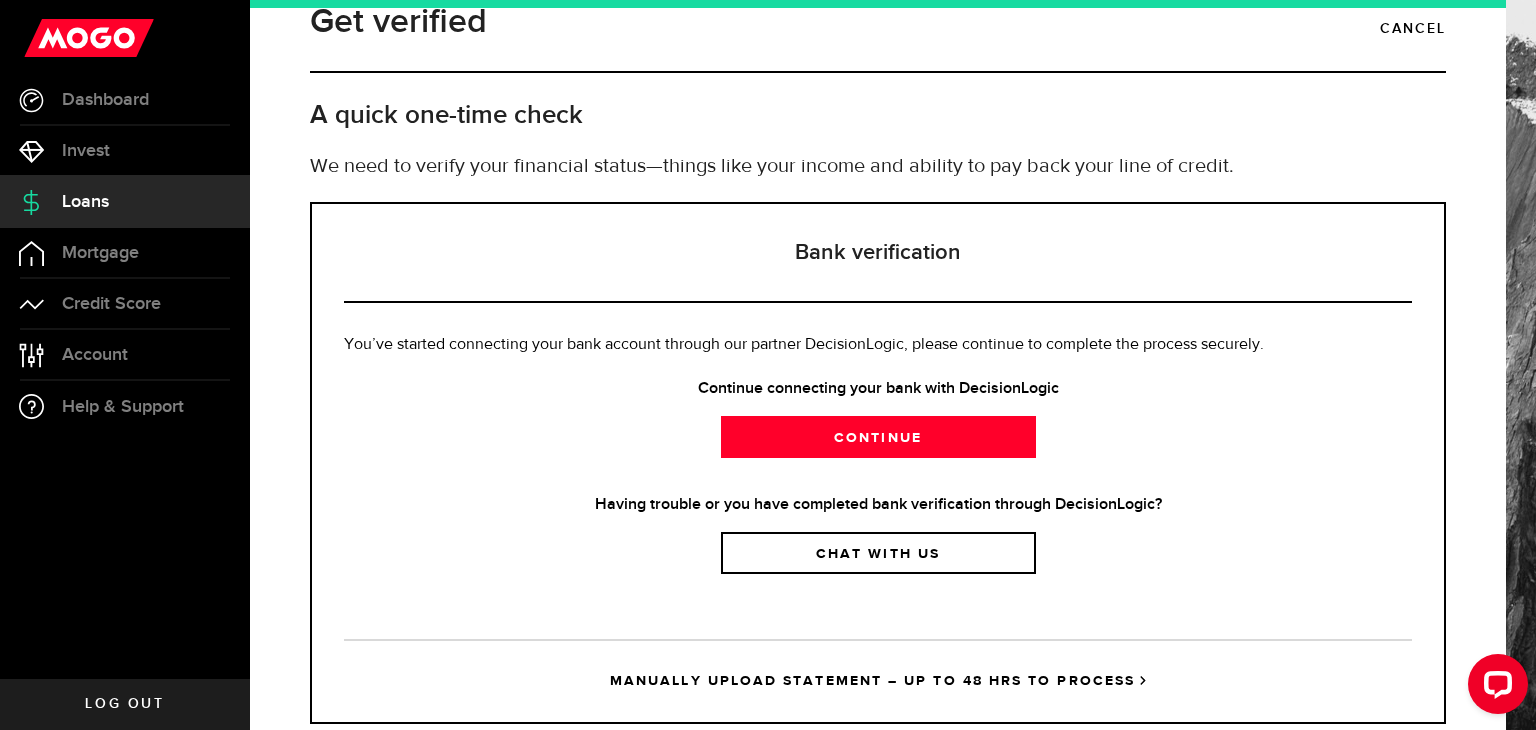click on "Loans" at bounding box center (125, 202) 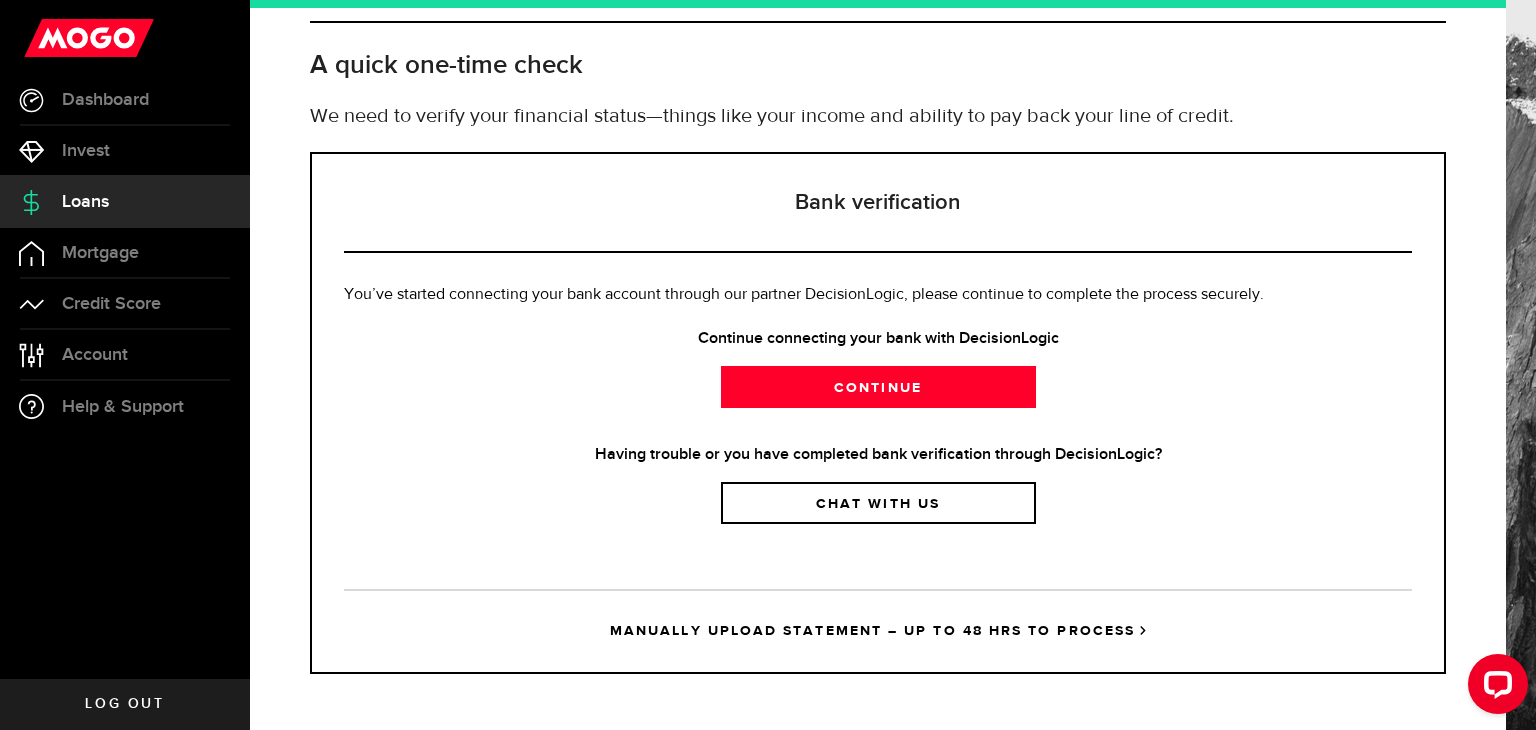 scroll, scrollTop: 0, scrollLeft: 0, axis: both 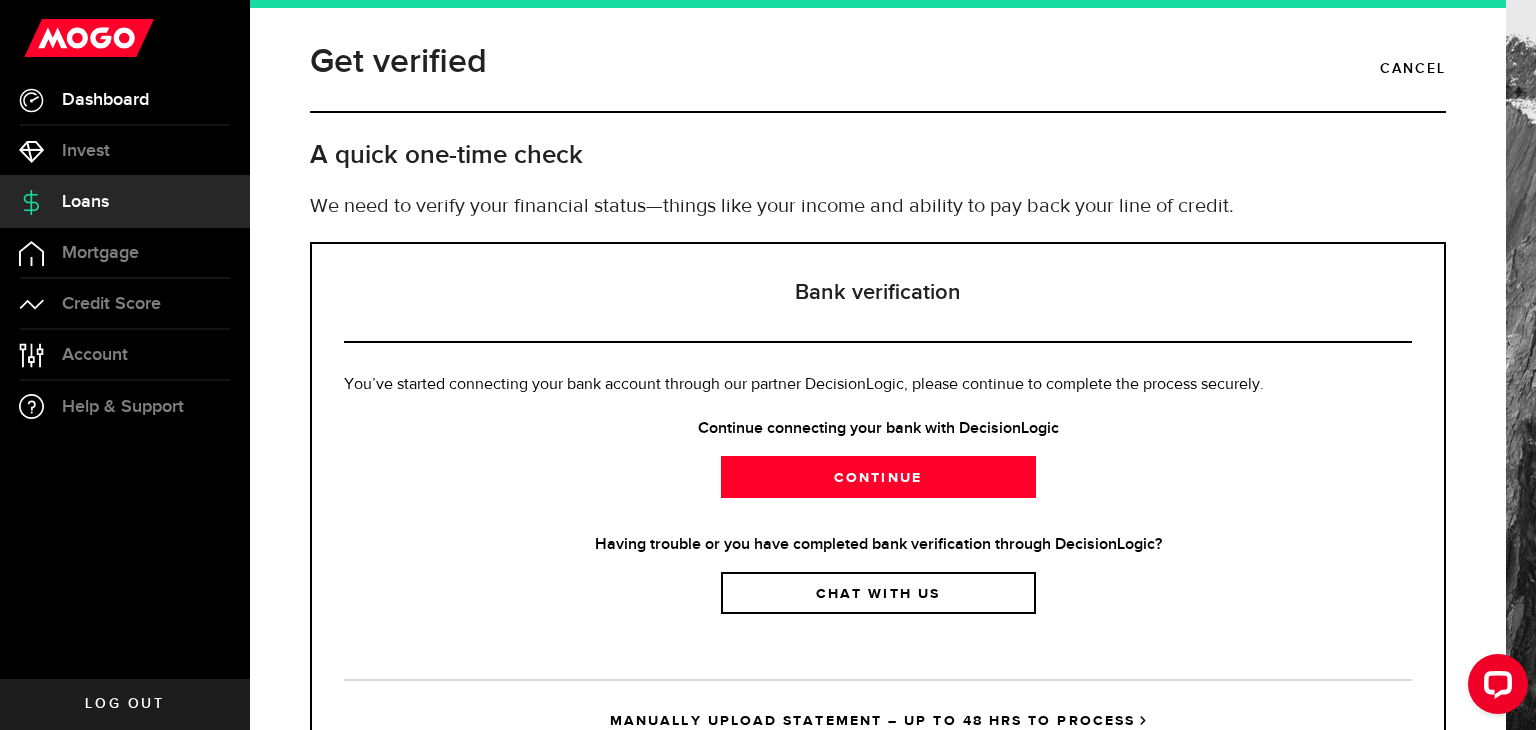 click on "Dashboard" at bounding box center (105, 100) 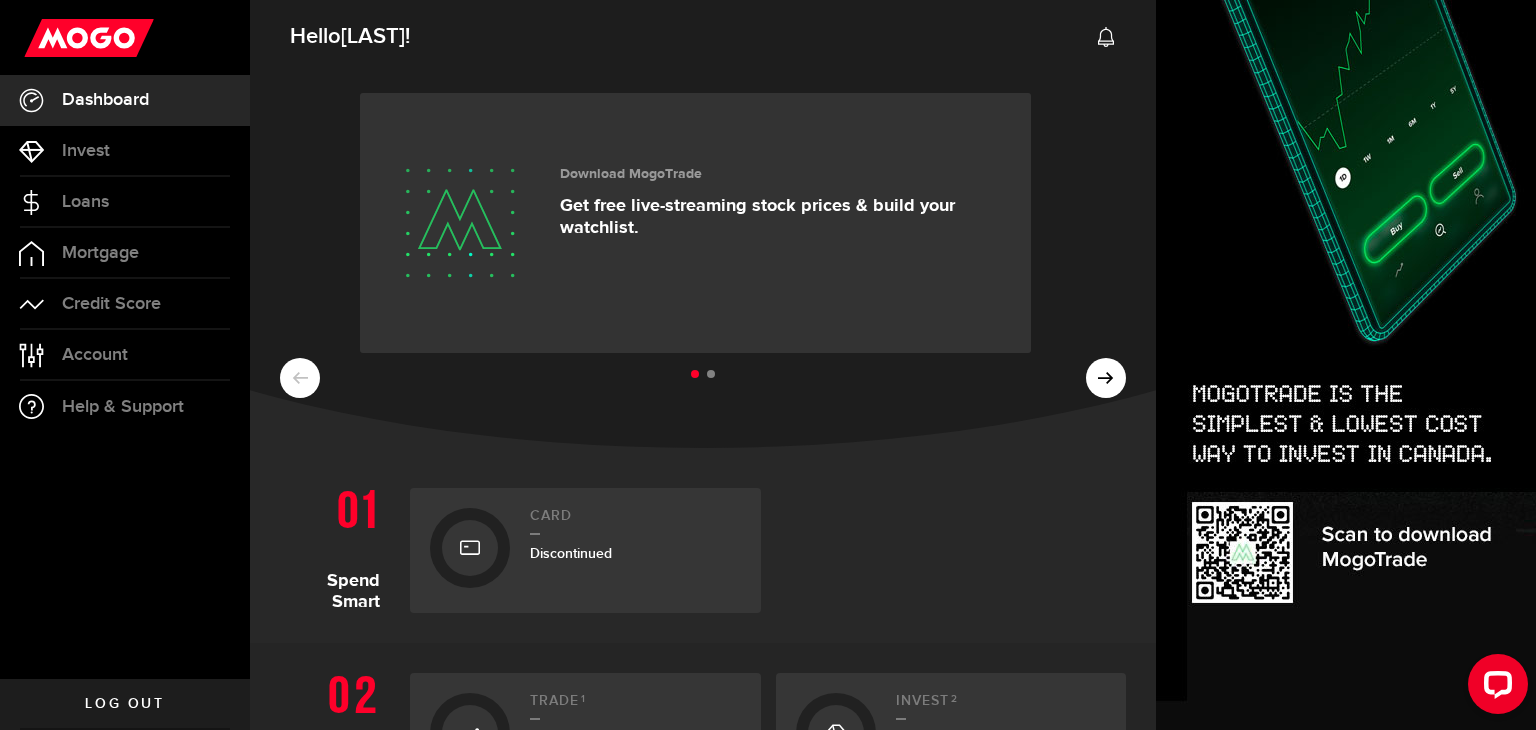 scroll, scrollTop: 184, scrollLeft: 0, axis: vertical 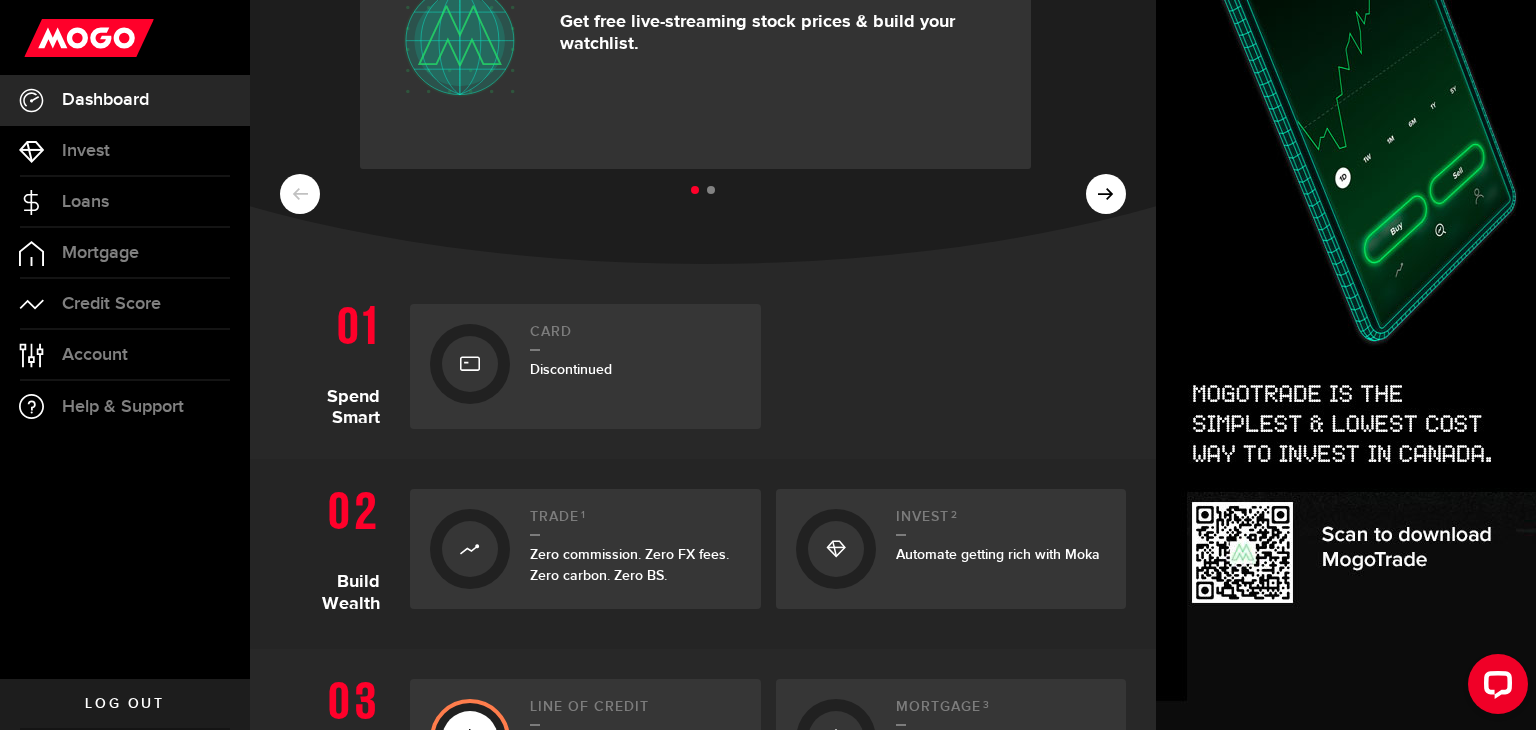 click on "Discontinued" at bounding box center (635, 369) 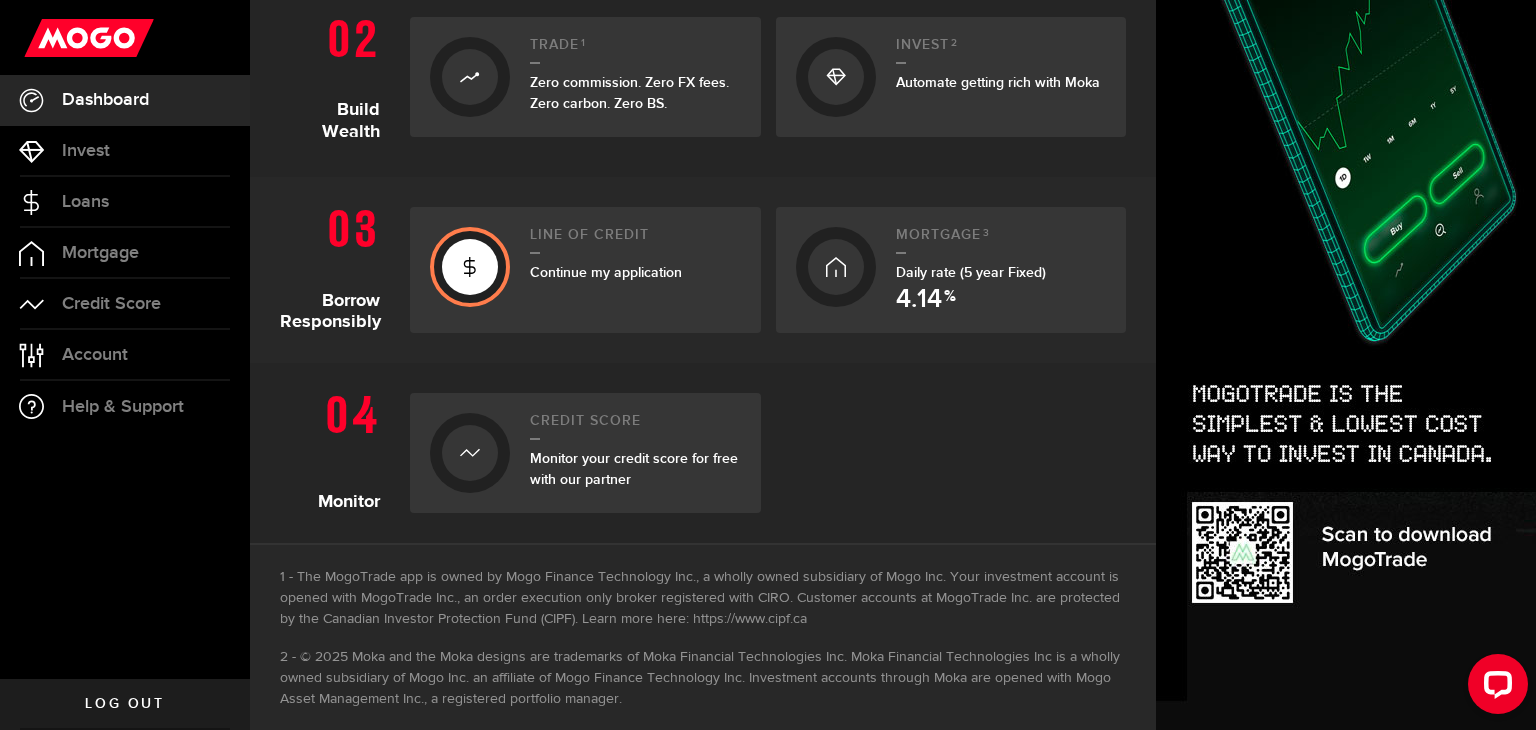 scroll, scrollTop: 656, scrollLeft: 0, axis: vertical 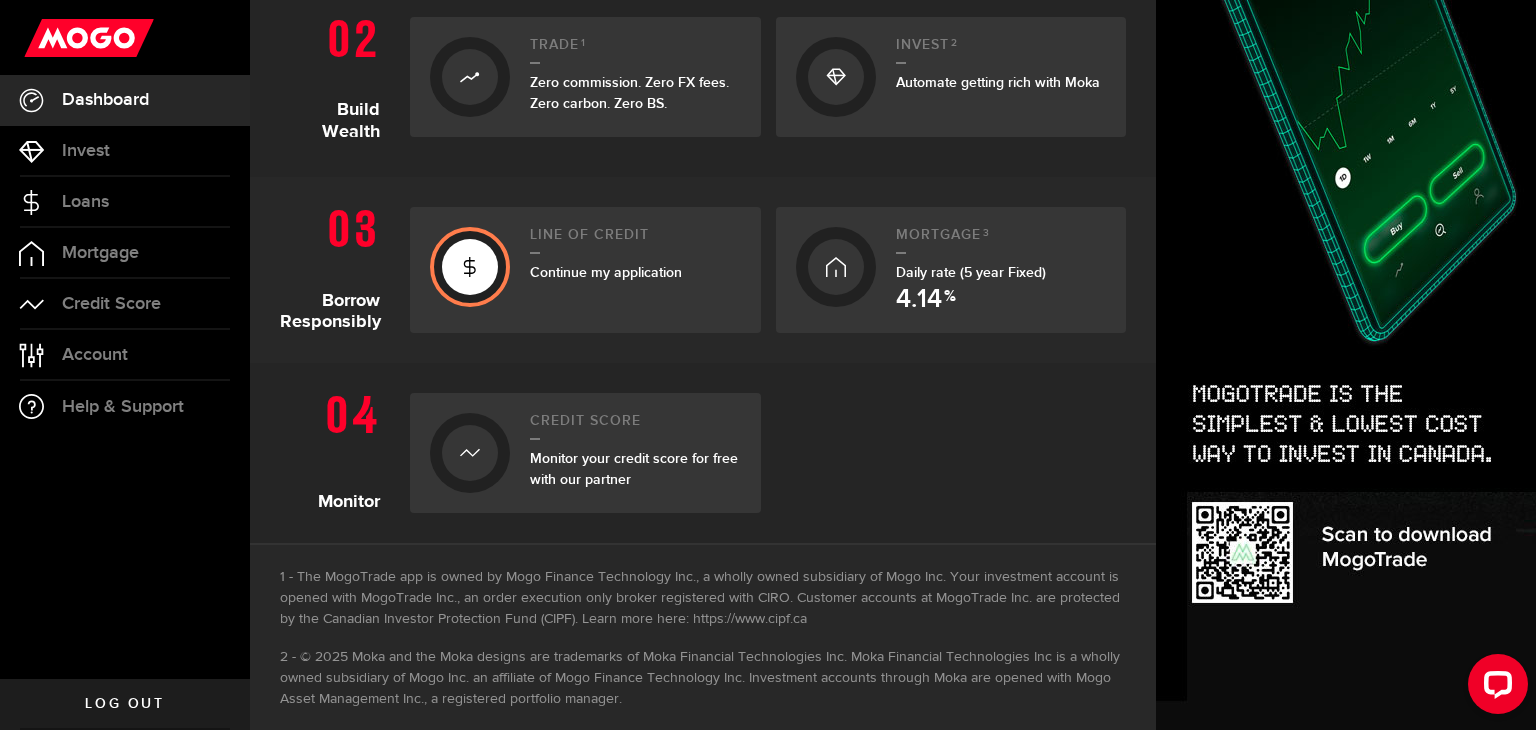 click on "Line of credit Continue my application" at bounding box center [635, 270] 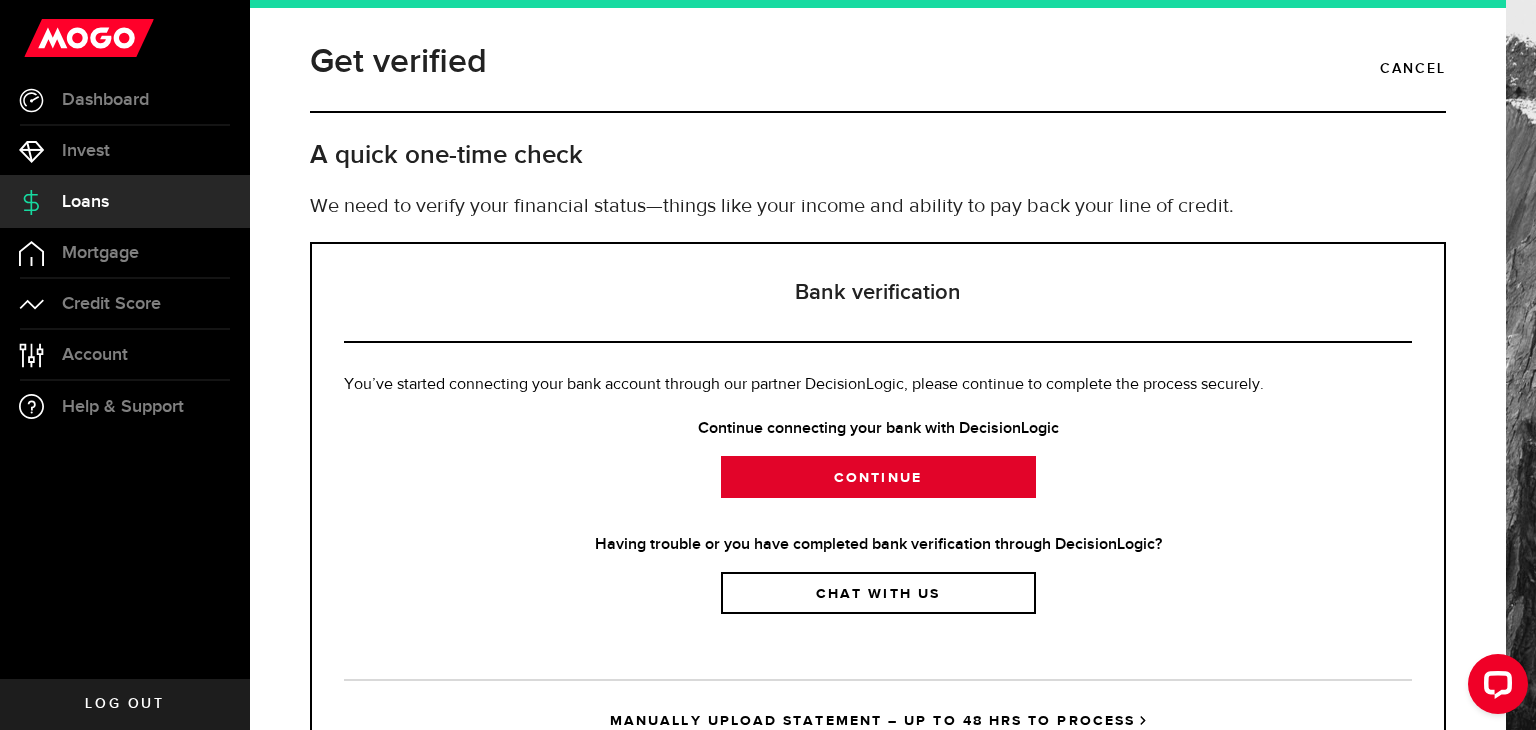 scroll, scrollTop: 90, scrollLeft: 0, axis: vertical 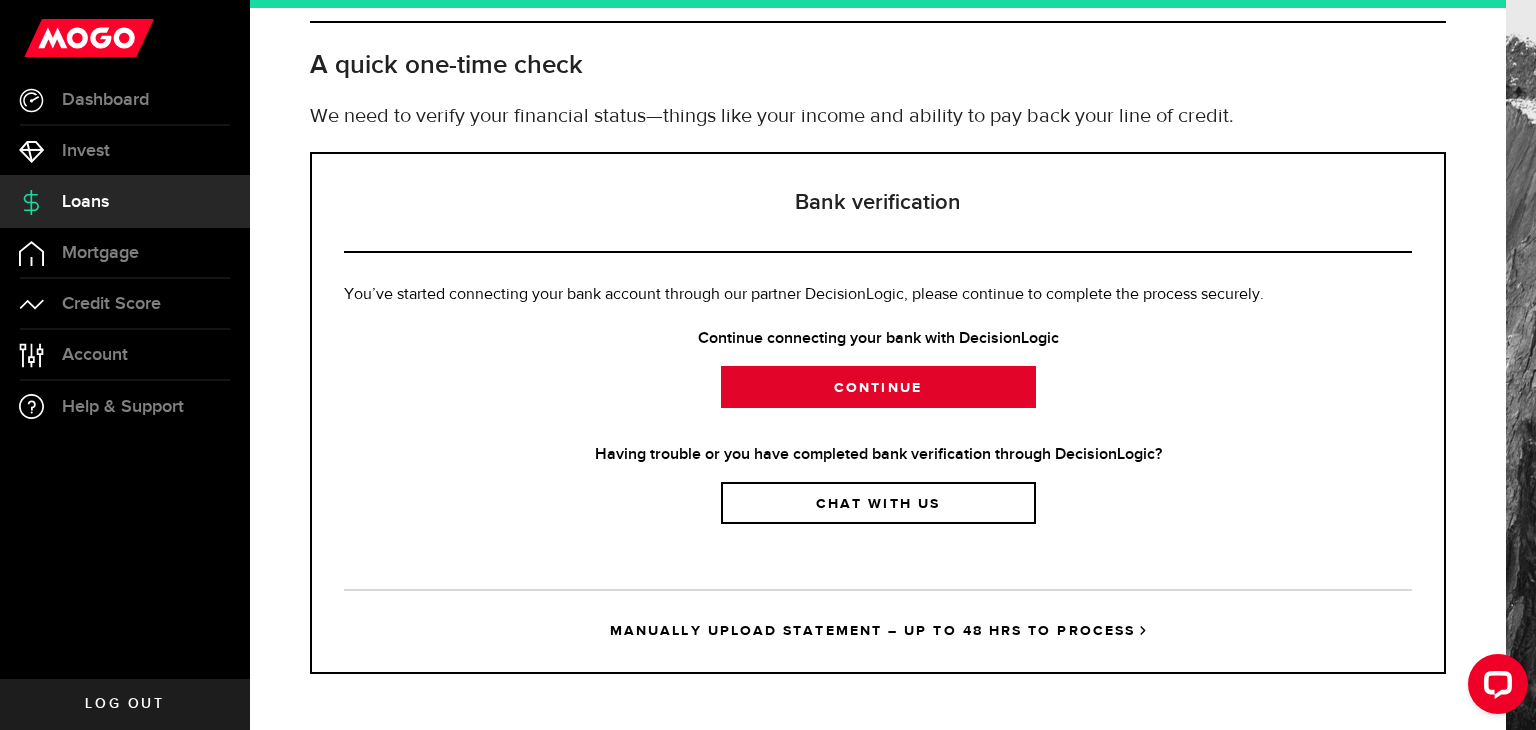 click on "Continue" at bounding box center (878, 387) 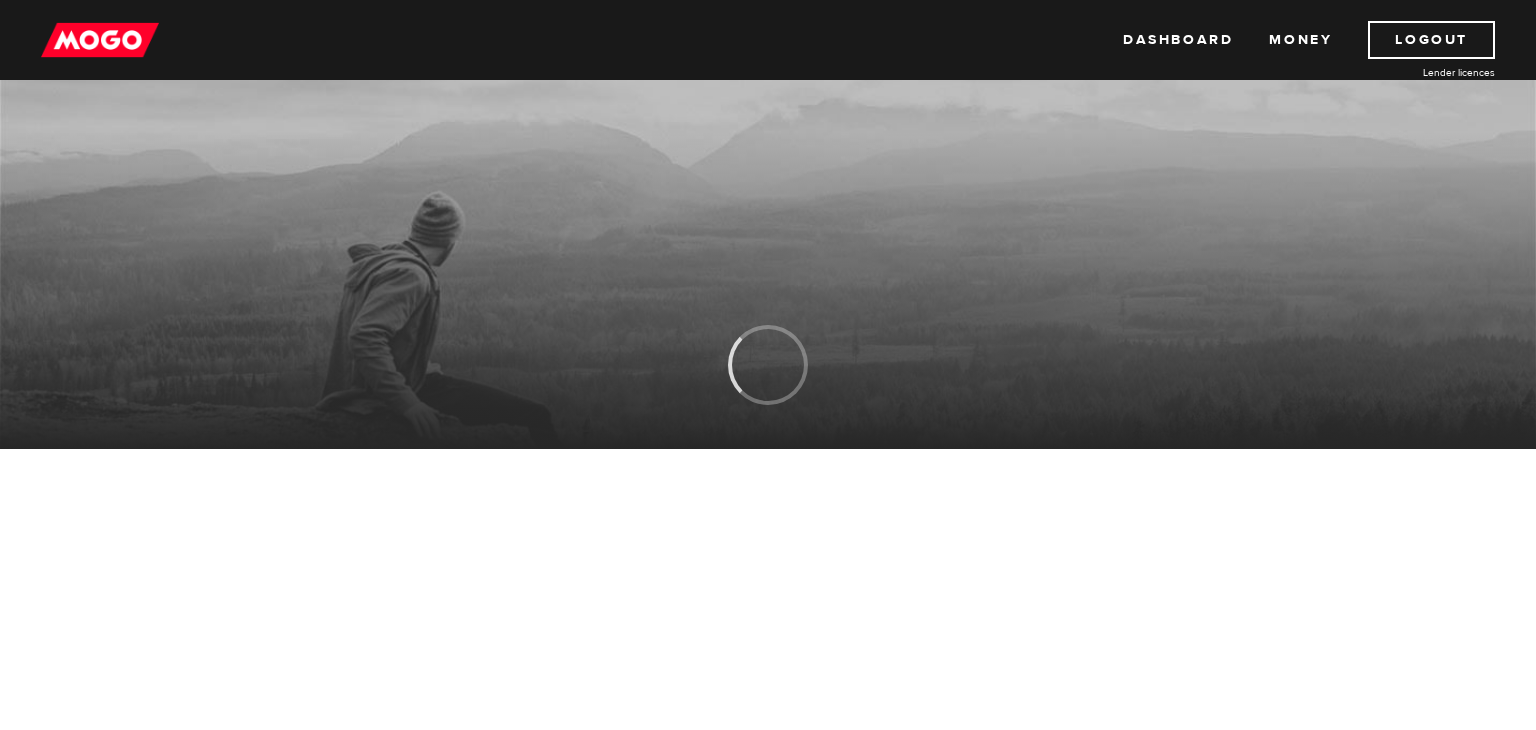 scroll, scrollTop: 0, scrollLeft: 0, axis: both 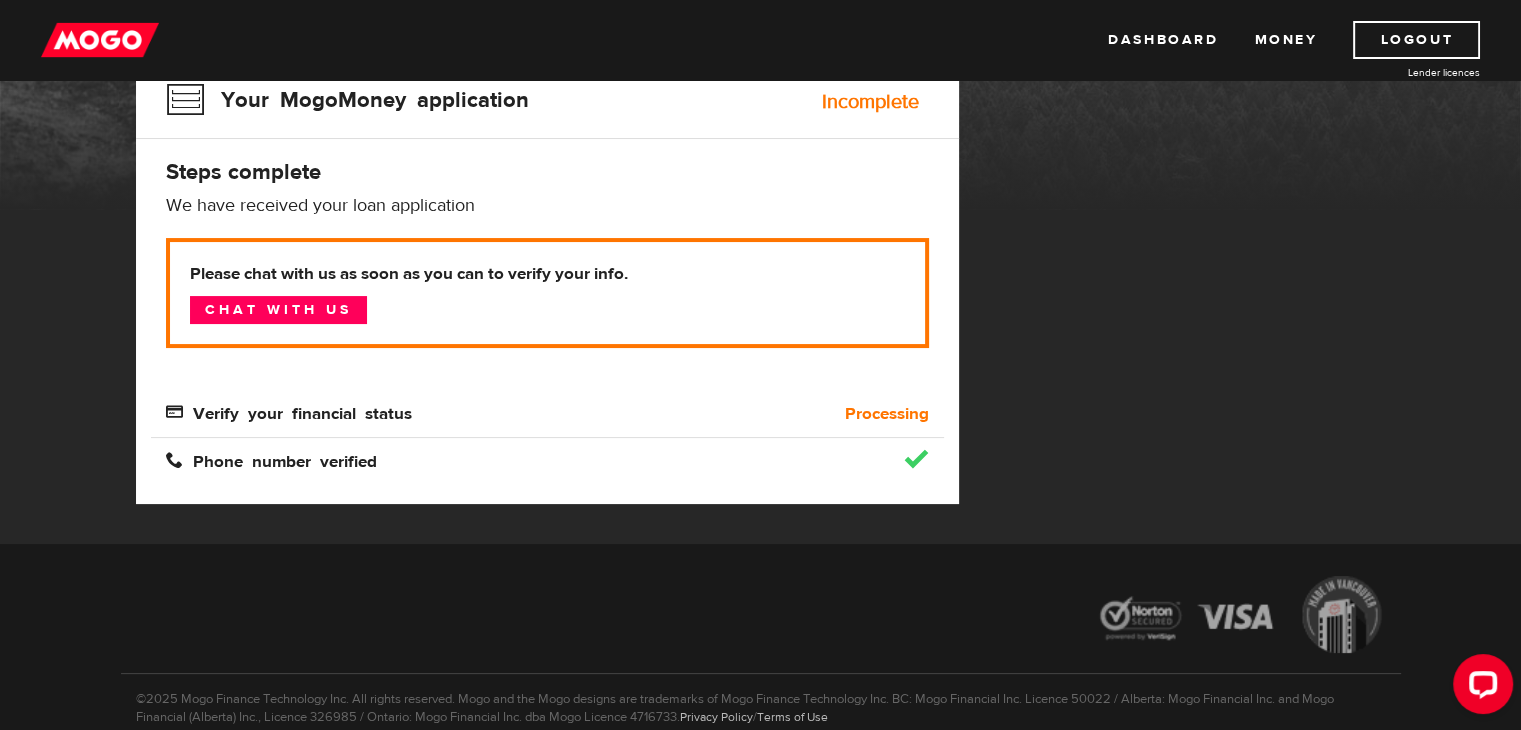 click on "Processing" at bounding box center (887, 414) 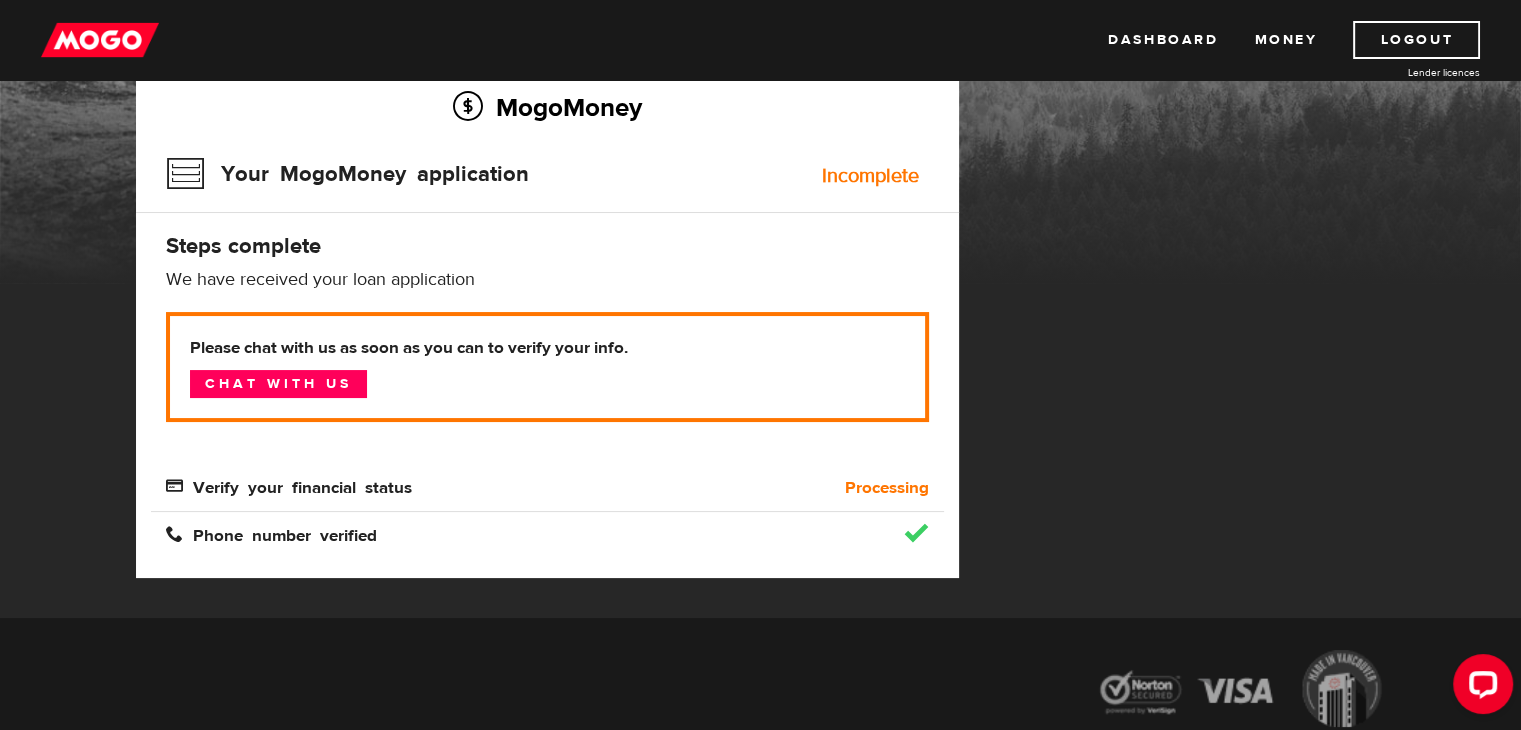scroll, scrollTop: 164, scrollLeft: 0, axis: vertical 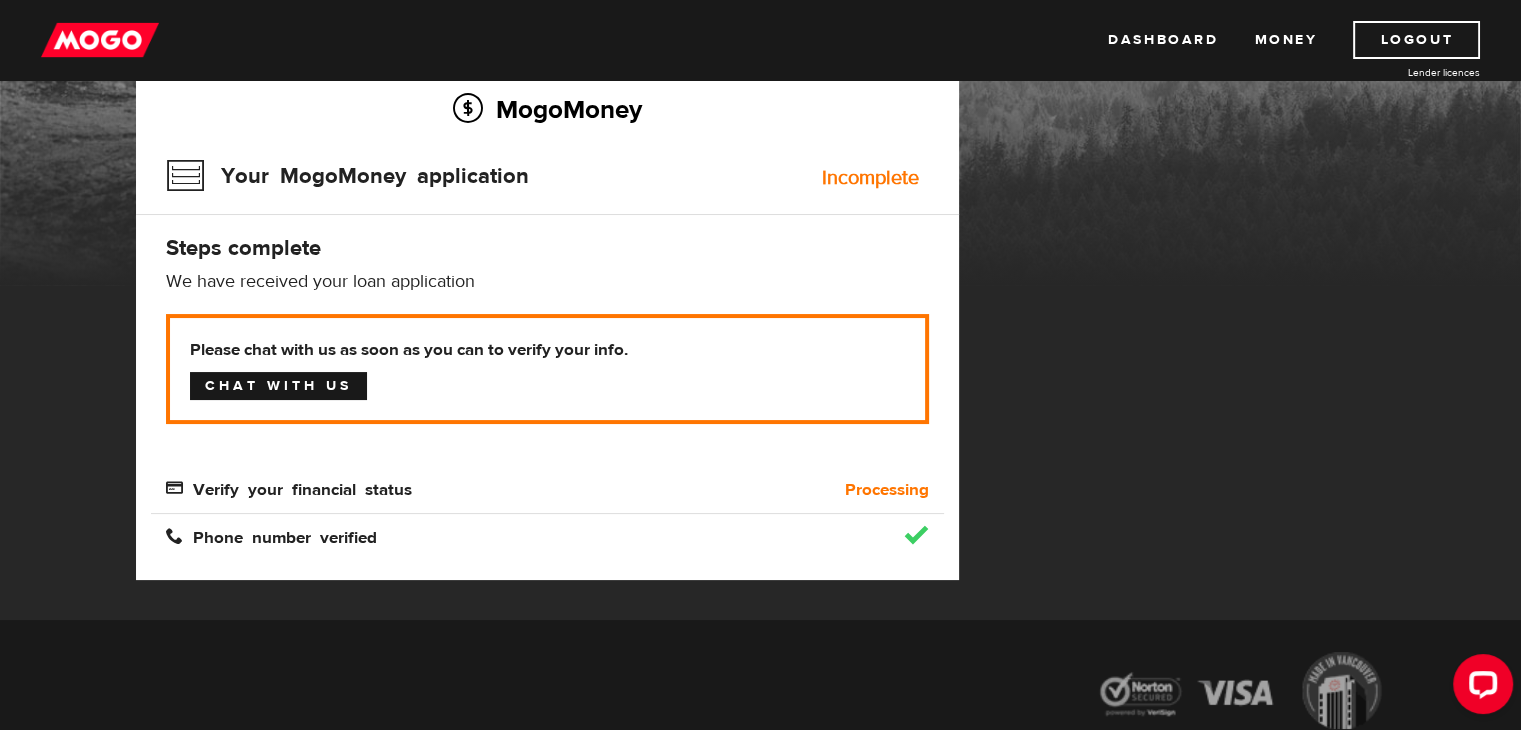 click on "Chat with us" at bounding box center [278, 386] 